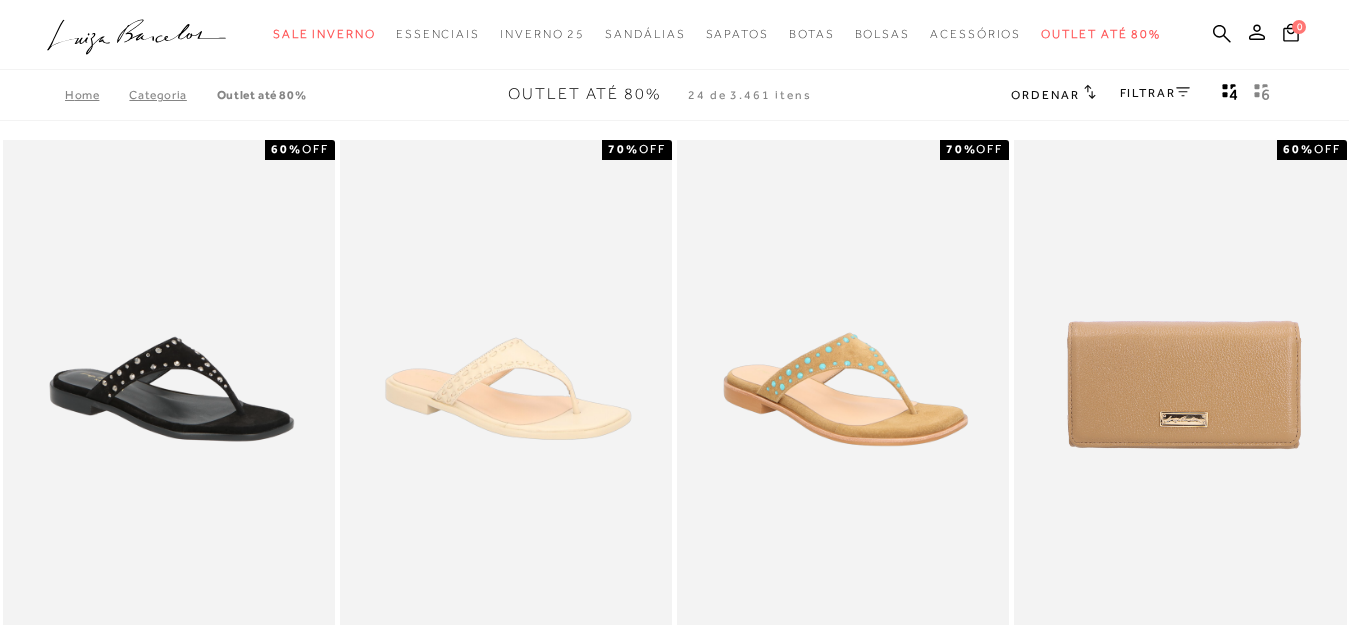 scroll, scrollTop: 0, scrollLeft: 0, axis: both 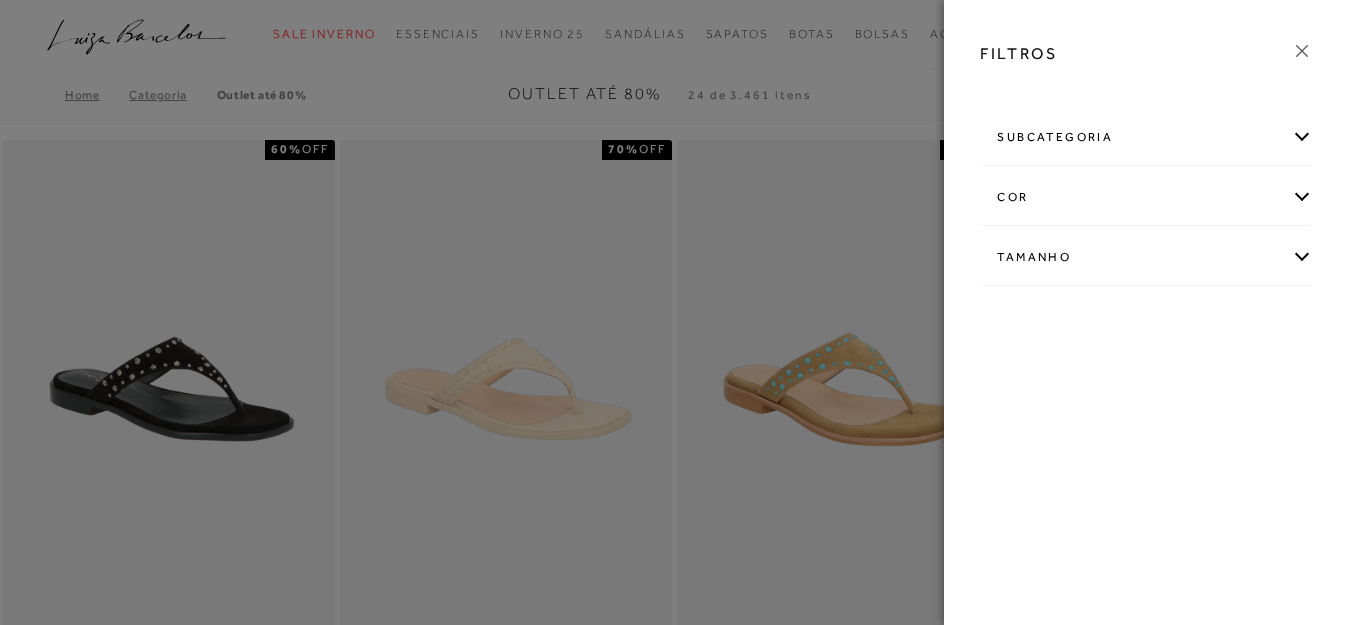 click 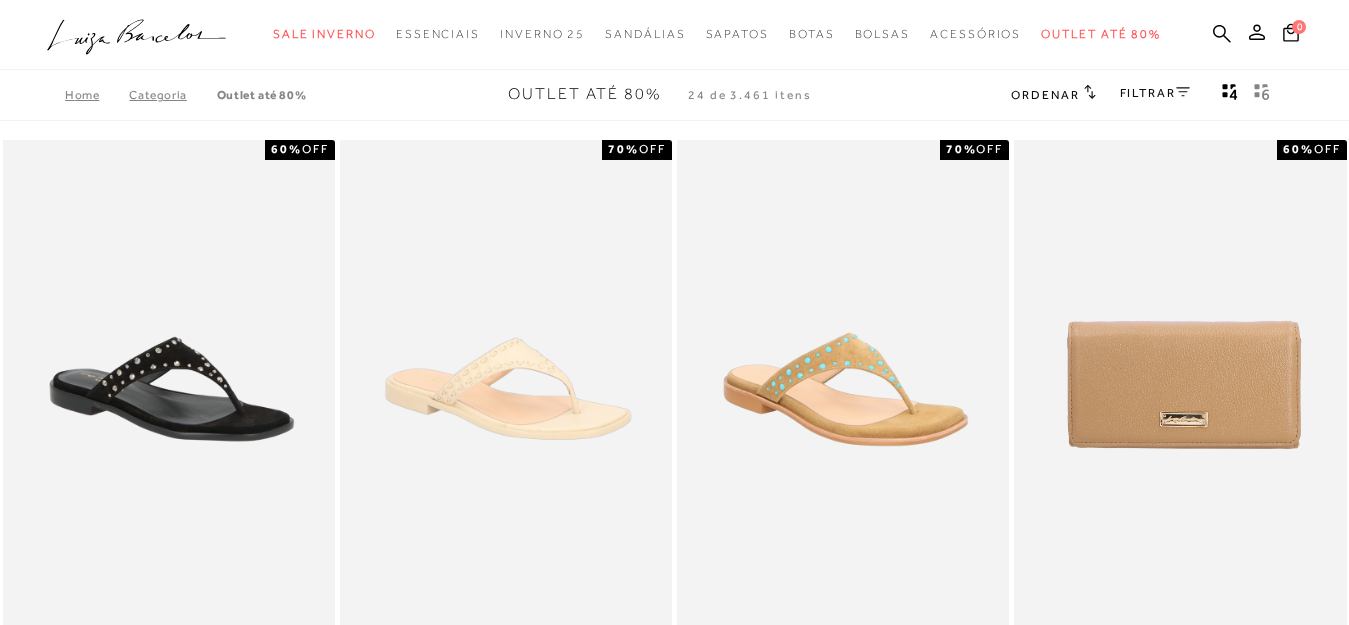 click on "Home" at bounding box center [97, 95] 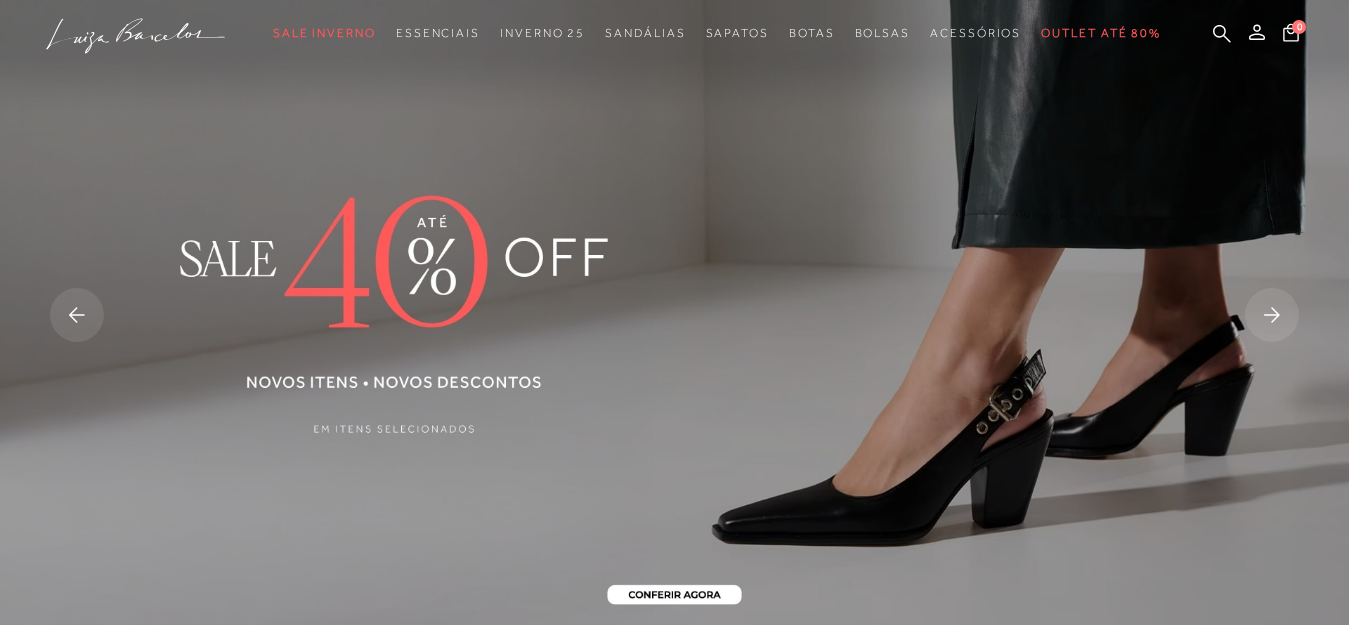 scroll, scrollTop: 0, scrollLeft: 0, axis: both 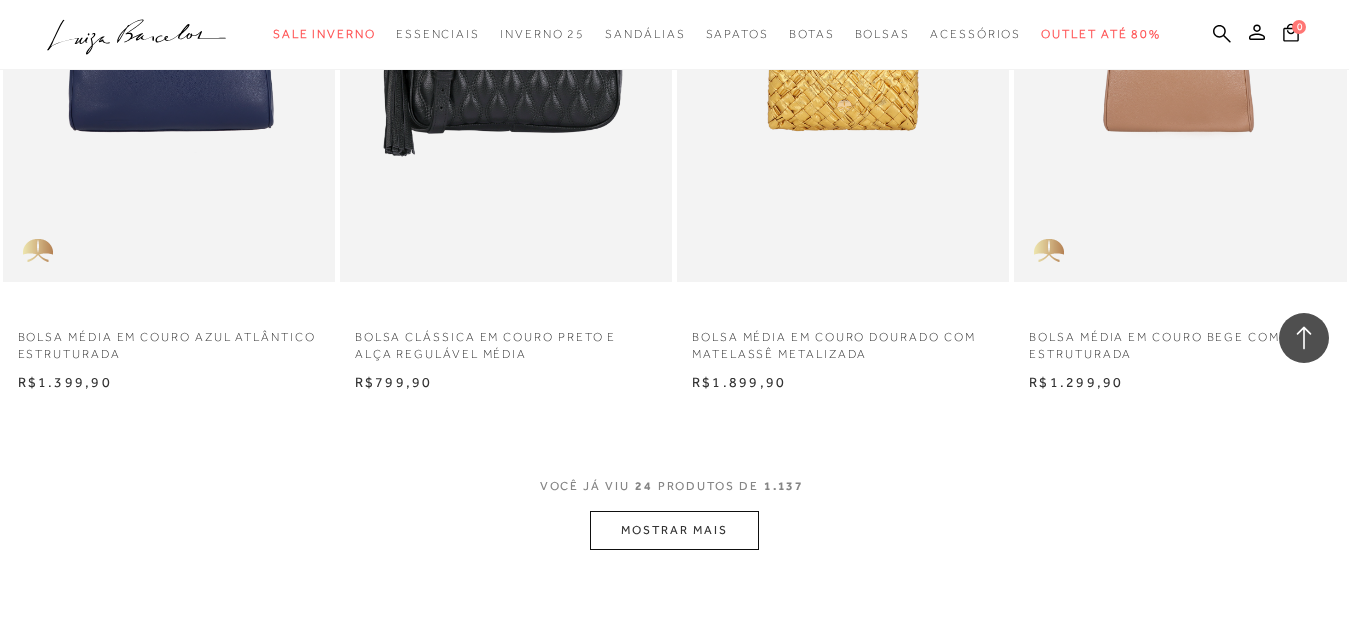 click on "MOSTRAR MAIS" at bounding box center [674, 530] 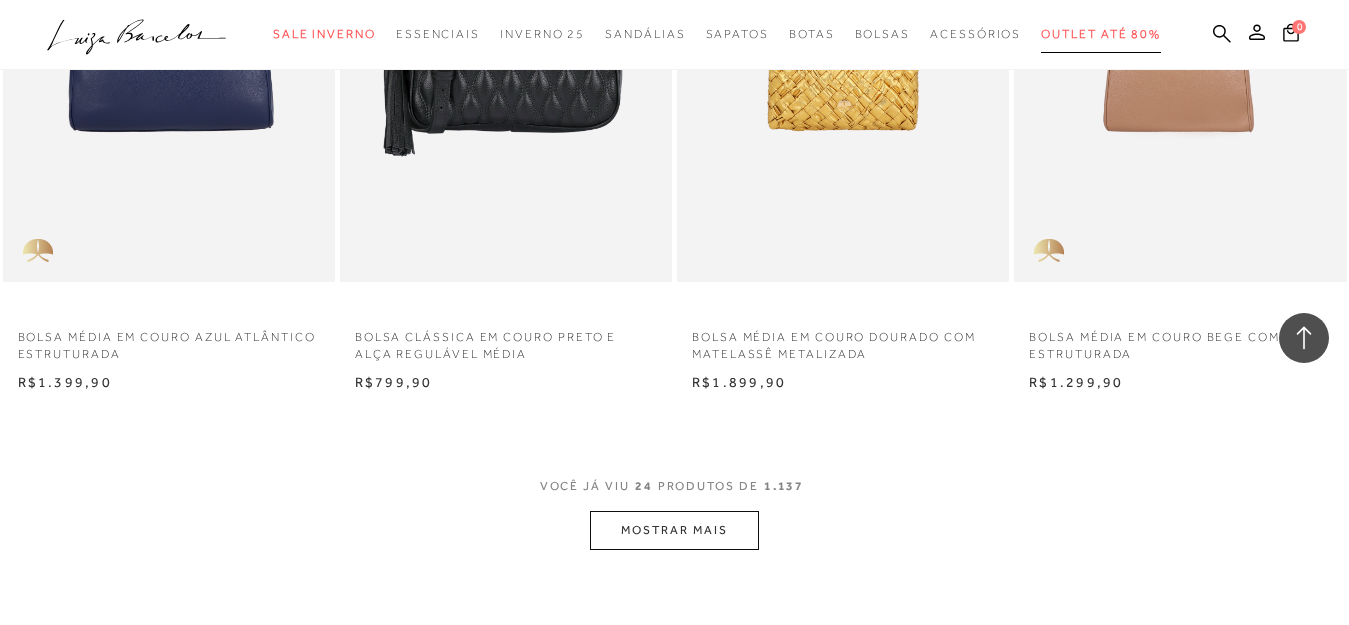 click on "Outlet até 80%" at bounding box center [1101, 34] 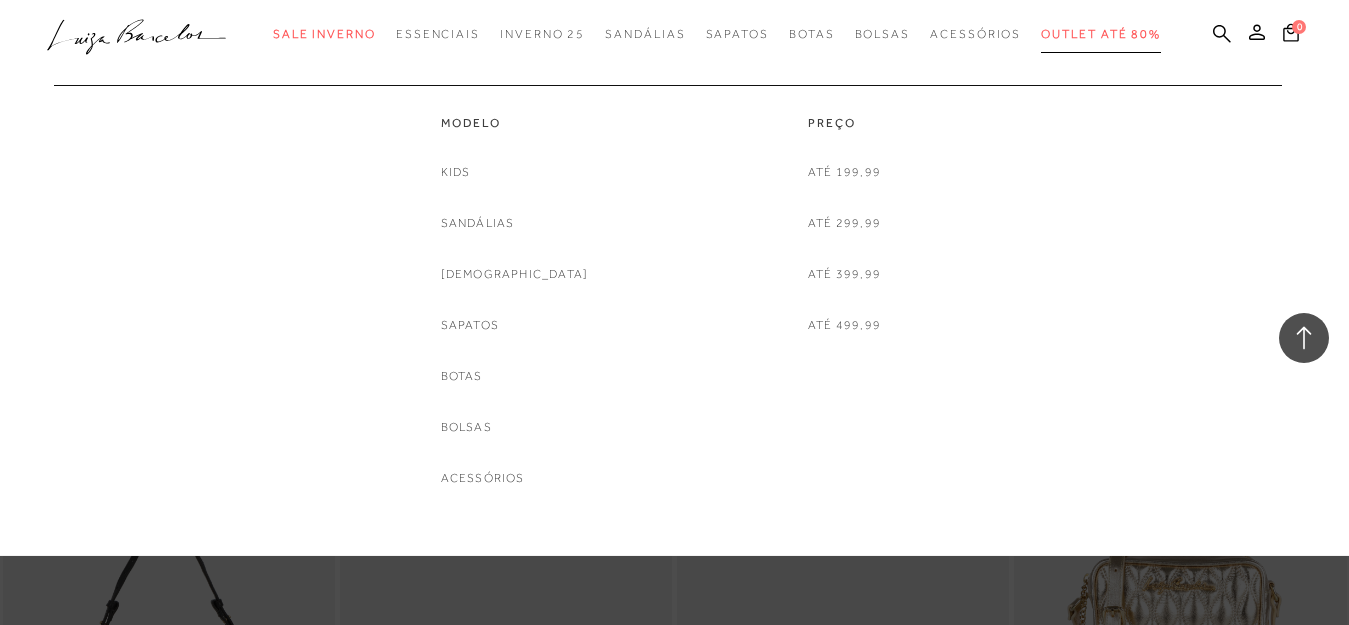 scroll, scrollTop: 3493, scrollLeft: 0, axis: vertical 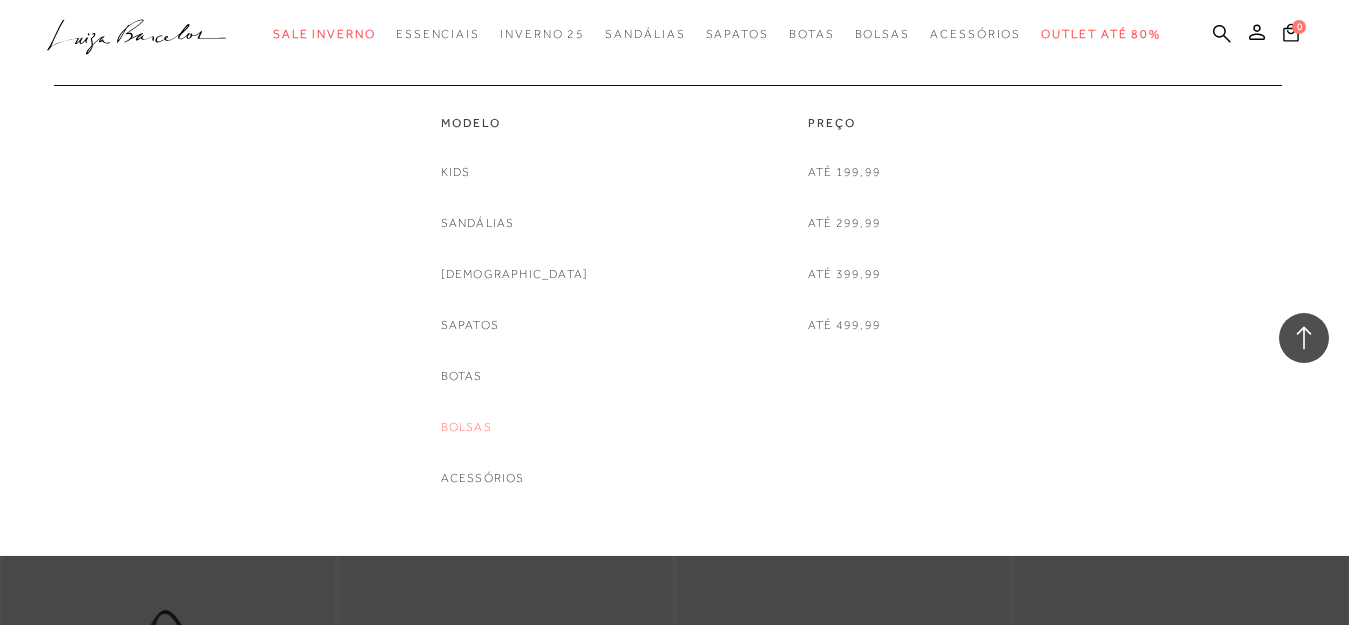 click on "Bolsas" at bounding box center [466, 427] 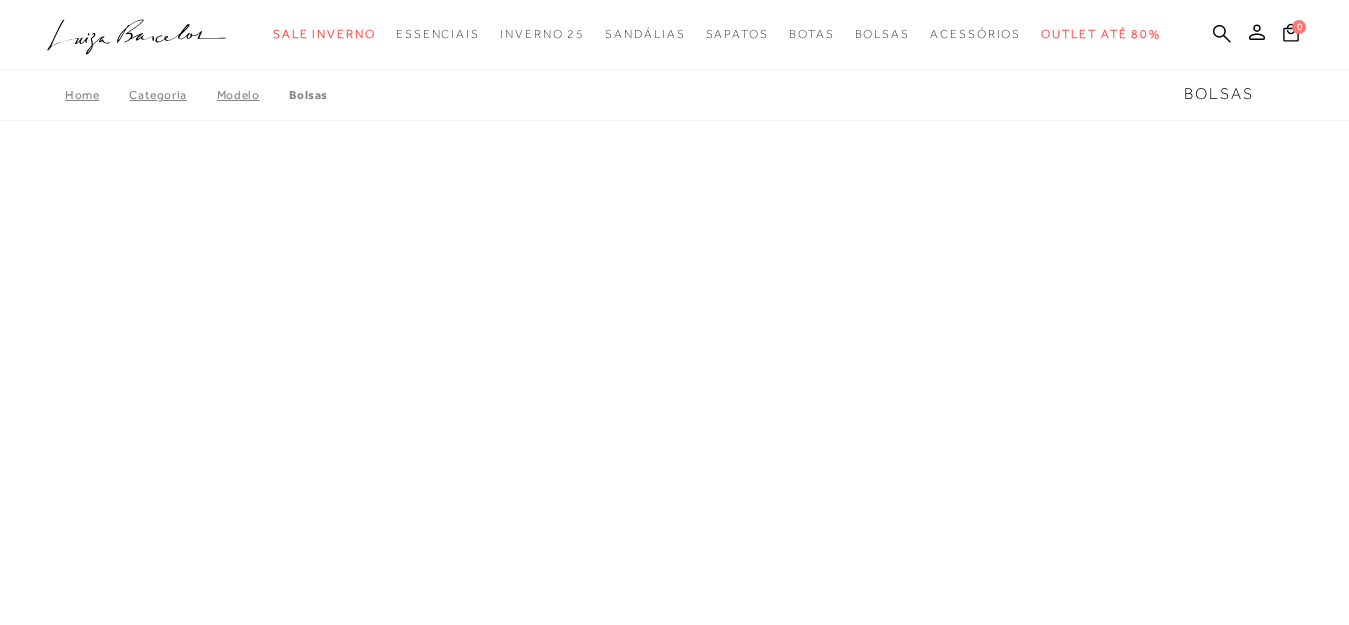 scroll, scrollTop: 1141, scrollLeft: 0, axis: vertical 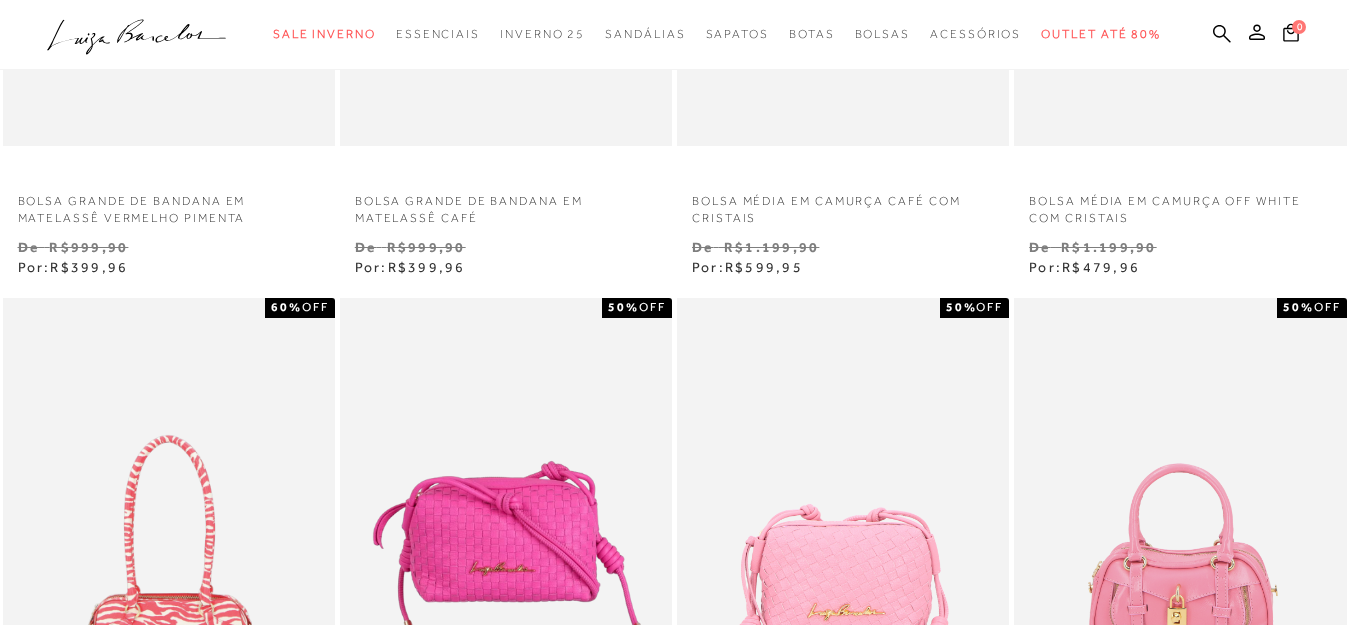 type 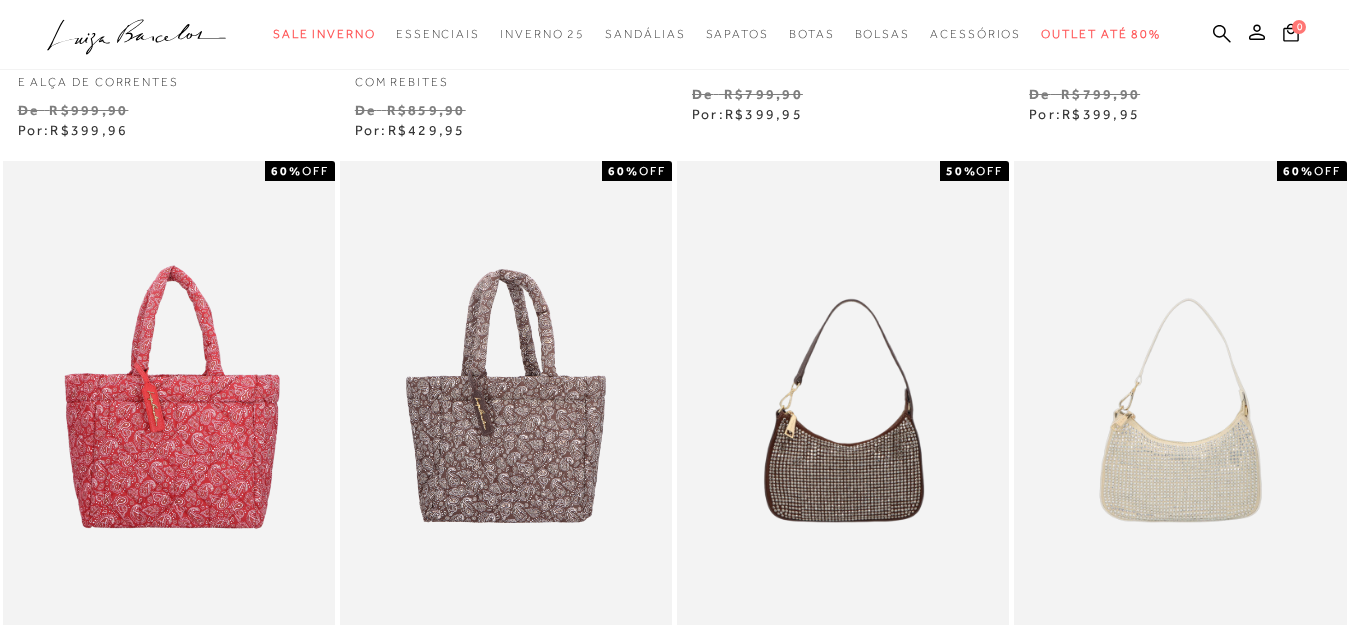 scroll, scrollTop: 654, scrollLeft: 0, axis: vertical 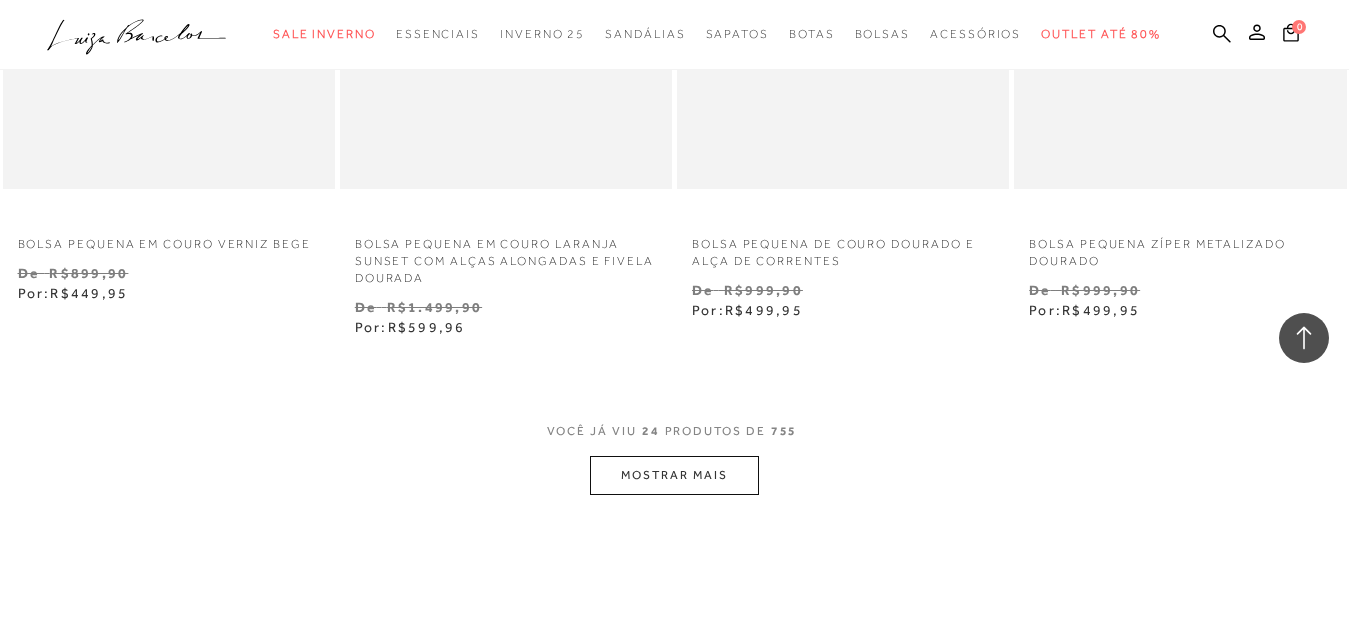 click on "MOSTRAR MAIS" at bounding box center (674, 475) 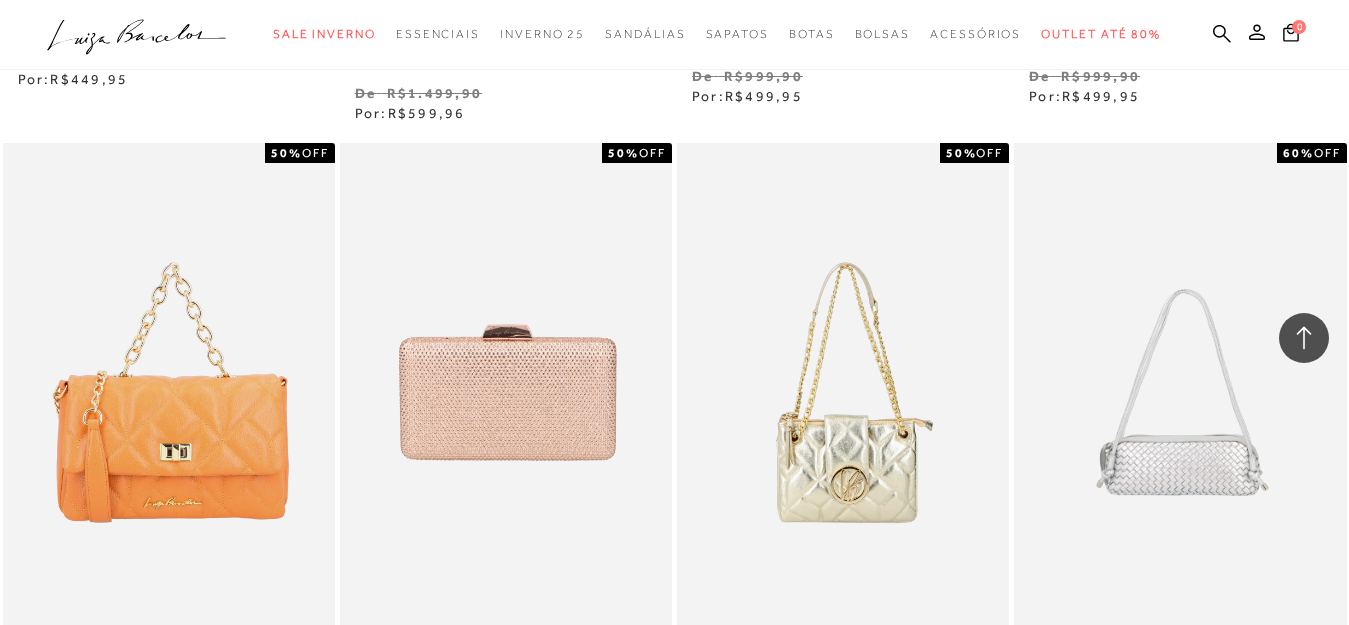 scroll, scrollTop: 3959, scrollLeft: 0, axis: vertical 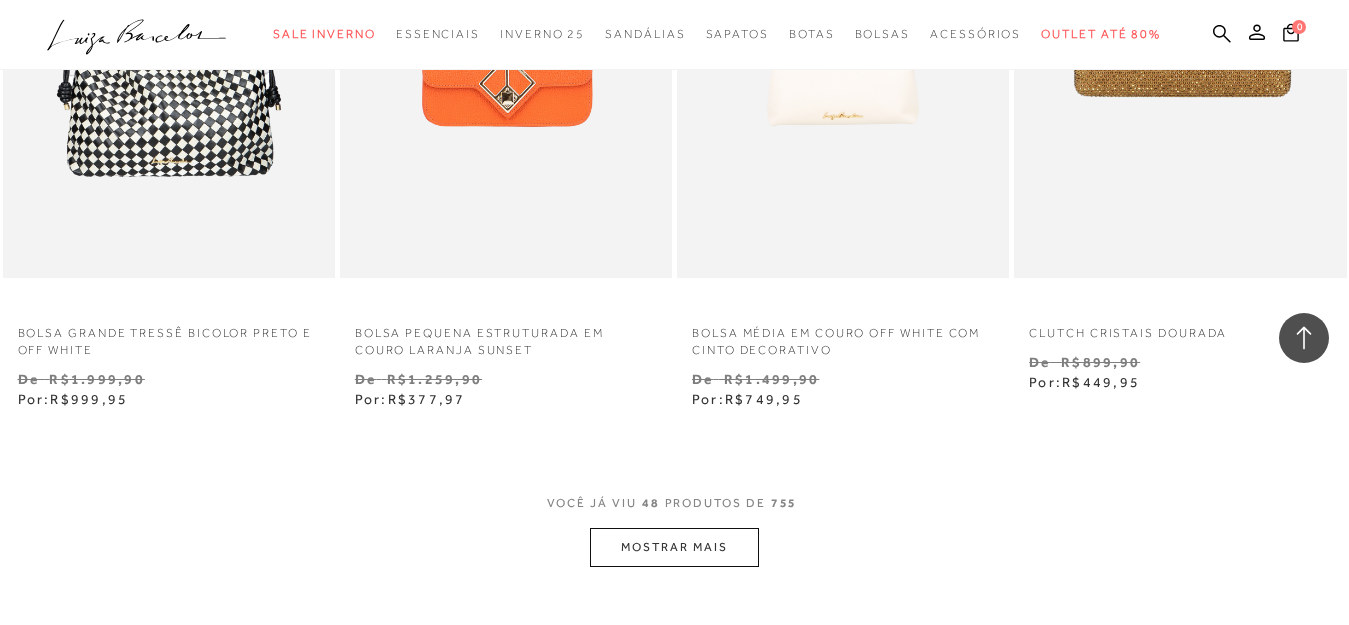 click on "MOSTRAR MAIS" at bounding box center [674, 547] 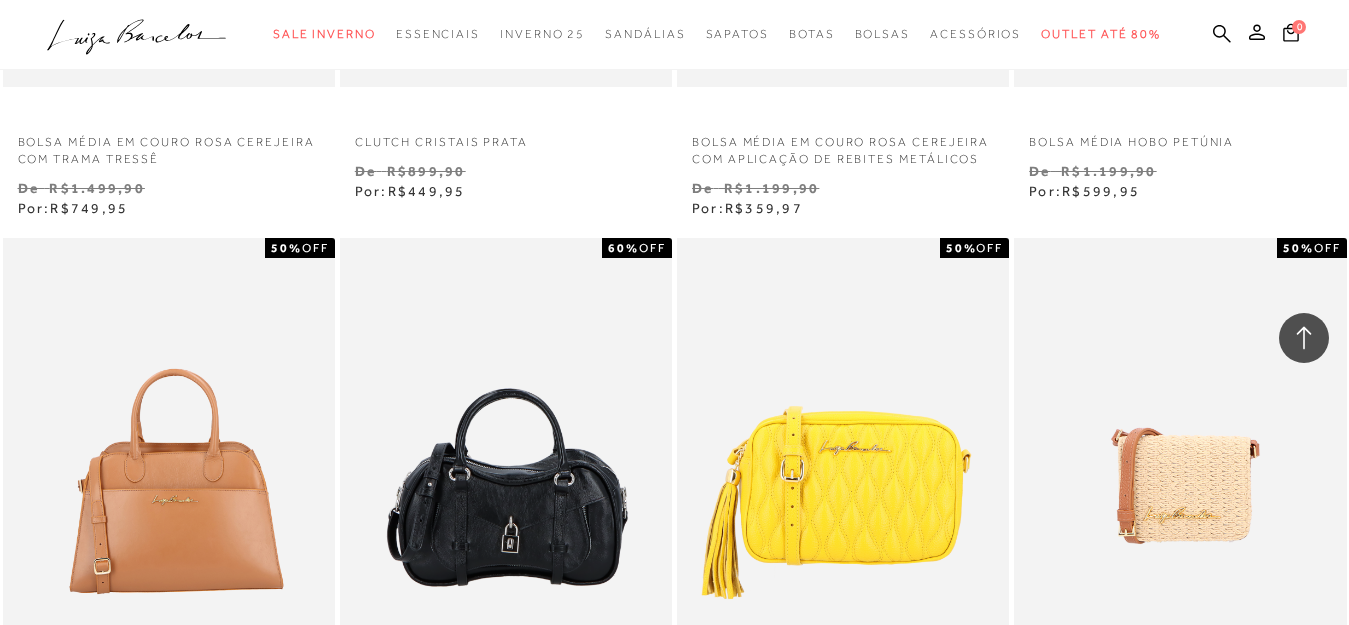scroll, scrollTop: 10482, scrollLeft: 0, axis: vertical 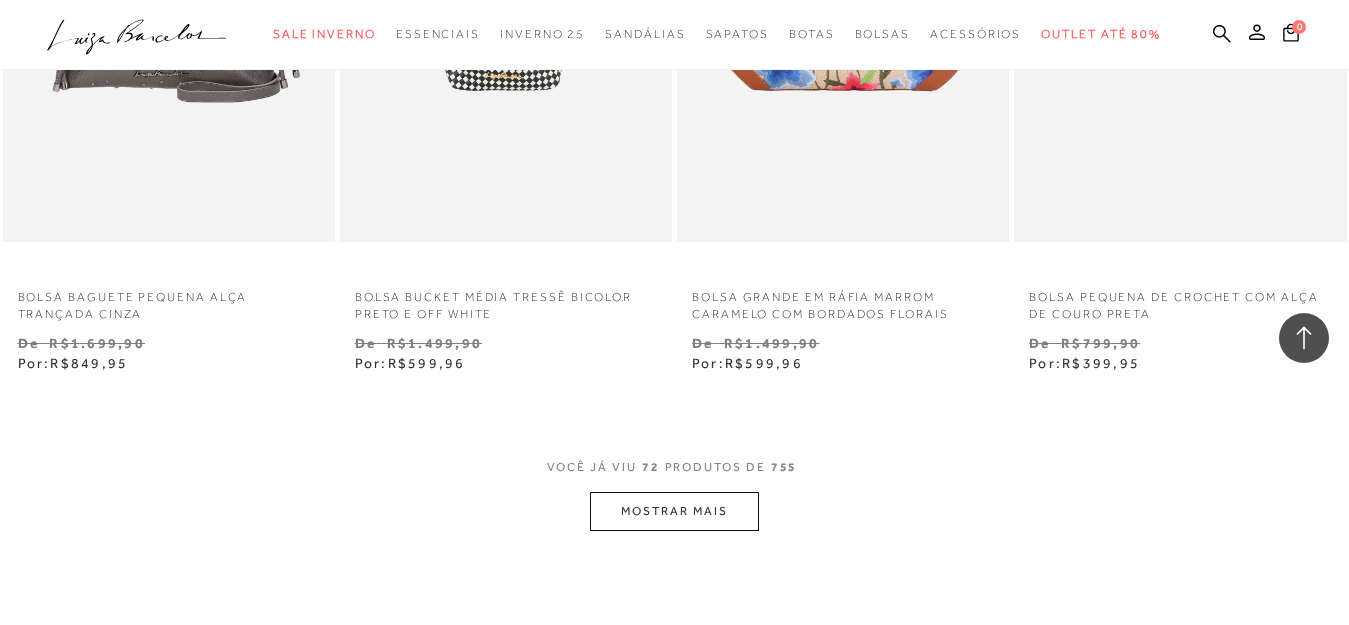 click on "MOSTRAR MAIS" at bounding box center [674, 511] 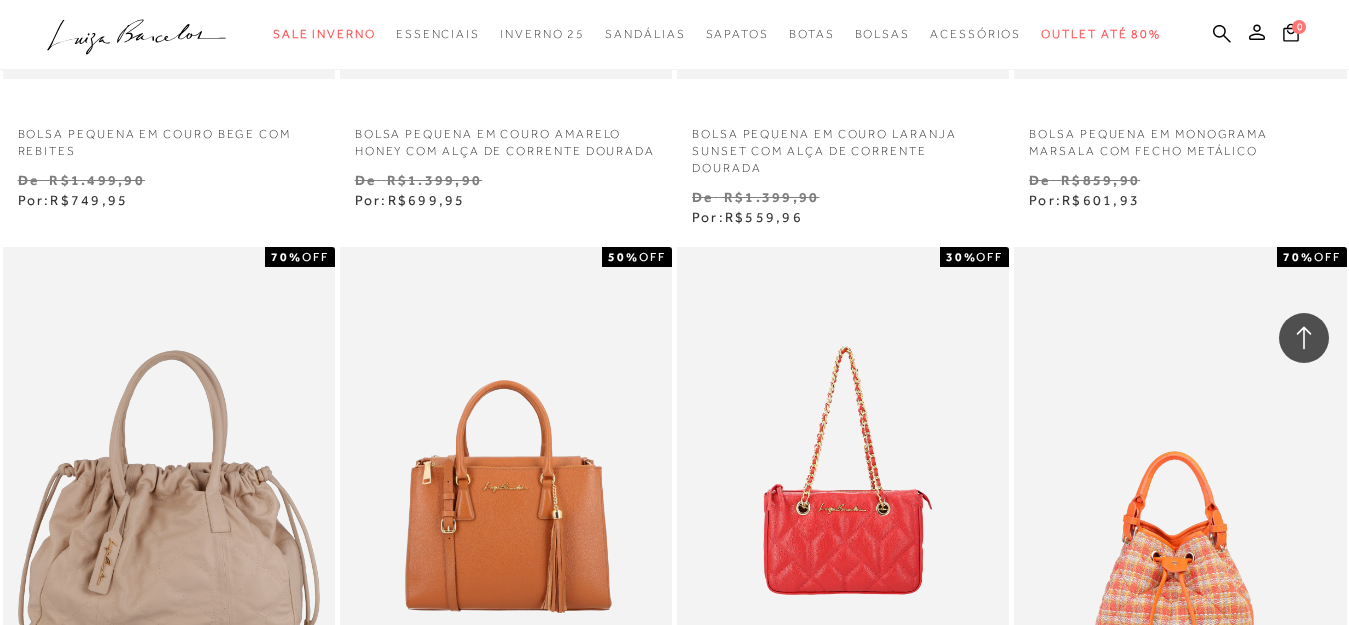 scroll, scrollTop: 13361, scrollLeft: 0, axis: vertical 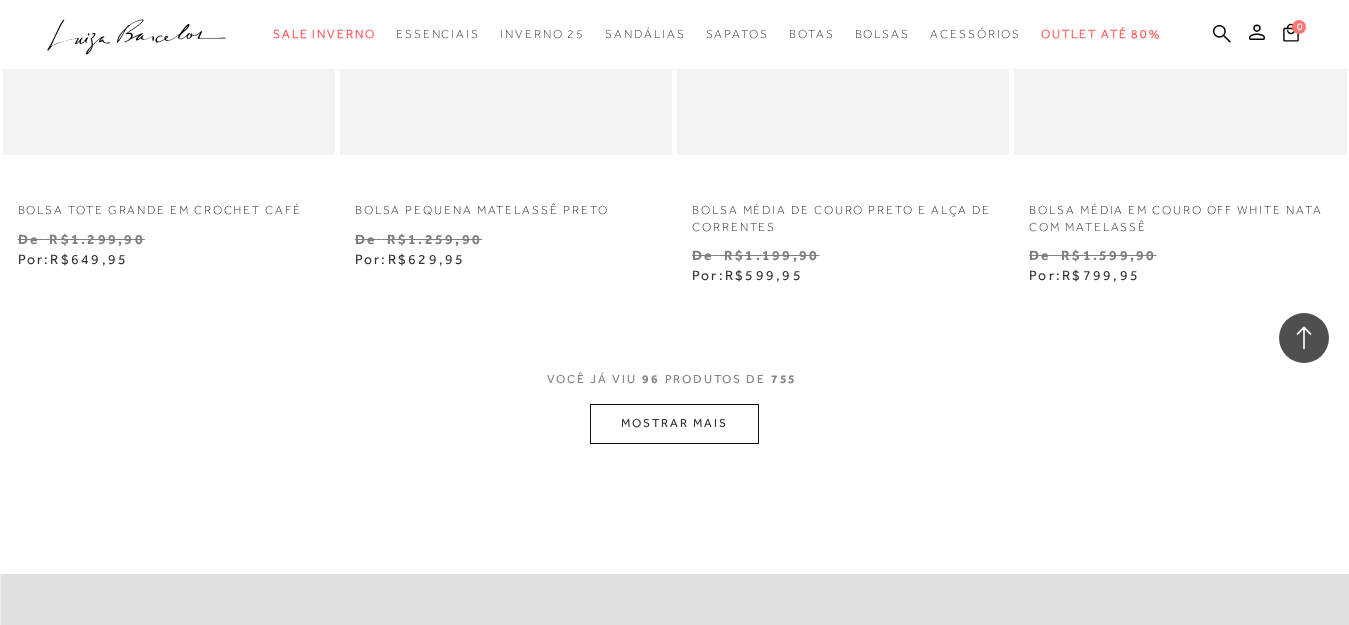 click on "MOSTRAR MAIS" at bounding box center (674, 423) 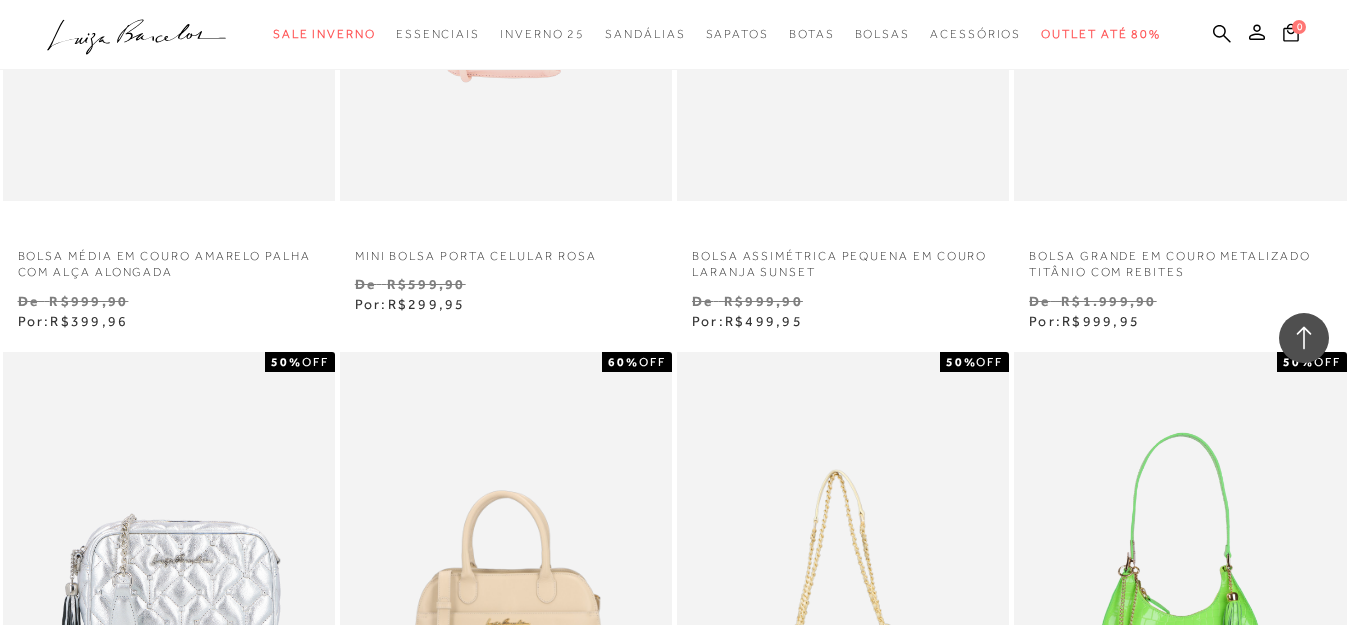 scroll, scrollTop: 19180, scrollLeft: 0, axis: vertical 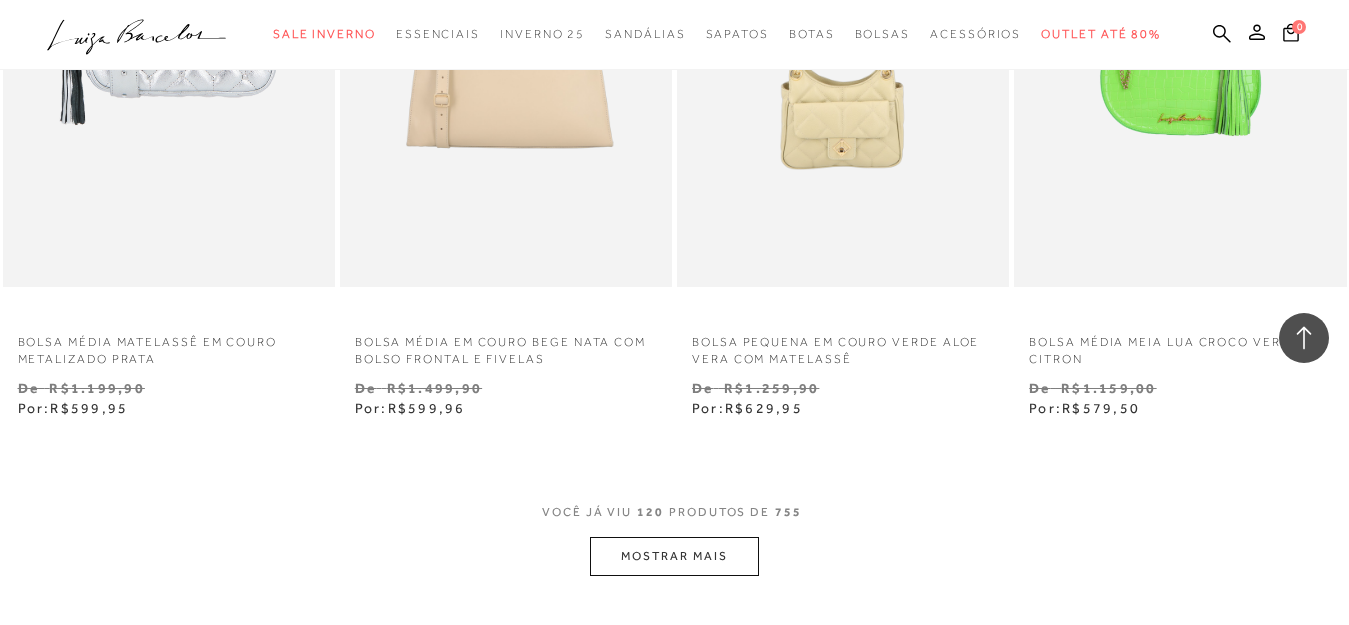 click on "MOSTRAR MAIS" at bounding box center (674, 556) 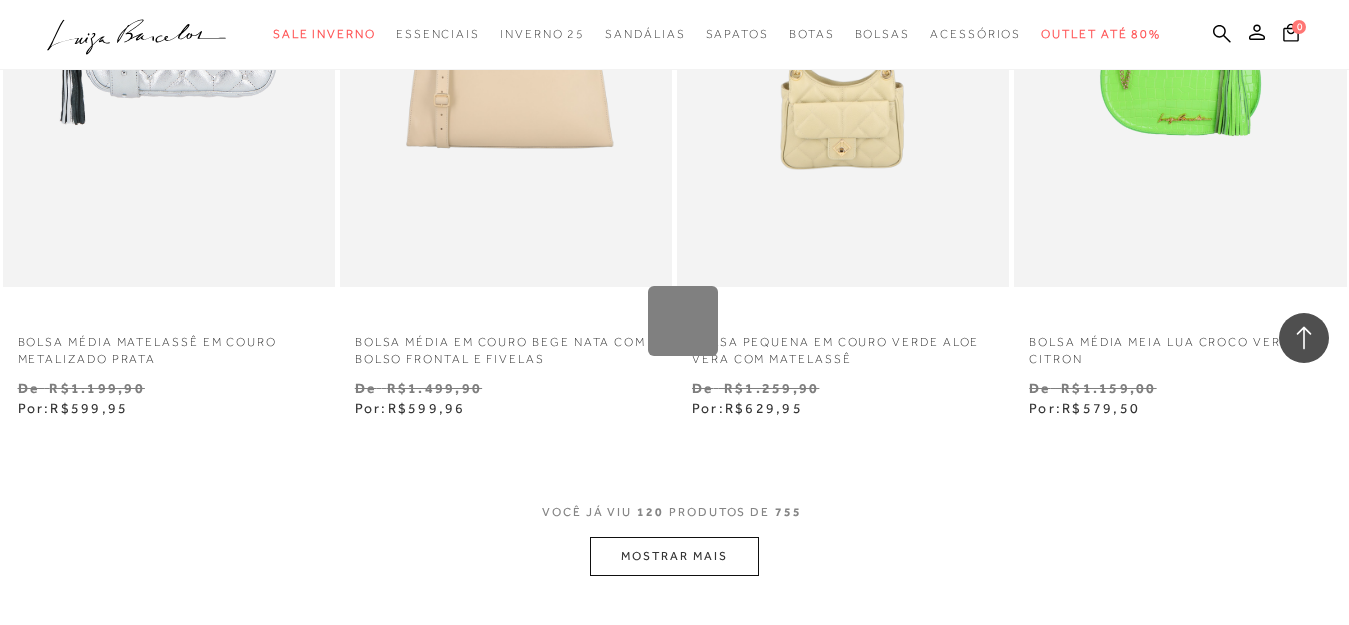 type 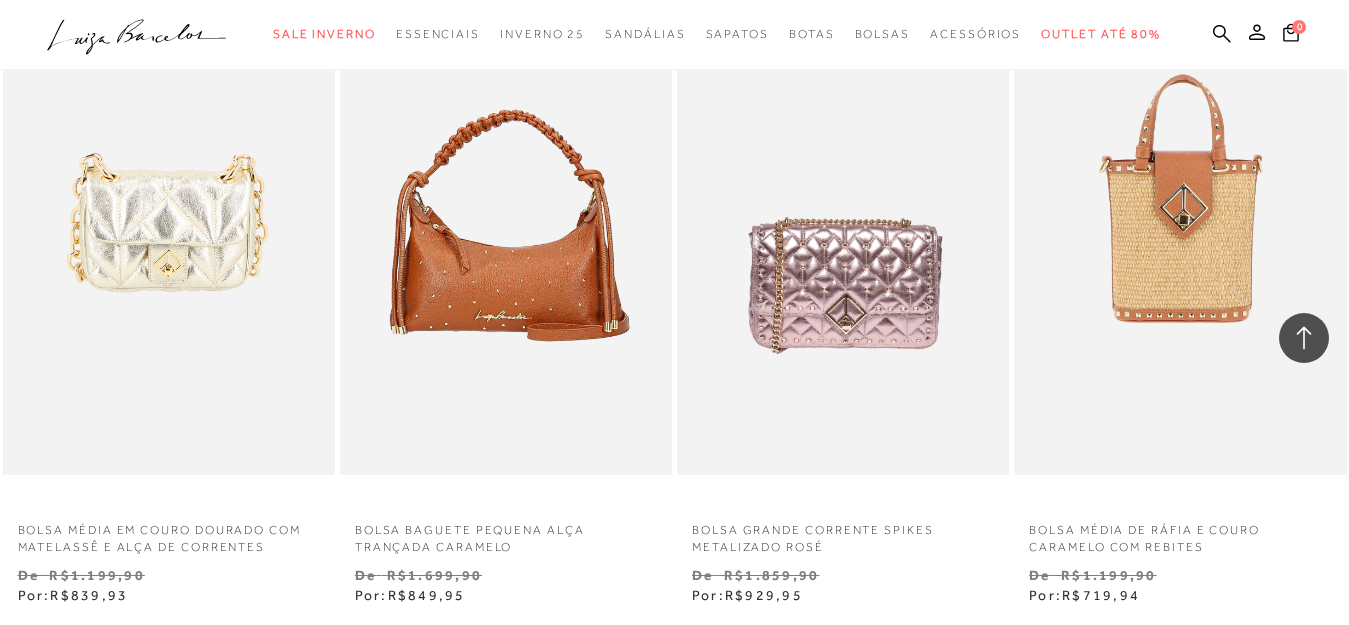 scroll, scrollTop: 20489, scrollLeft: 0, axis: vertical 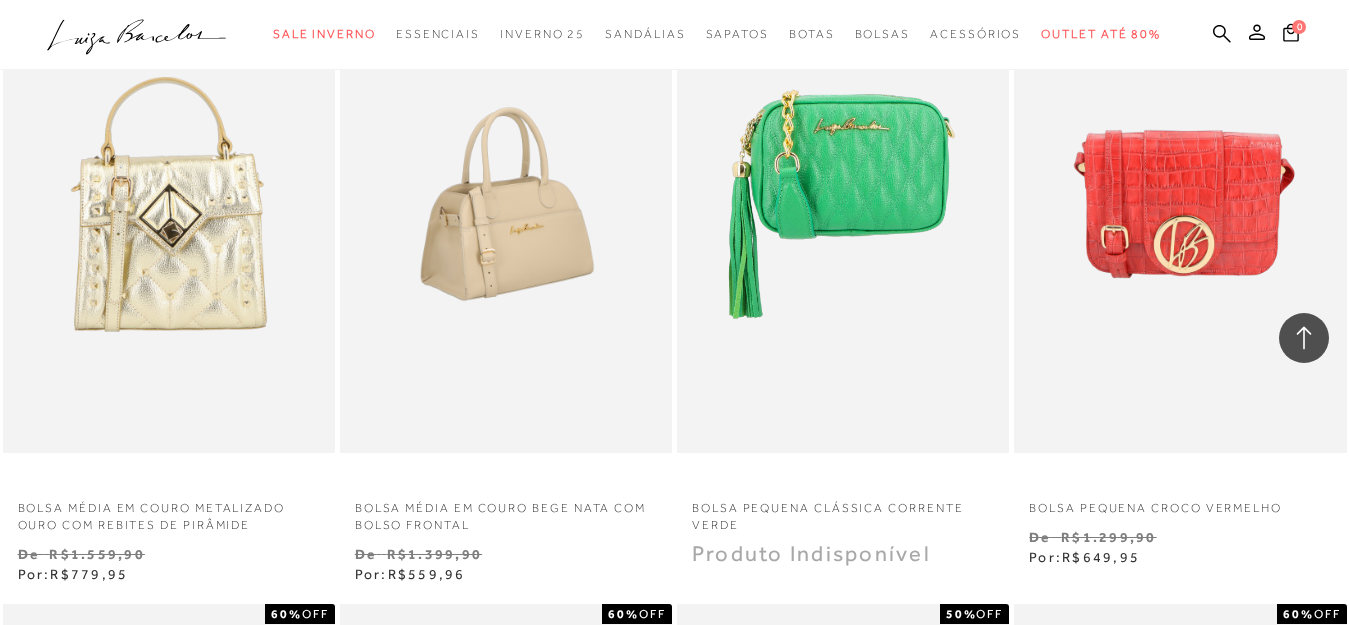 click at bounding box center [507, 204] 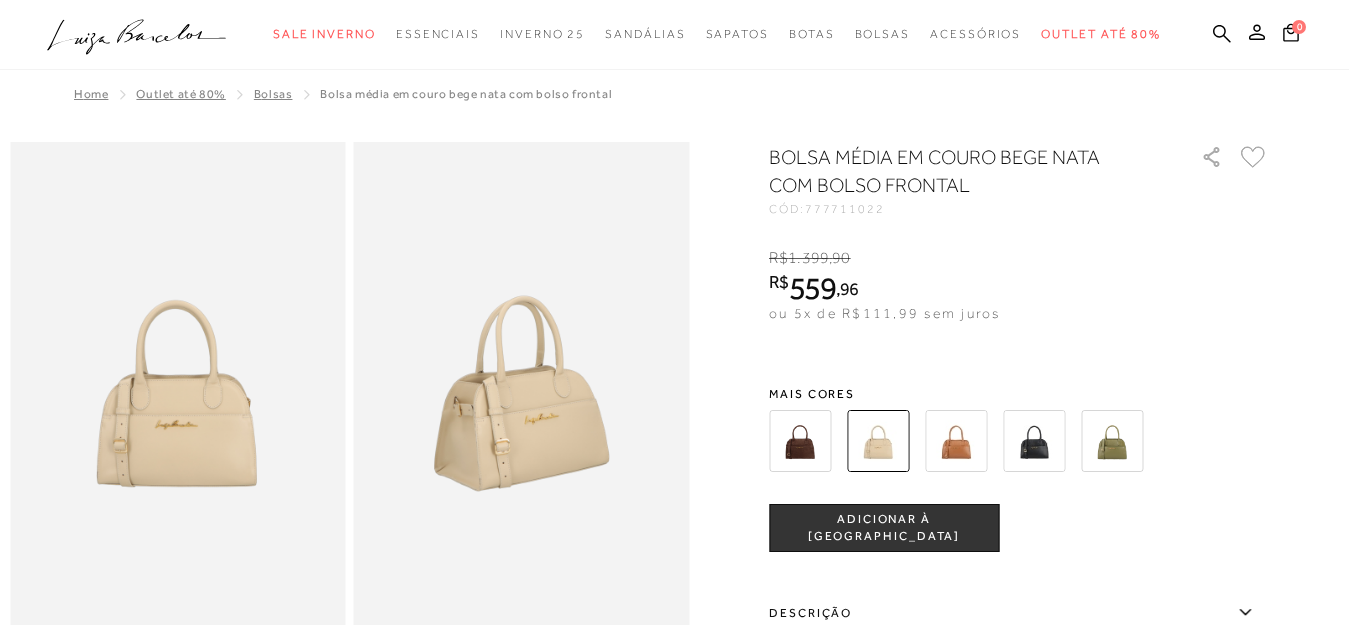 scroll, scrollTop: 0, scrollLeft: 0, axis: both 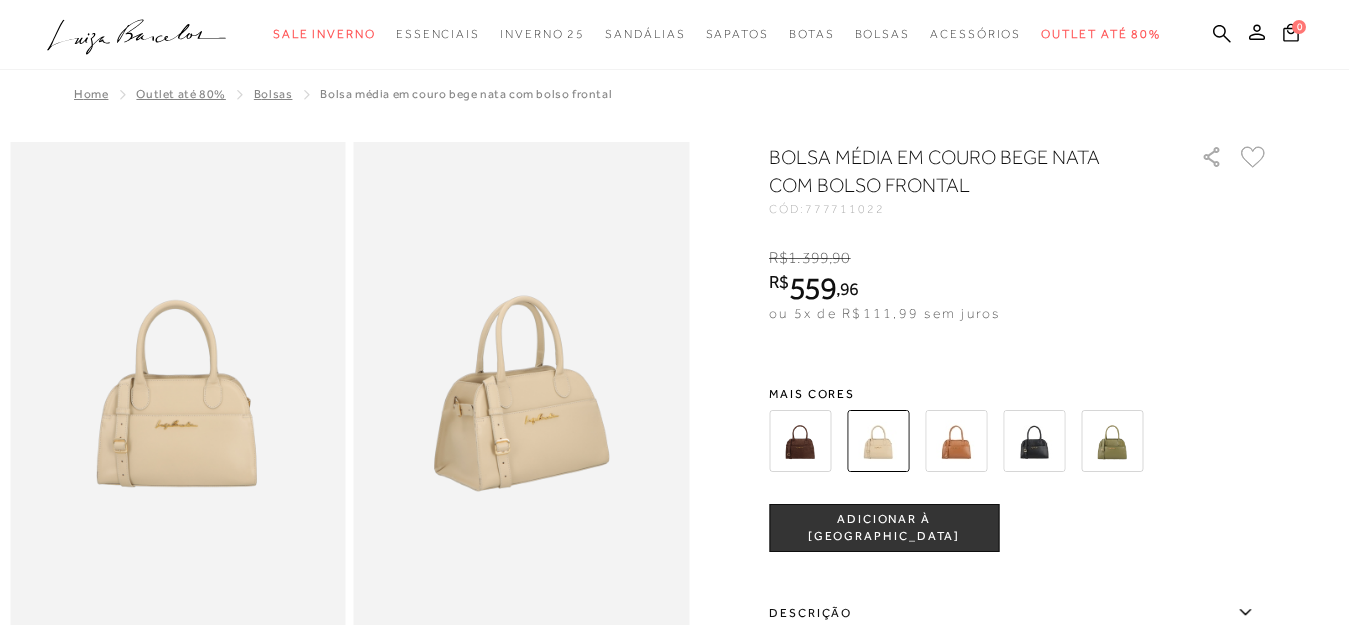 click at bounding box center (956, 441) 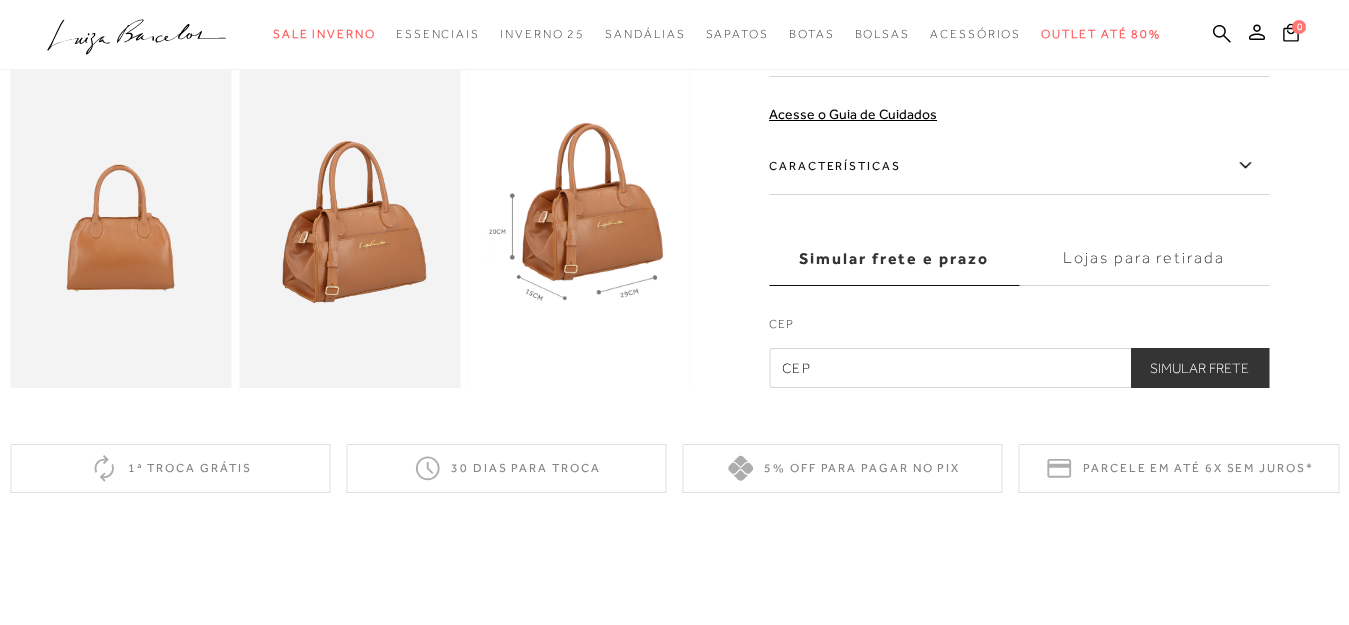 scroll, scrollTop: 0, scrollLeft: 0, axis: both 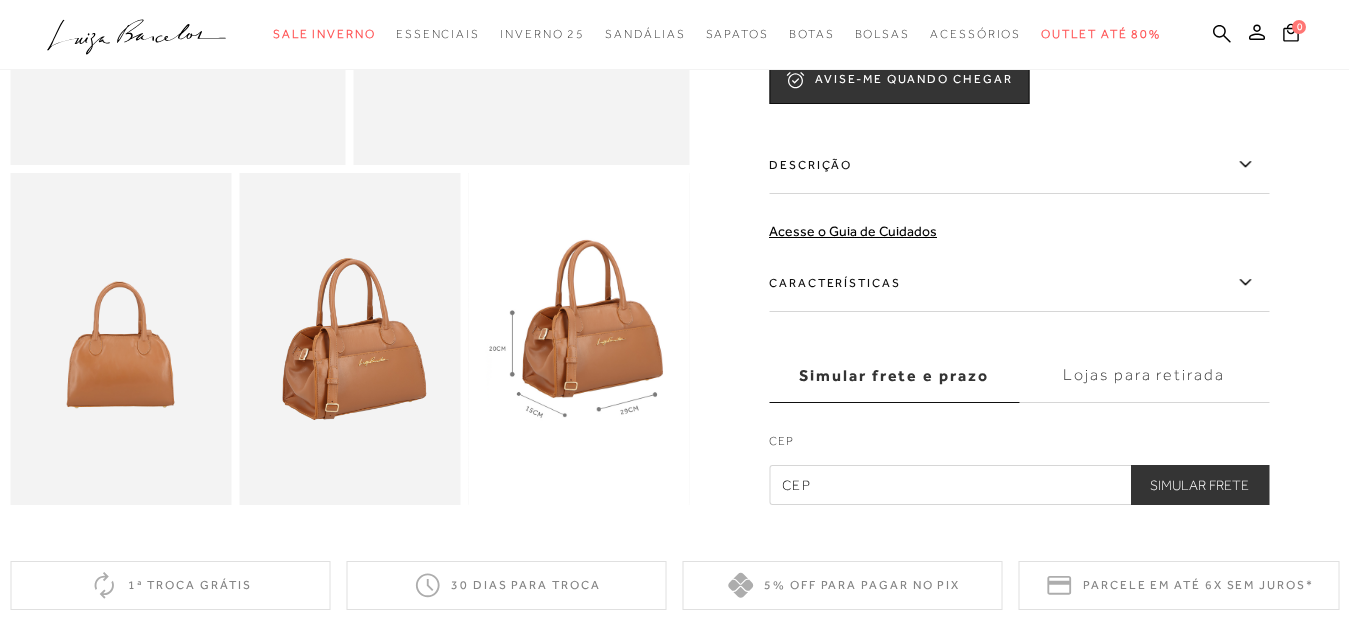 click on "Características" at bounding box center (1019, 283) 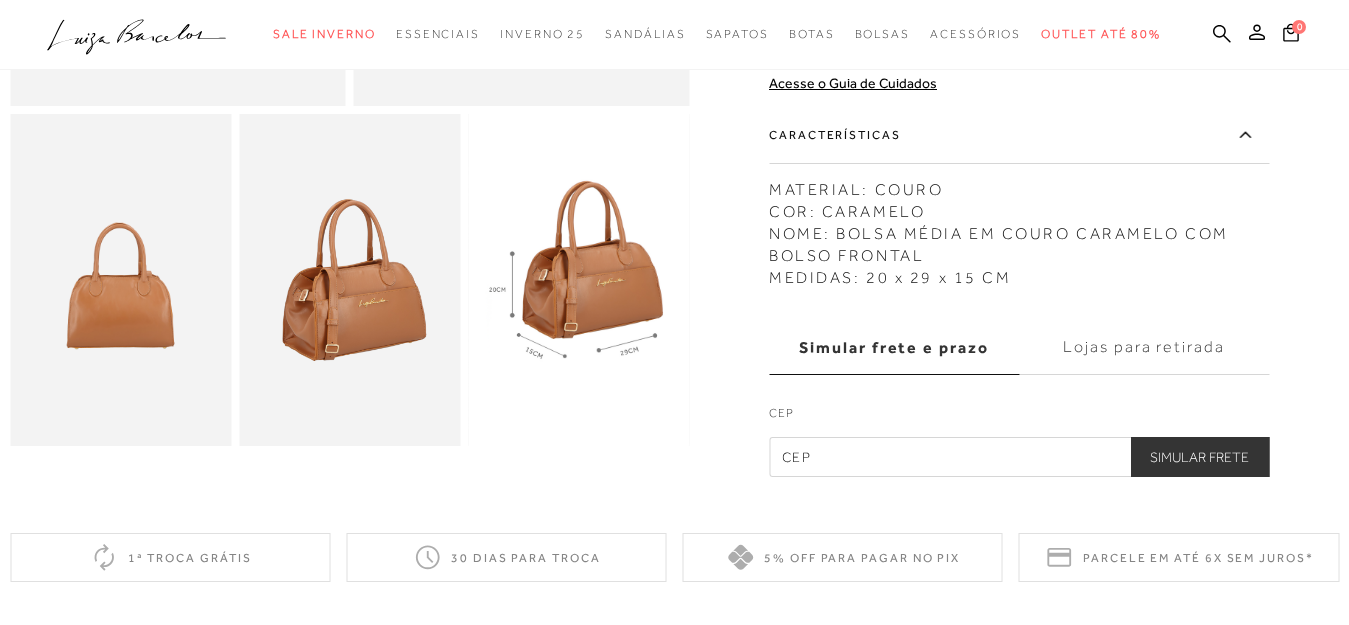 scroll, scrollTop: 519, scrollLeft: 0, axis: vertical 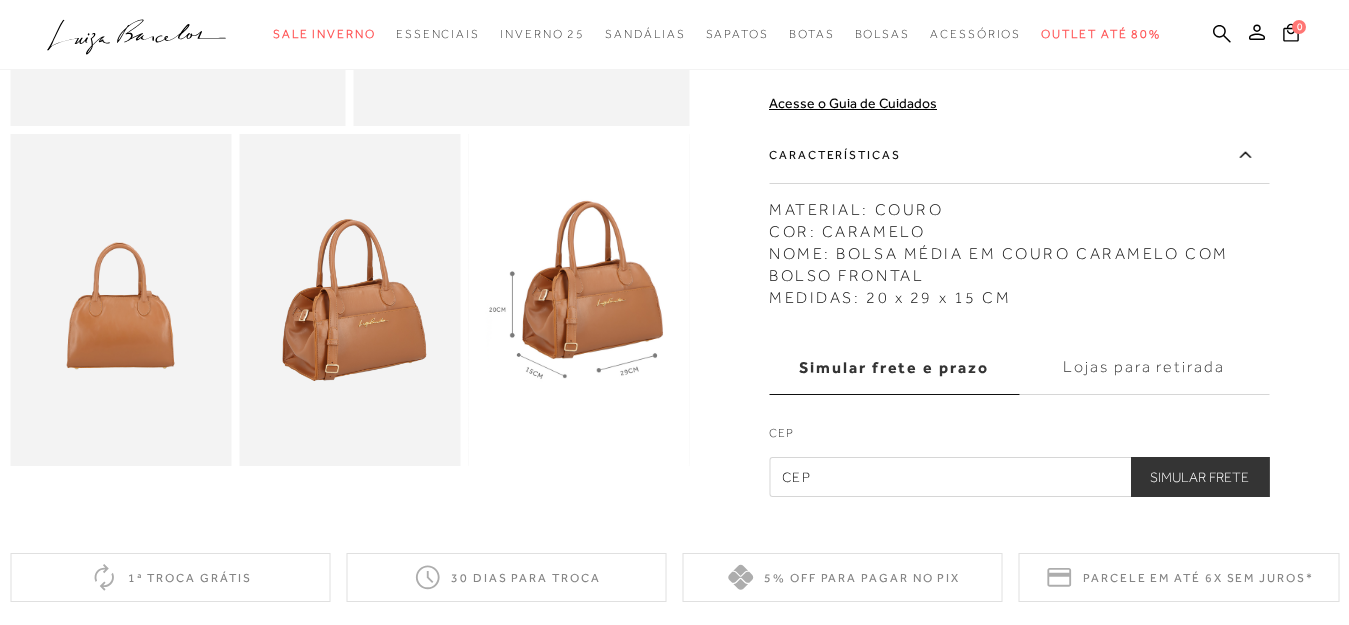 click at bounding box center [1019, 477] 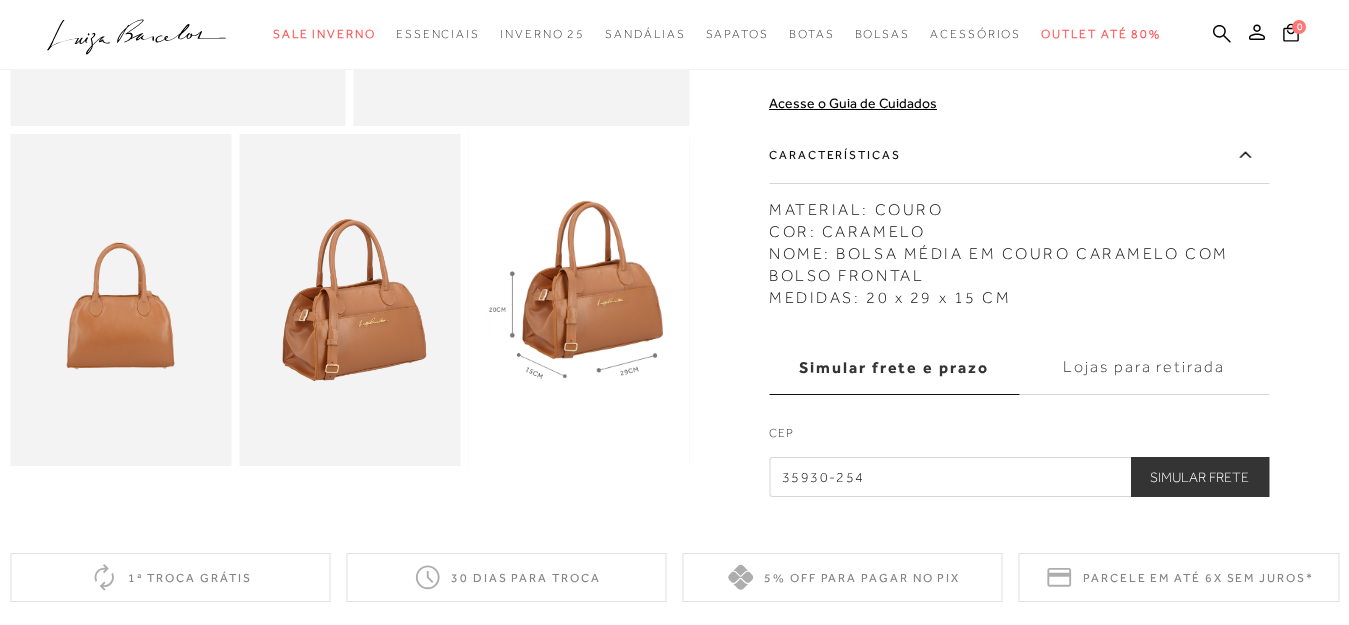 type on "35930-254" 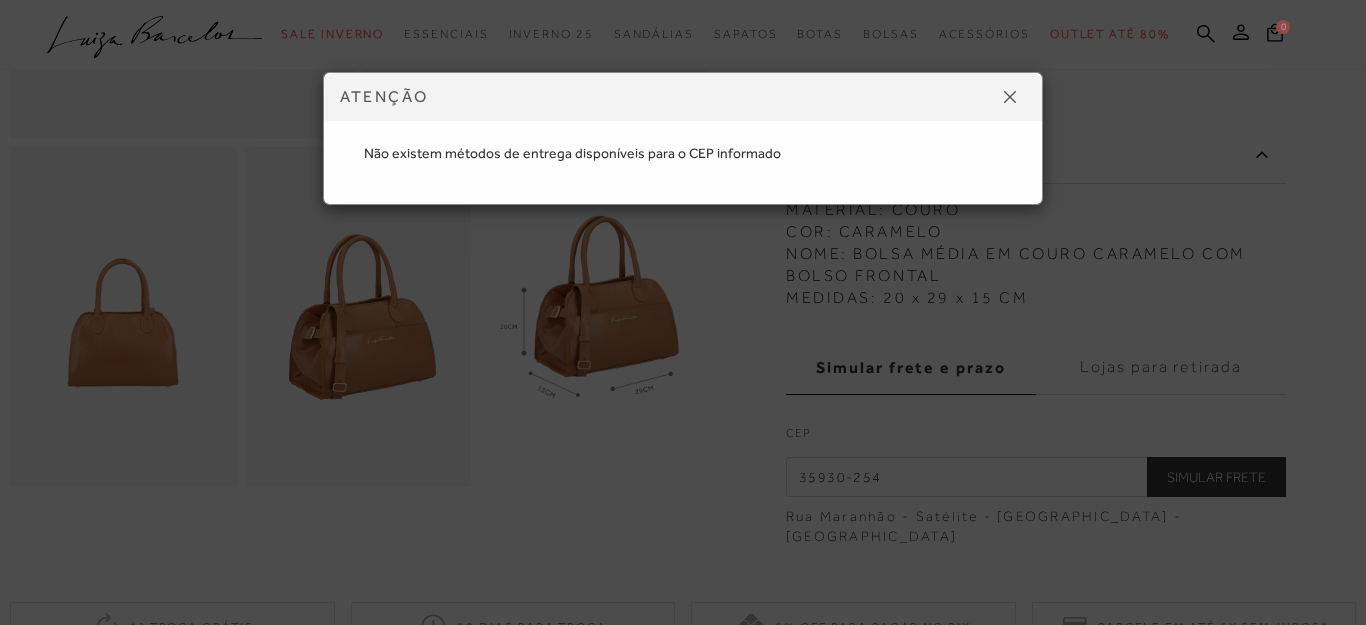 click at bounding box center (1010, 97) 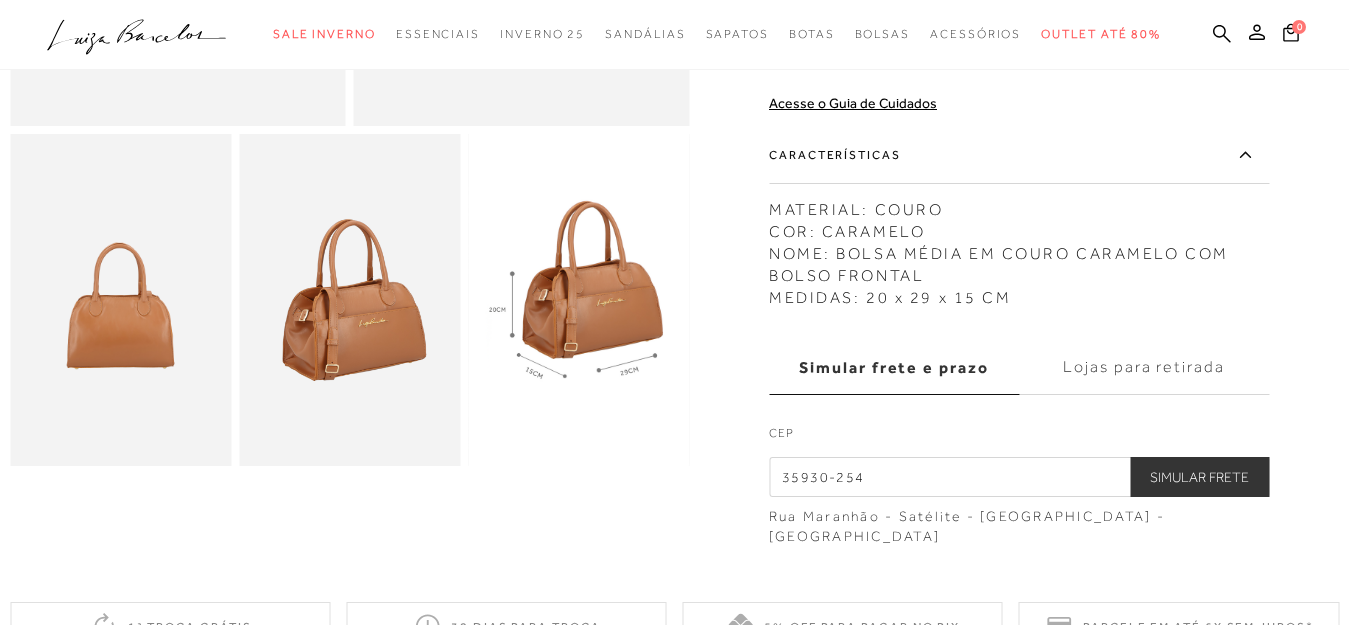 click on "Lojas para retirada" at bounding box center [1144, 368] 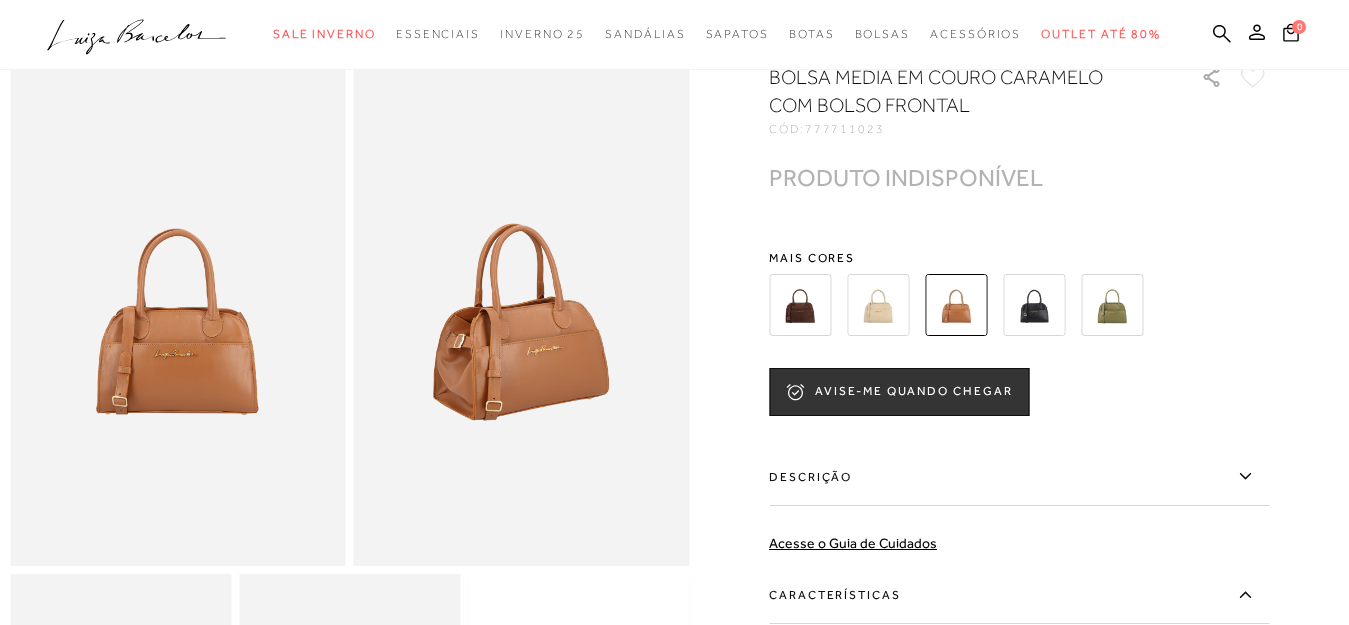scroll, scrollTop: 0, scrollLeft: 0, axis: both 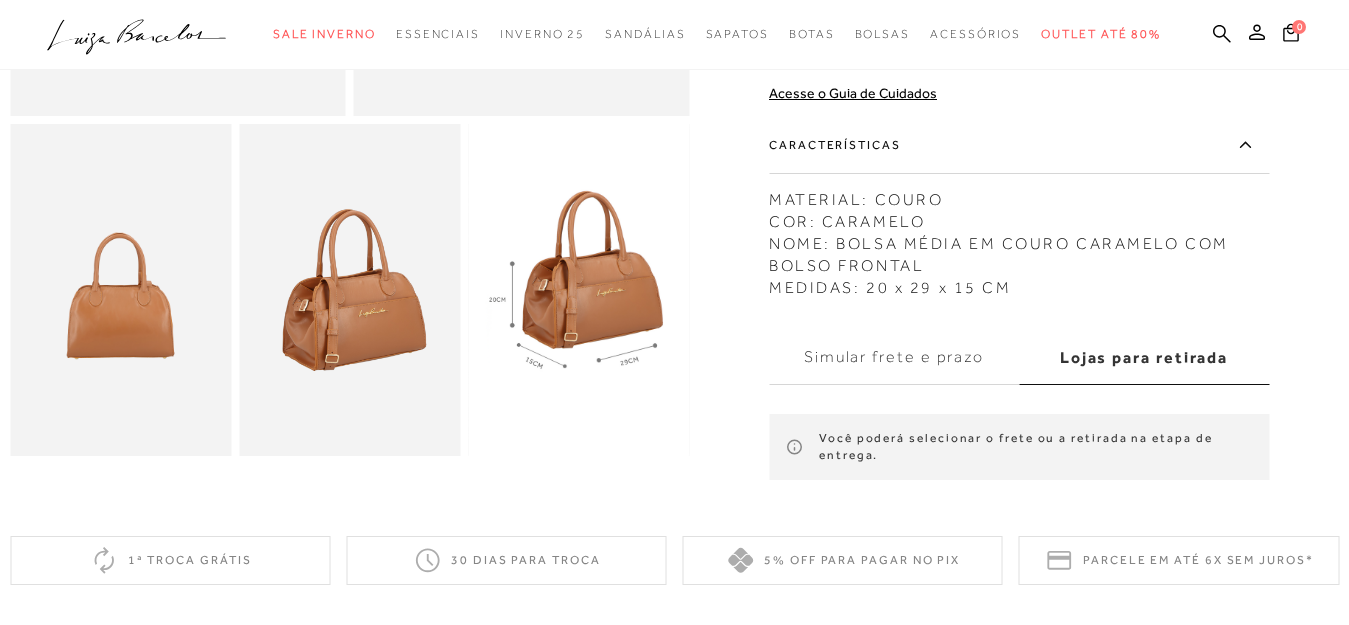 click on "Simular frete e prazo" at bounding box center (894, 358) 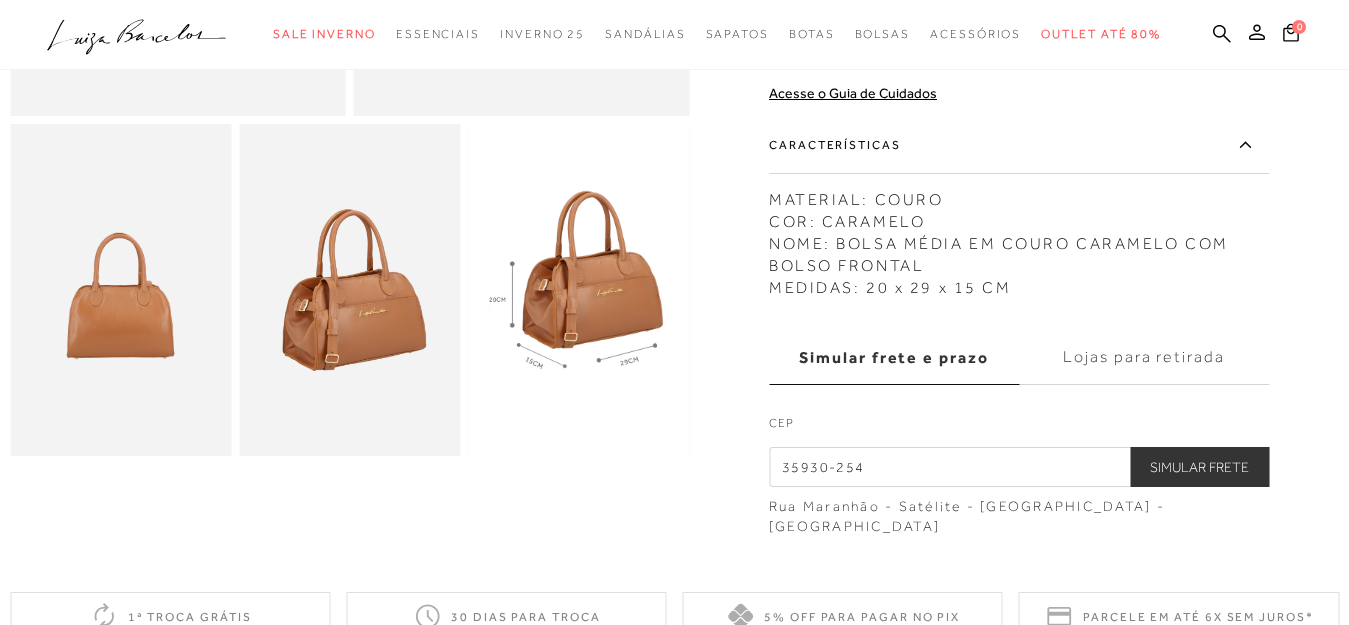 click on "Simular Frete" at bounding box center [1199, 467] 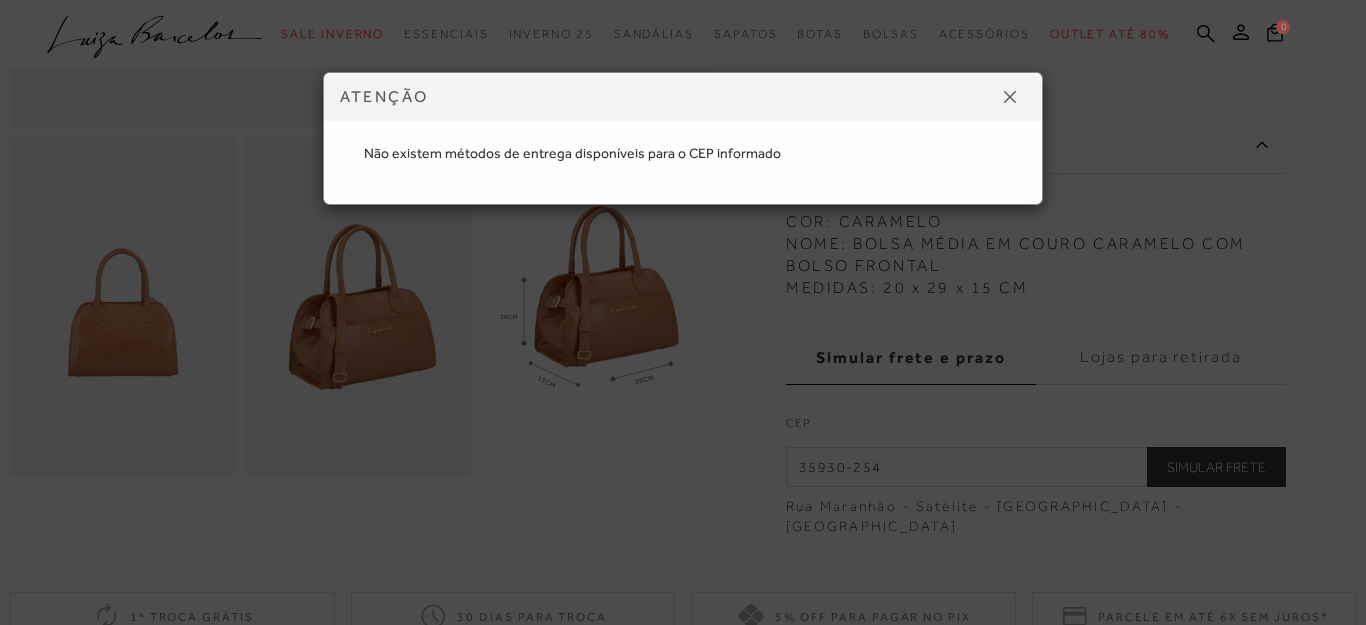 click at bounding box center [1010, 97] 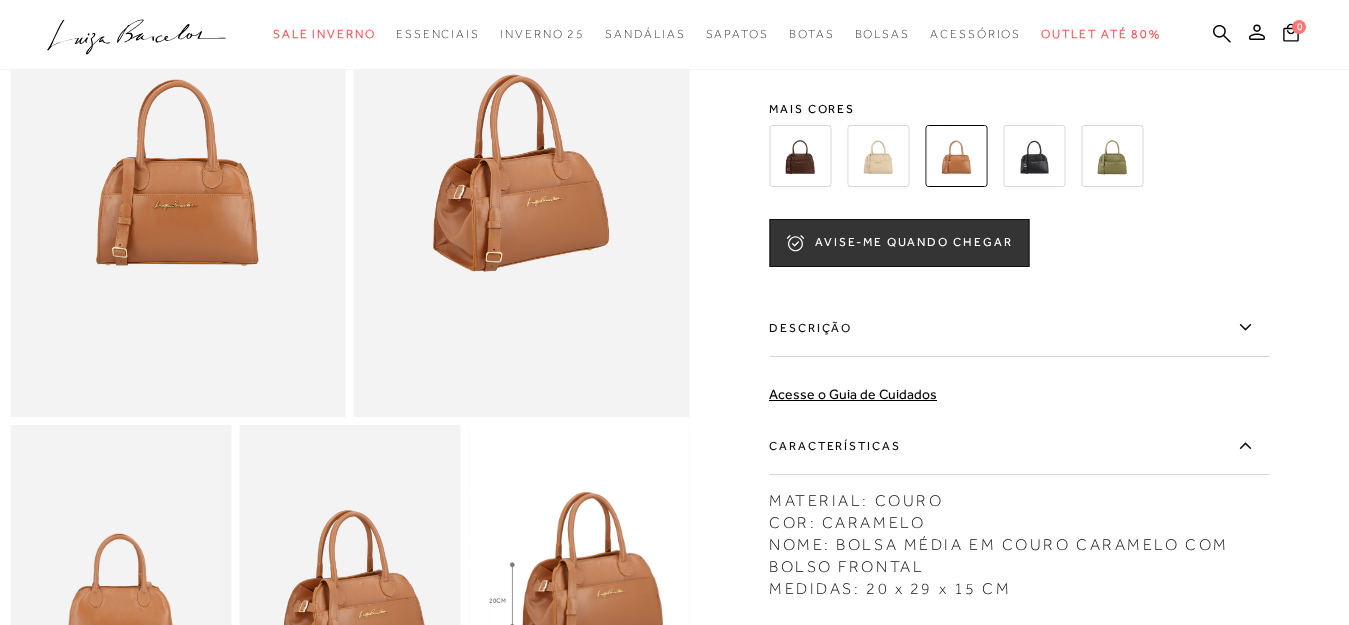 scroll, scrollTop: 223, scrollLeft: 0, axis: vertical 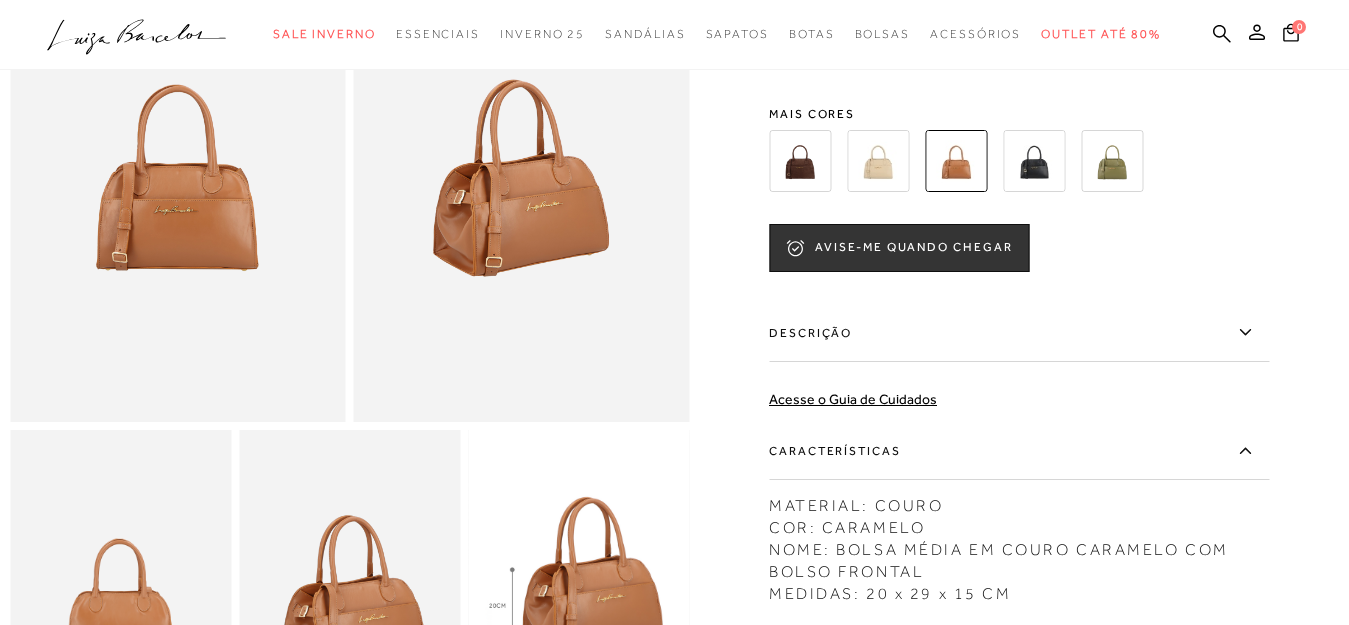 click at bounding box center [878, 161] 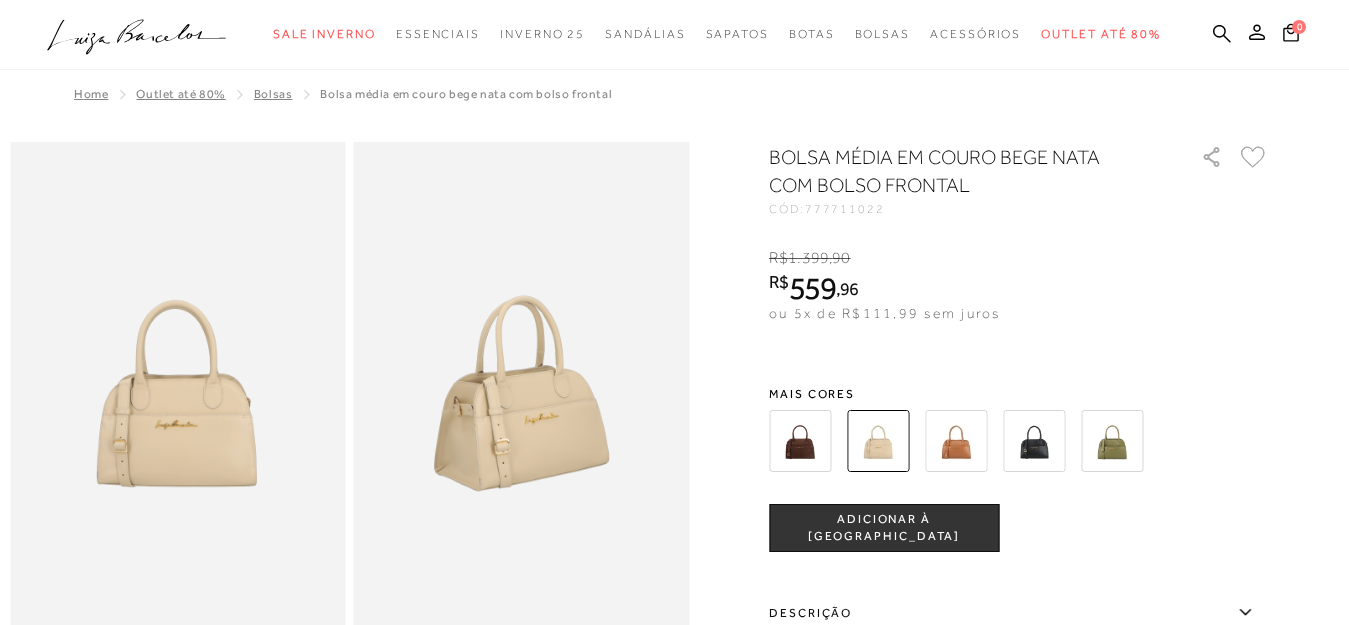 scroll, scrollTop: 0, scrollLeft: 0, axis: both 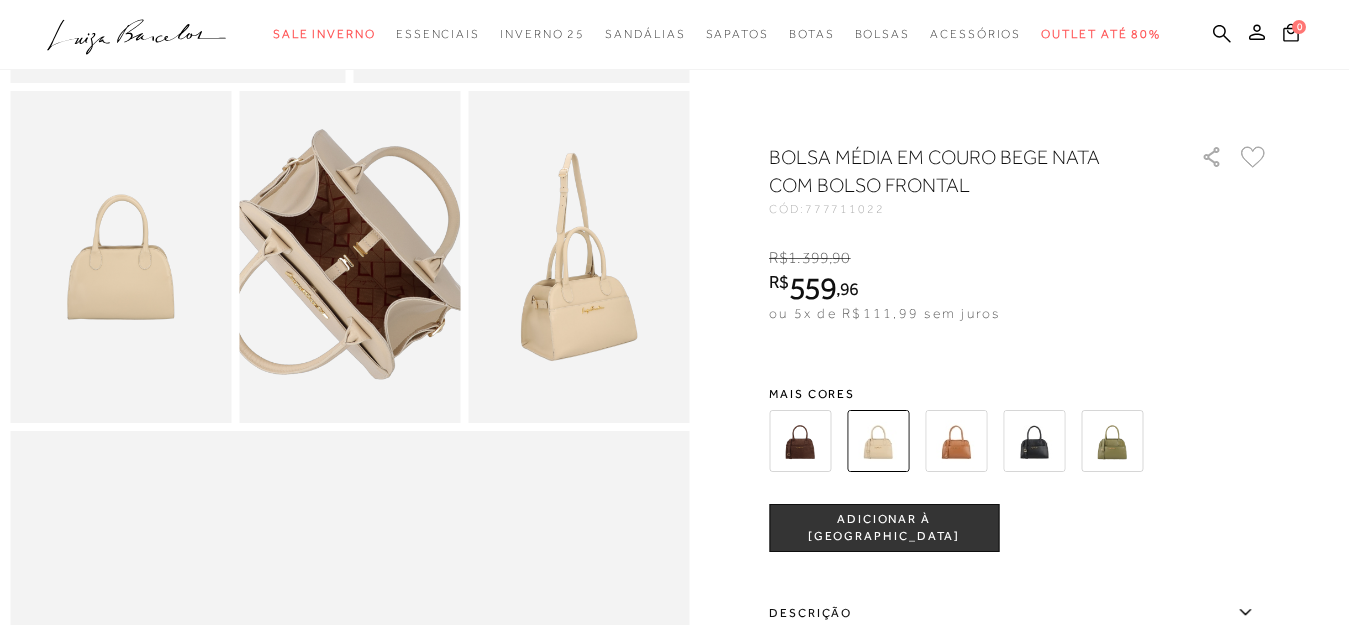click at bounding box center (348, 254) 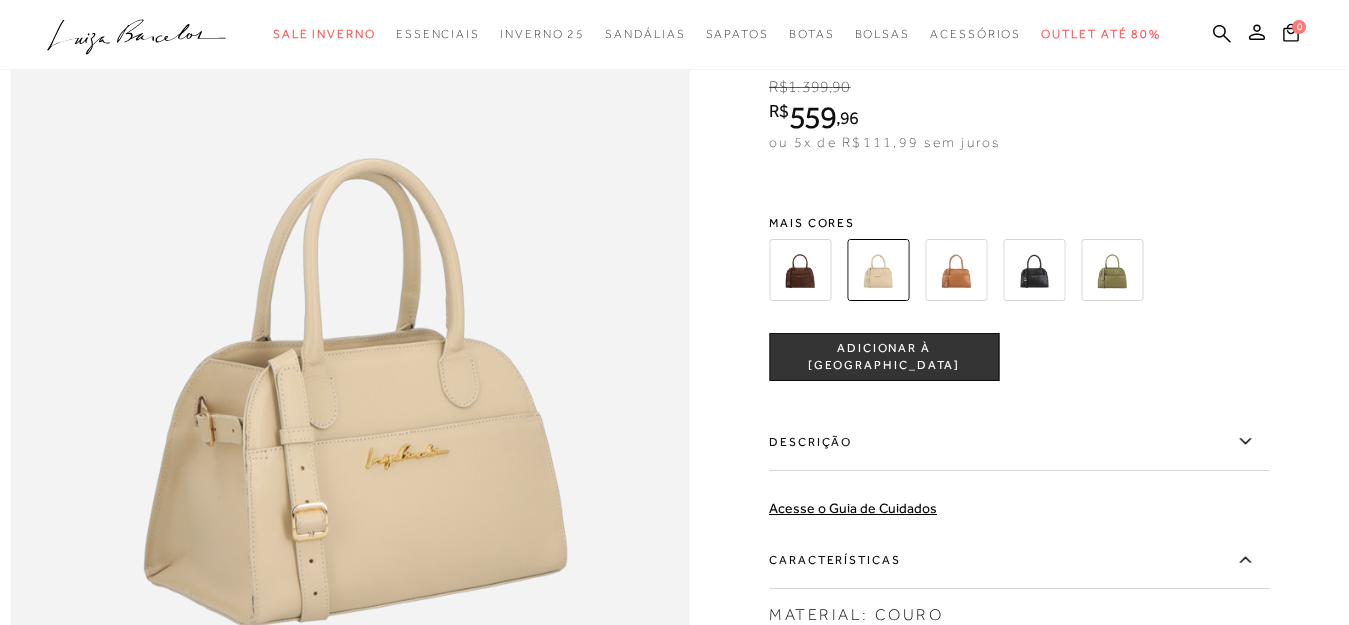 scroll, scrollTop: 1291, scrollLeft: 0, axis: vertical 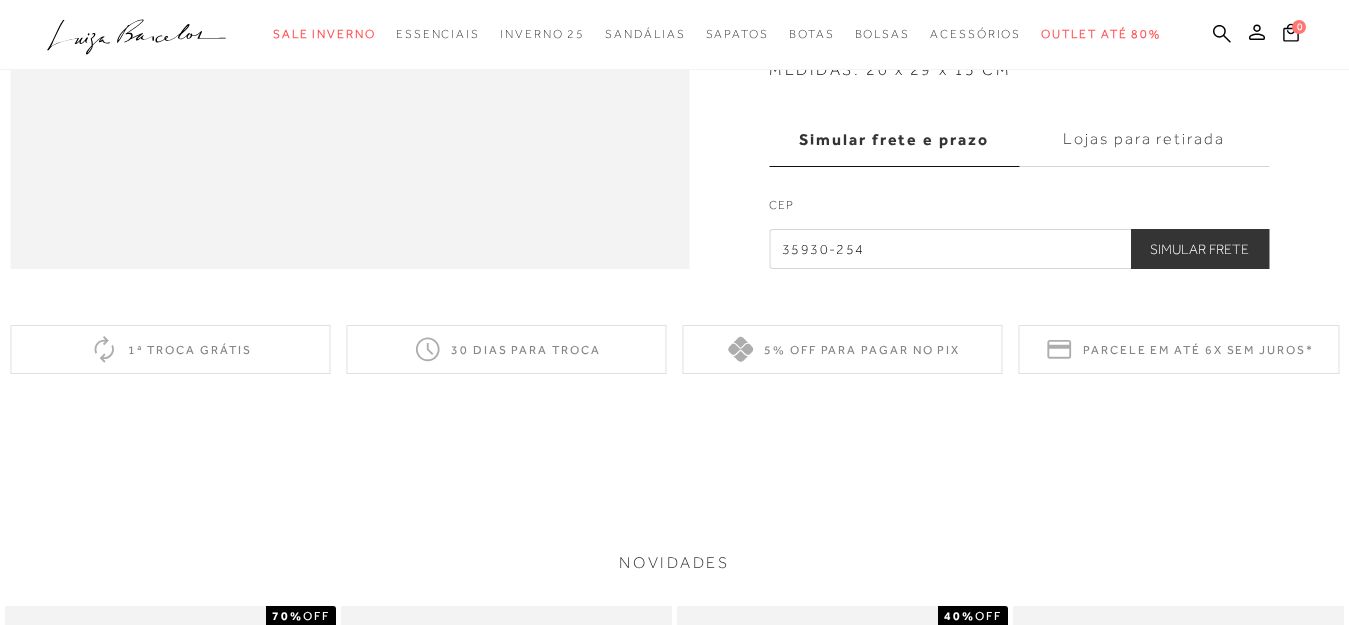click on "Simular Frete" at bounding box center (1199, 249) 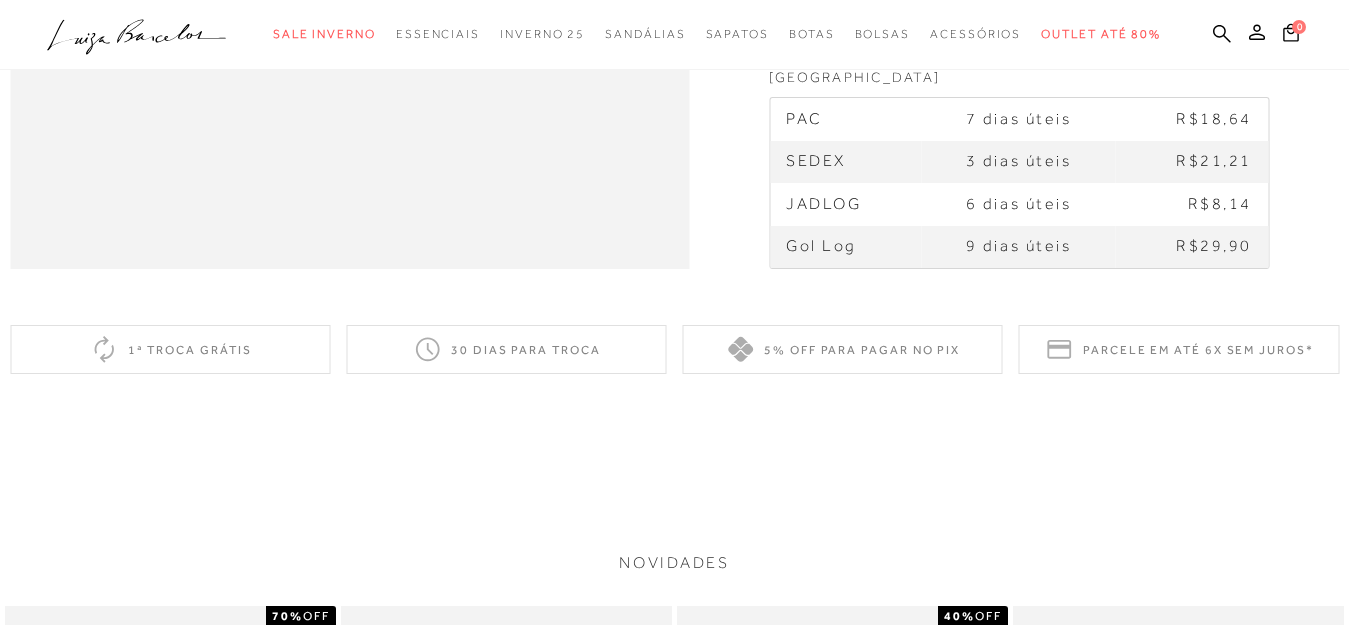 click on "R$29,90" at bounding box center [1192, 247] 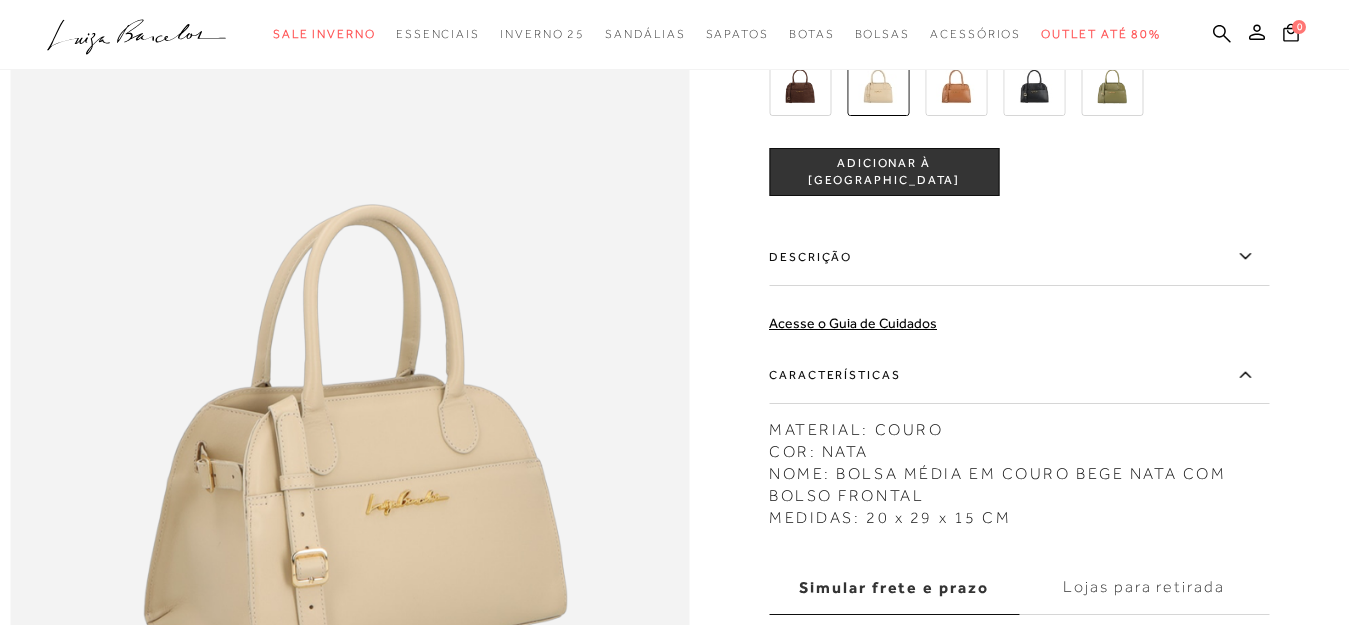 scroll, scrollTop: 1049, scrollLeft: 0, axis: vertical 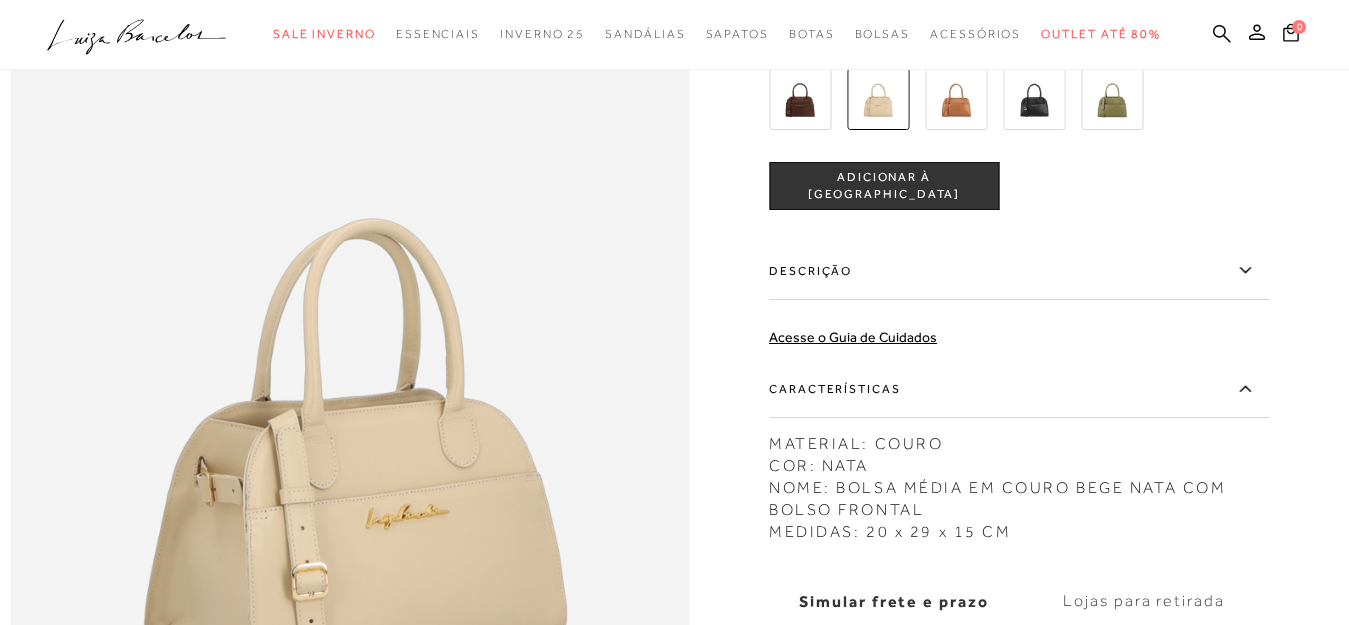 click at bounding box center (800, 99) 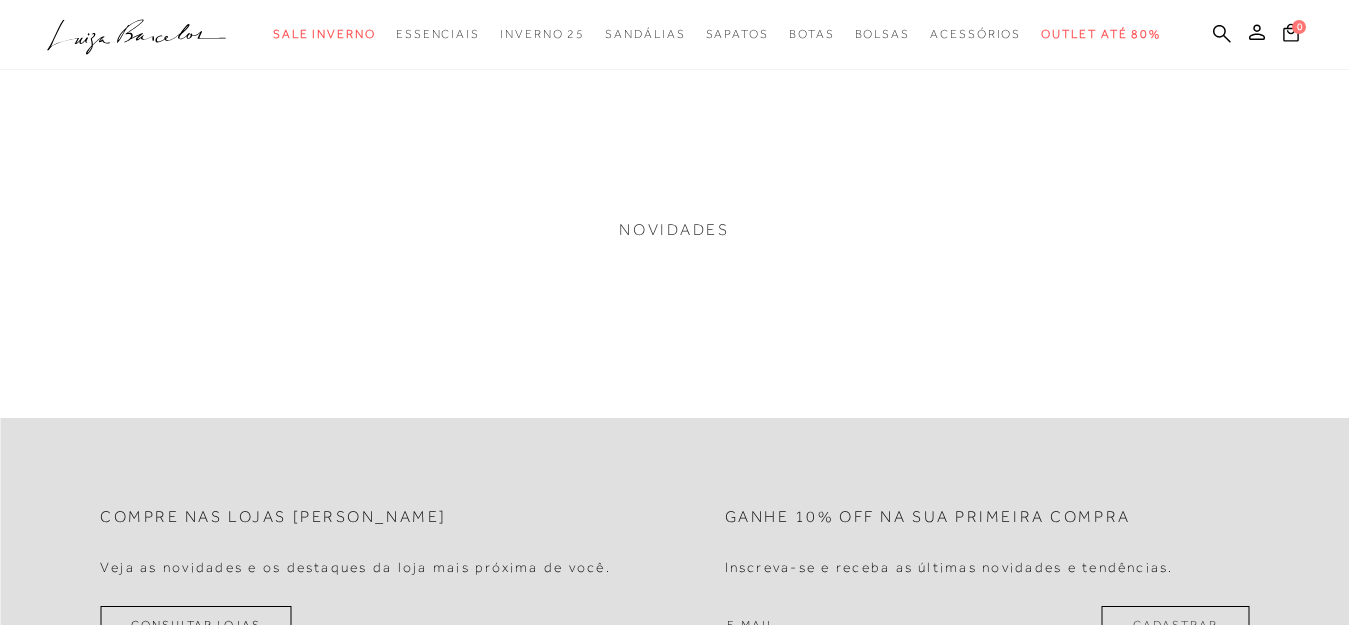 click on "BOLSA MÉDIA EM CAMURÇA CAFÉ COM BOLSO FRONTAL" at bounding box center (956, -841) 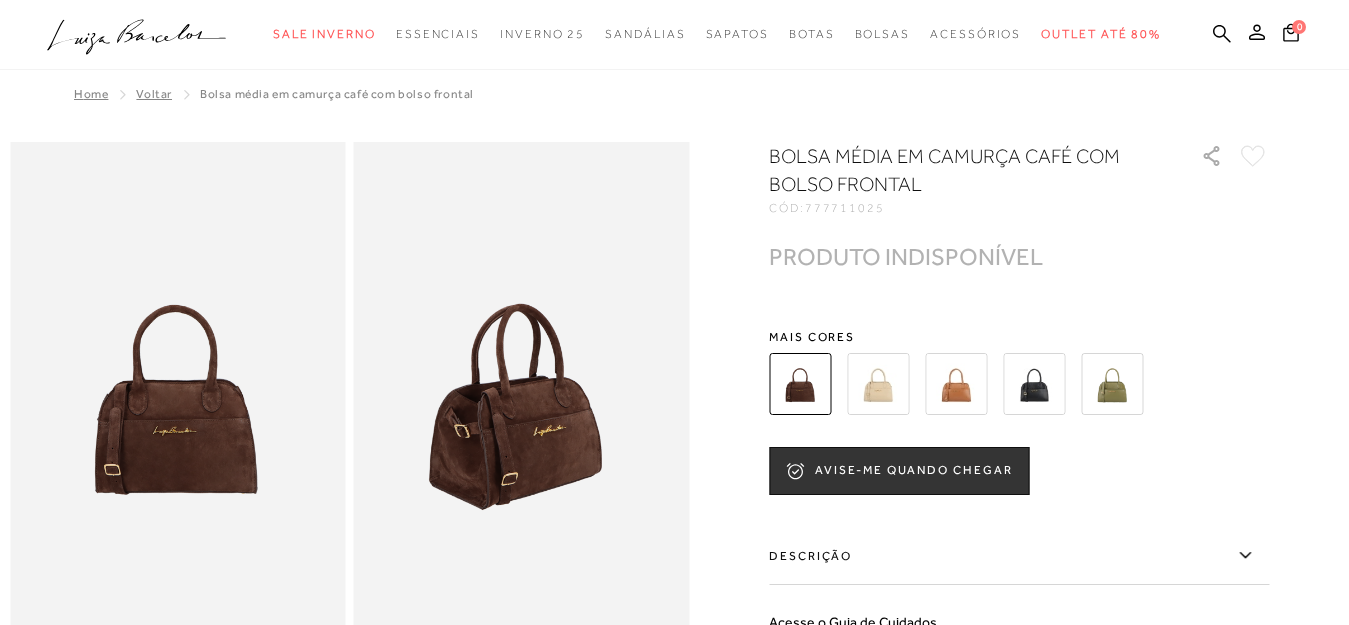 scroll, scrollTop: 0, scrollLeft: 0, axis: both 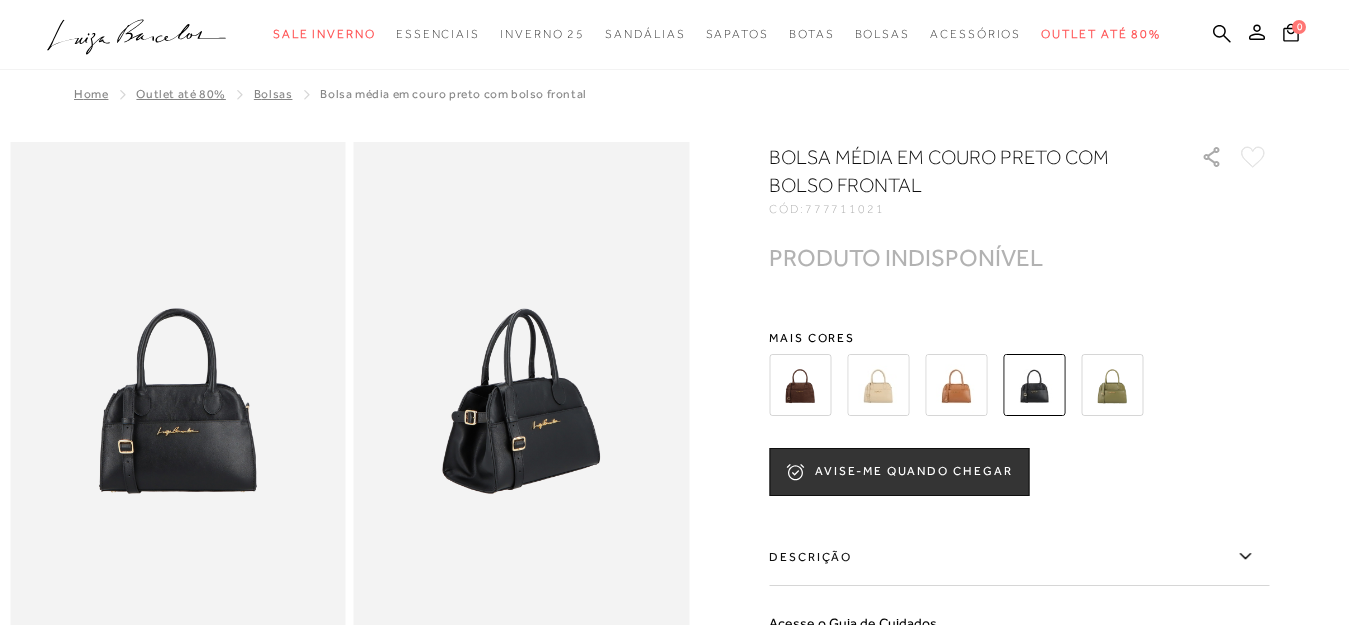click at bounding box center (878, 385) 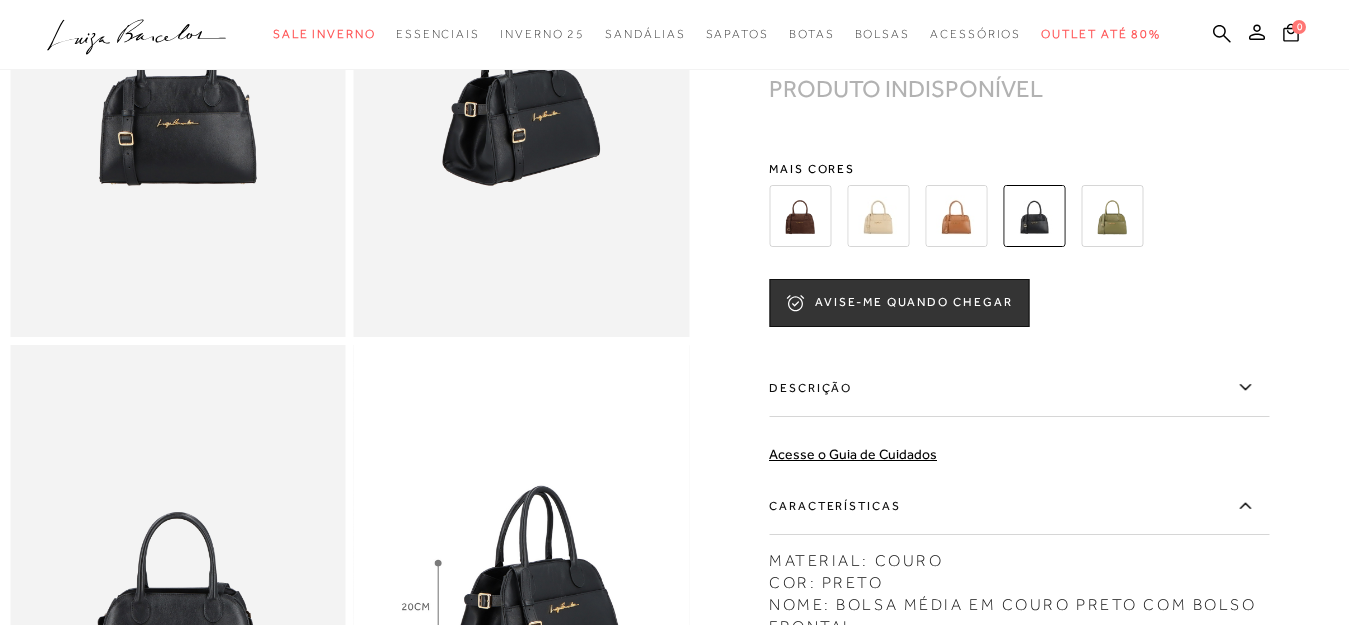 scroll, scrollTop: 322, scrollLeft: 0, axis: vertical 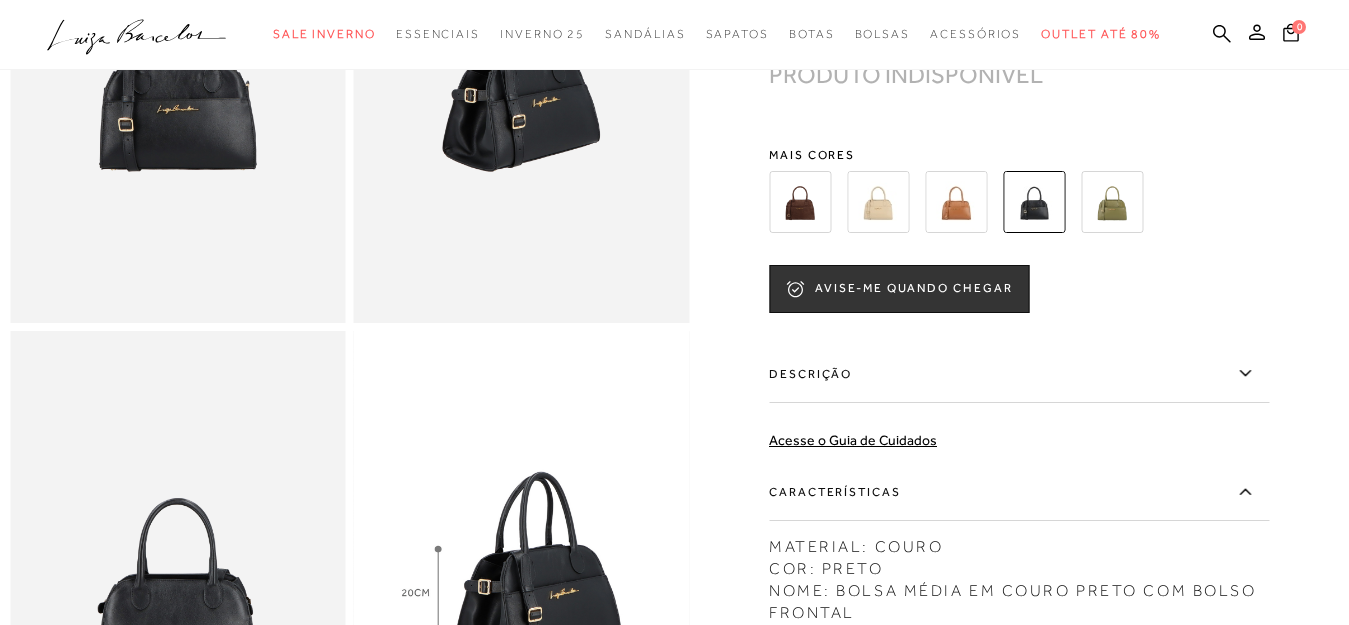 click on "BOLSA MÉDIA EM COURO PRETO COM BOLSO FRONTAL
CÓD:
777711021
×
É necessário selecionar um tamanho para adicionar o produto como favorito.
PRODUTO INDISPONÍVEL
PRODUTO INDISPONÍVEL
Mais cores" at bounding box center (1019, 397) 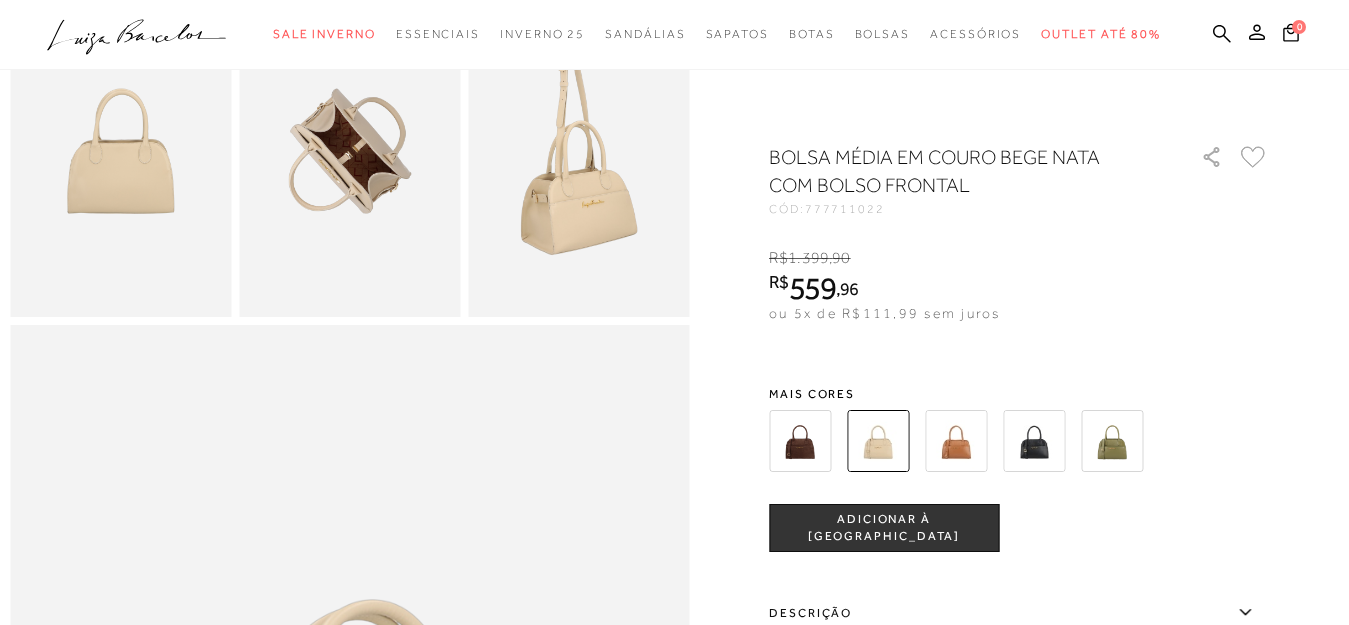 scroll, scrollTop: 621, scrollLeft: 0, axis: vertical 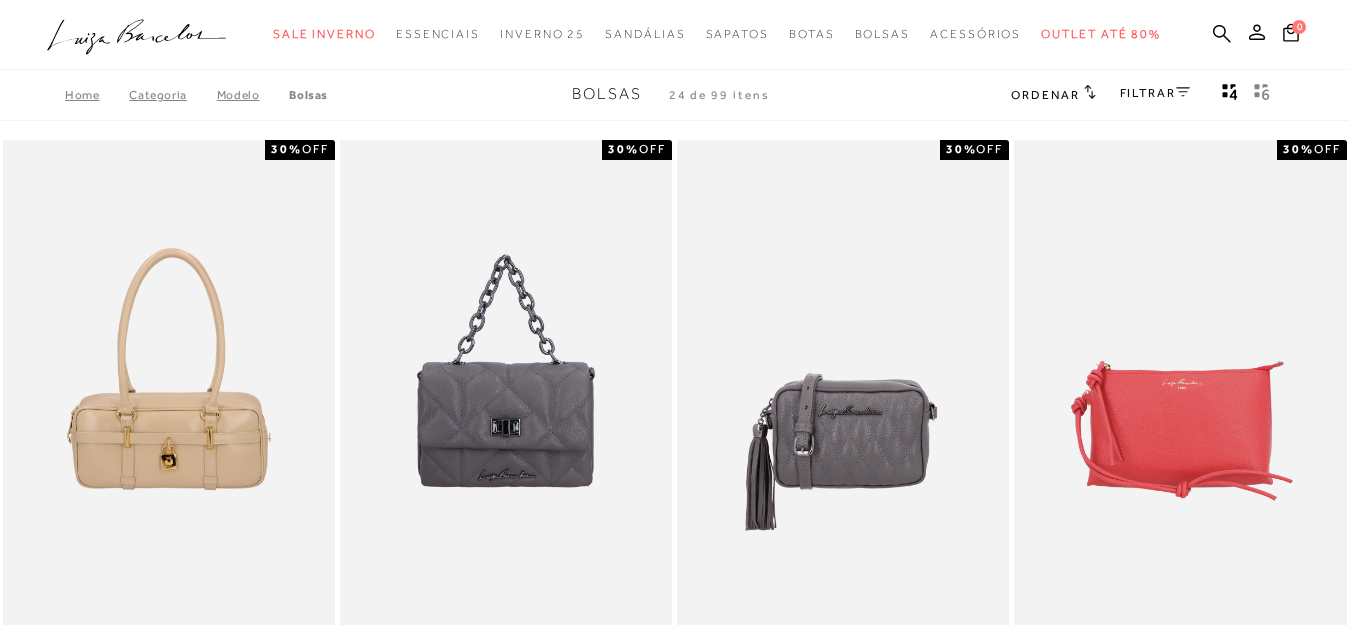 click 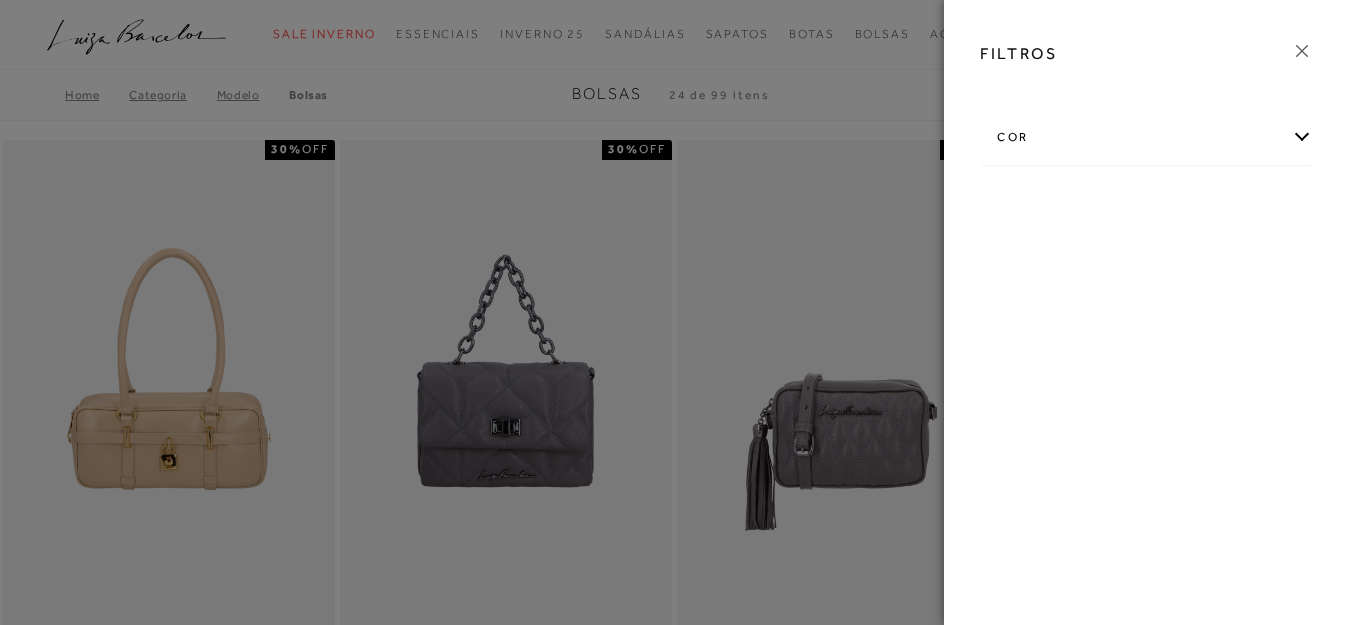 click on "cor" at bounding box center (1146, 137) 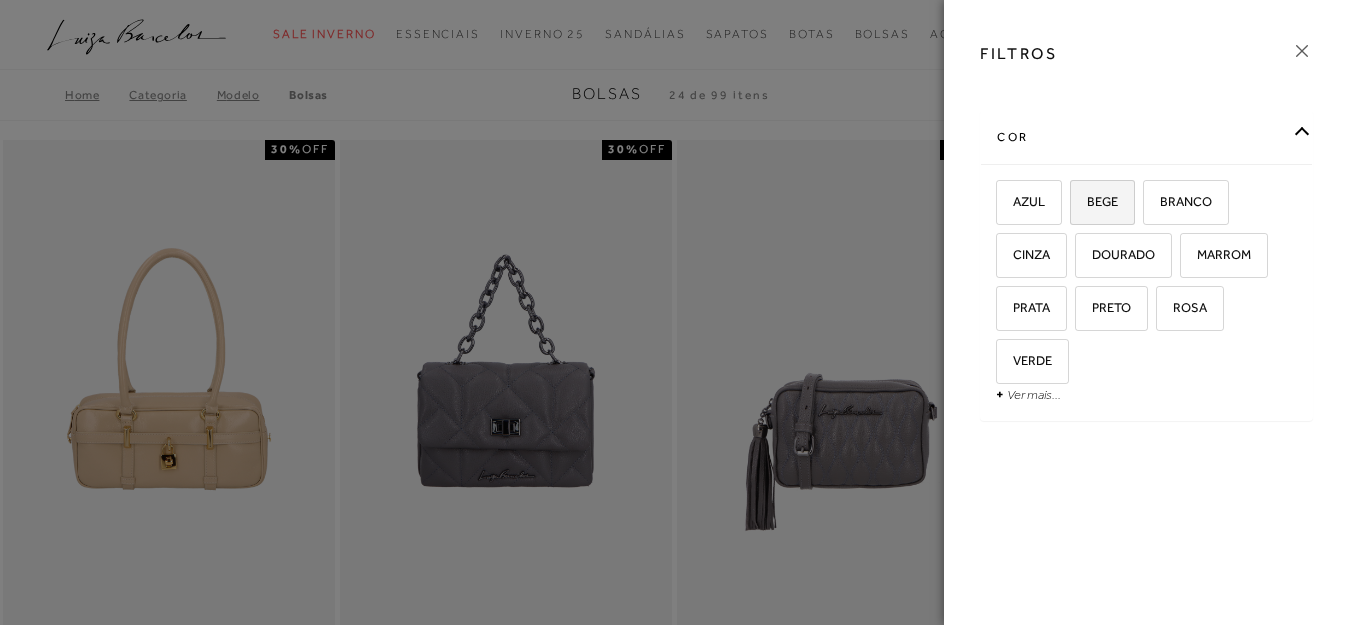 click on "BEGE" at bounding box center [1095, 201] 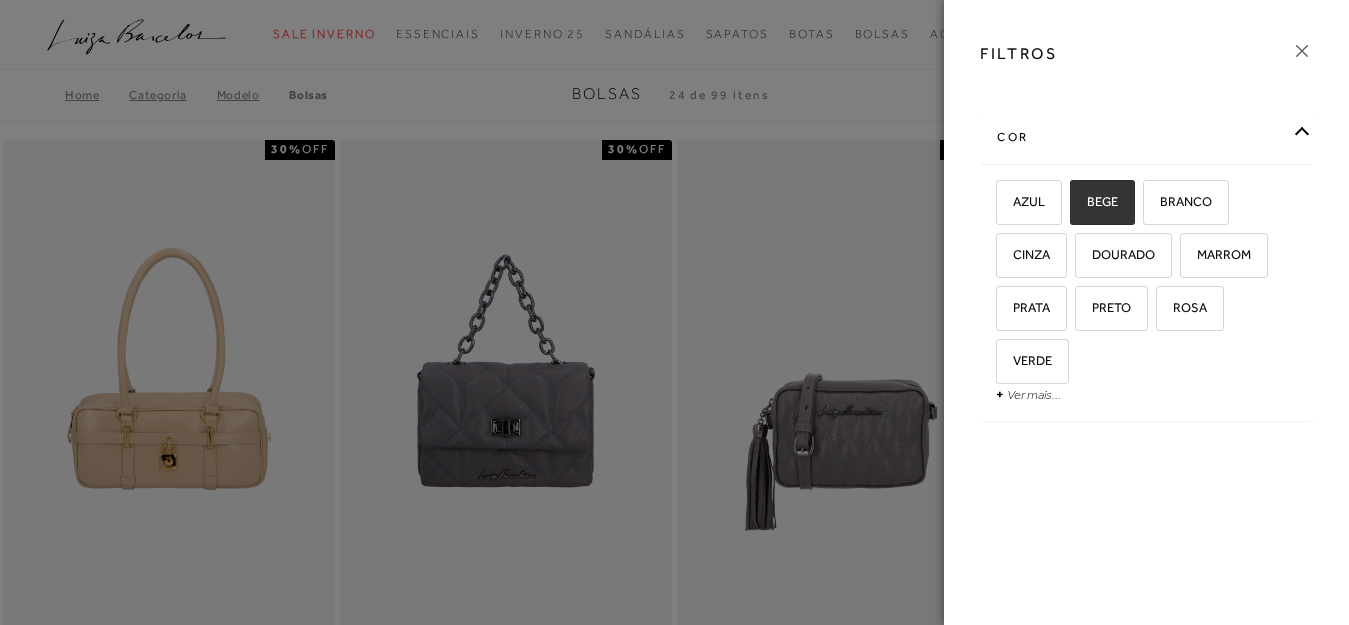 checkbox on "true" 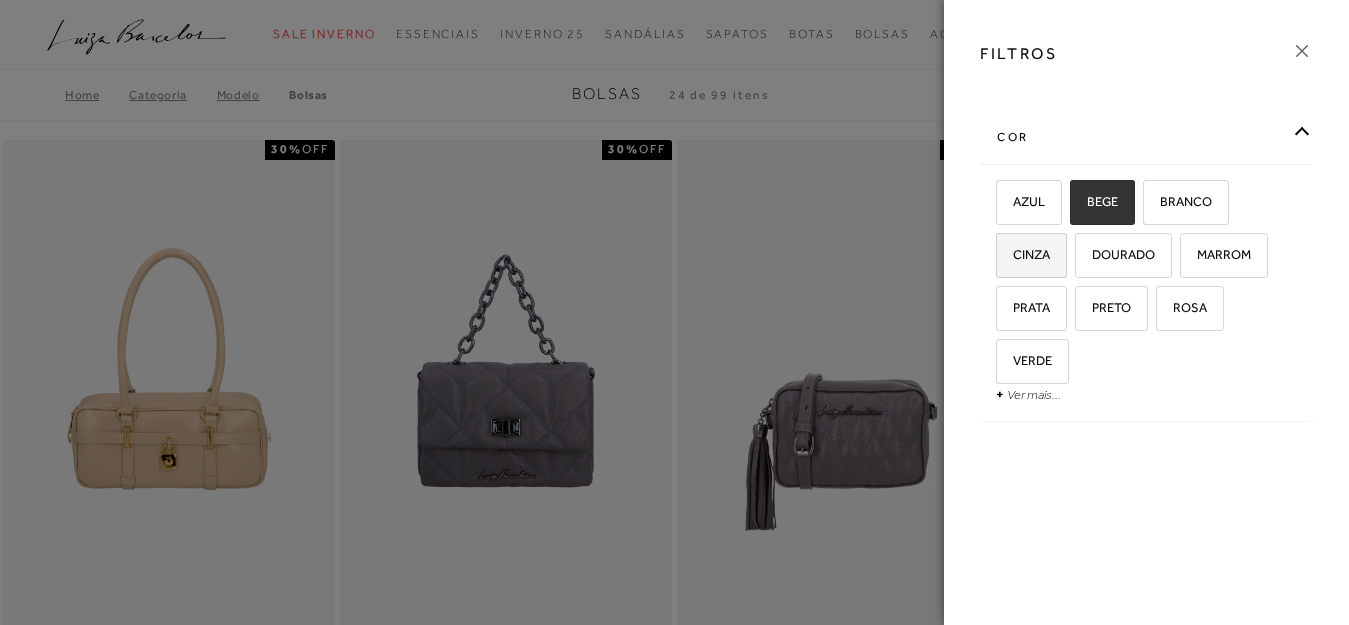 click on "CINZA" at bounding box center [1031, 255] 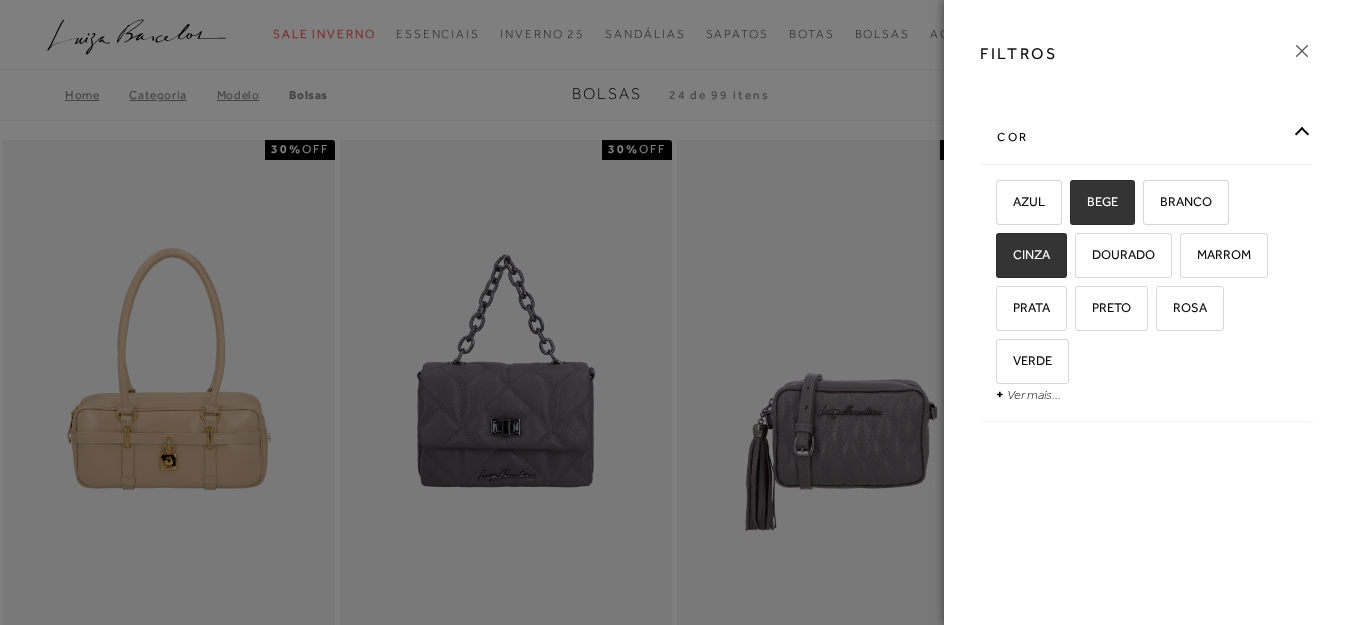checkbox on "true" 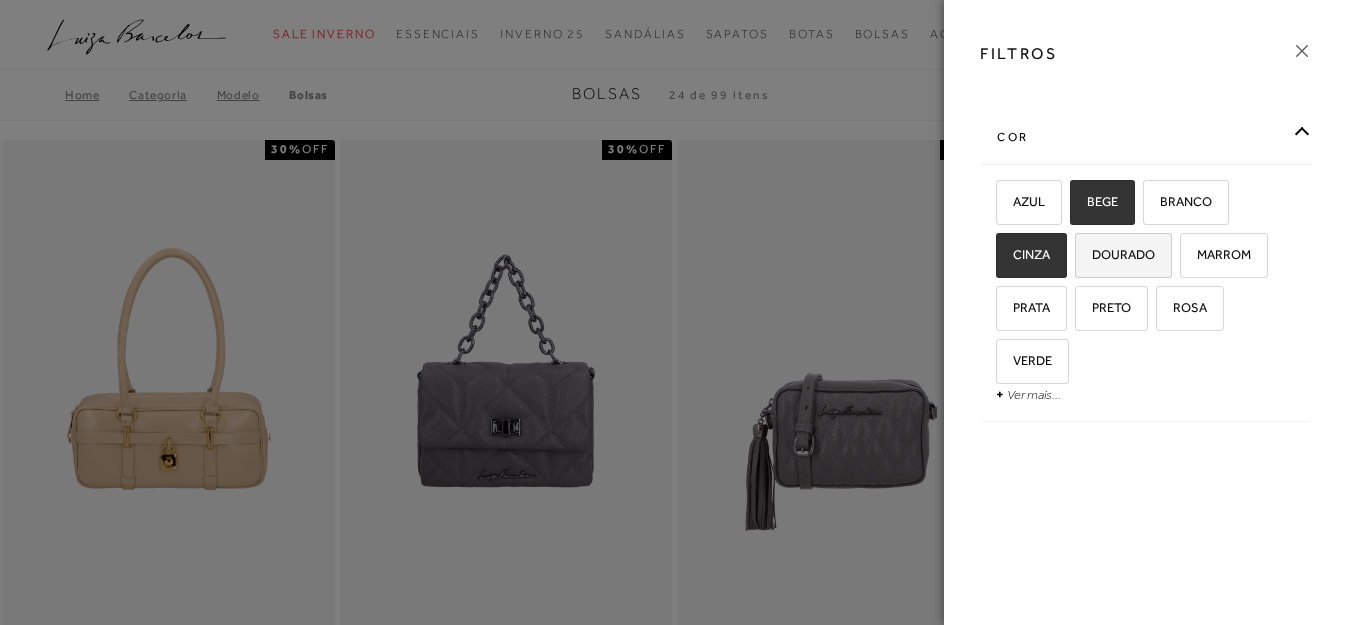click on "DOURADO" at bounding box center [1116, 254] 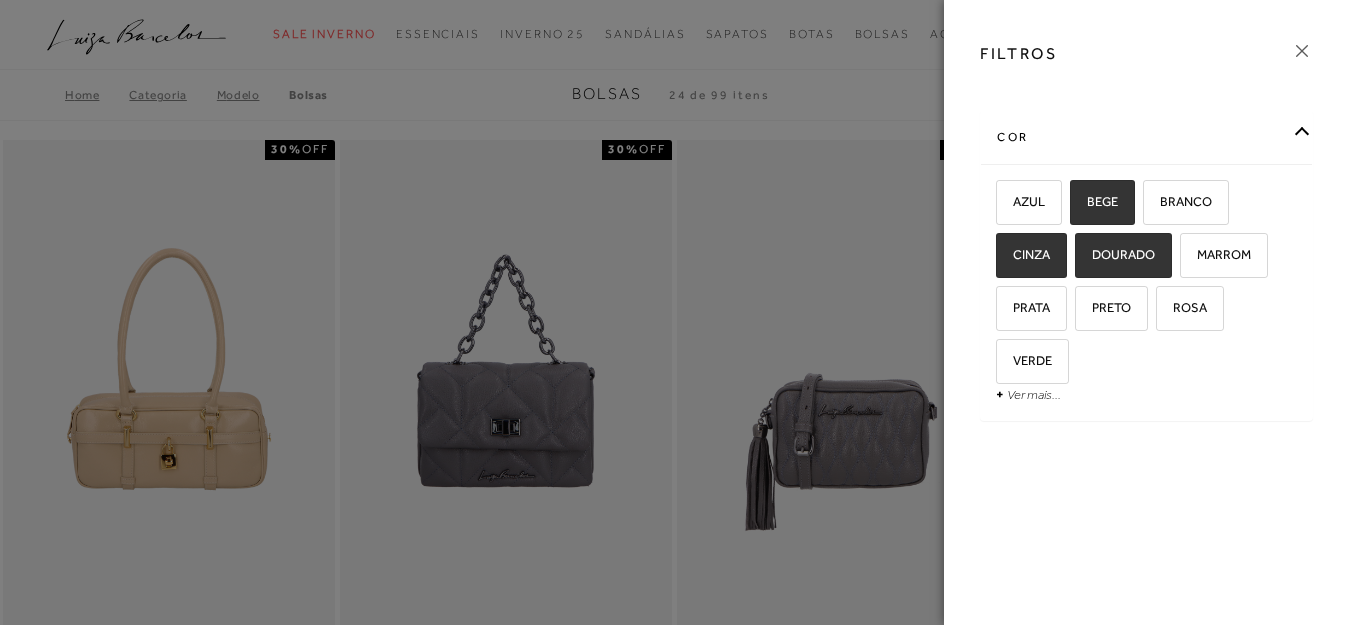 checkbox on "true" 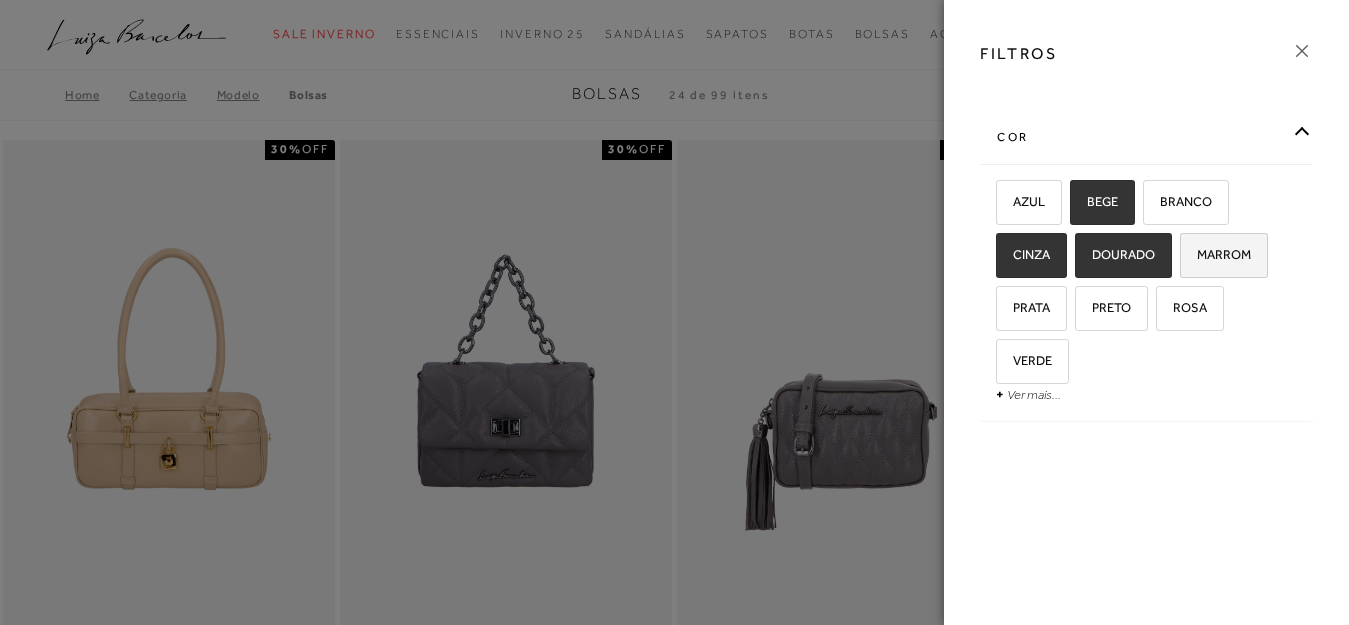 click on "MARROM" at bounding box center [1187, 258] 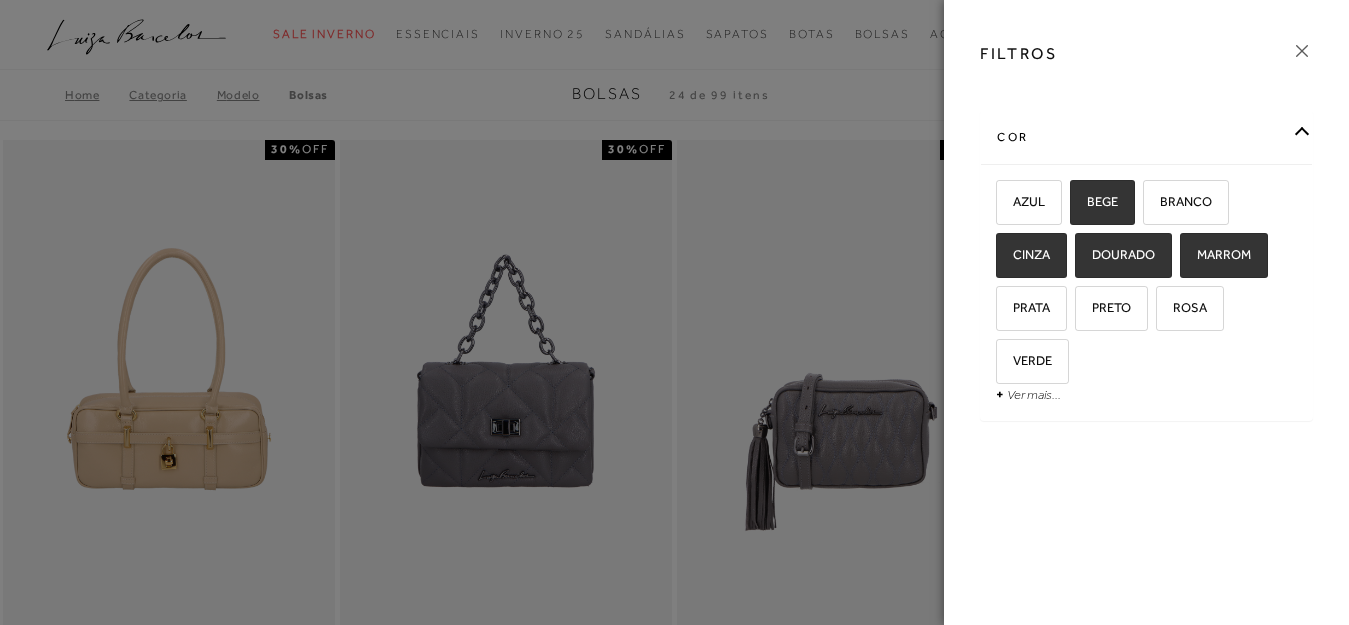 checkbox on "true" 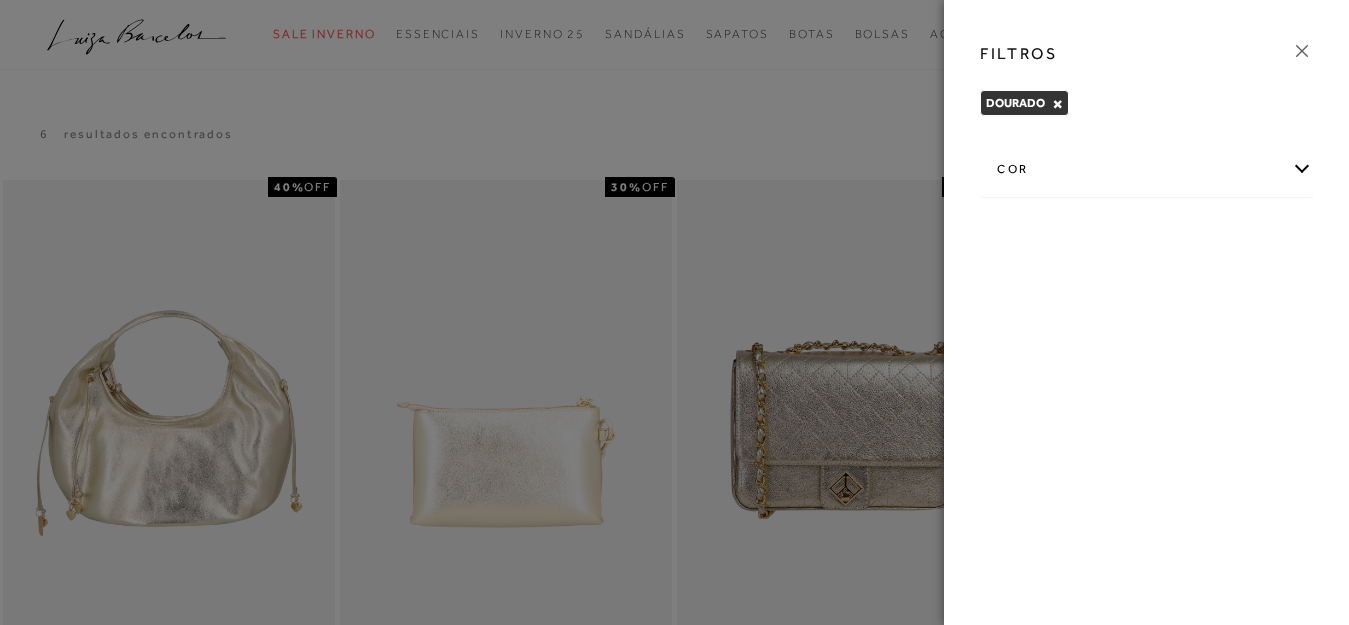 click on "cor" at bounding box center (1146, 169) 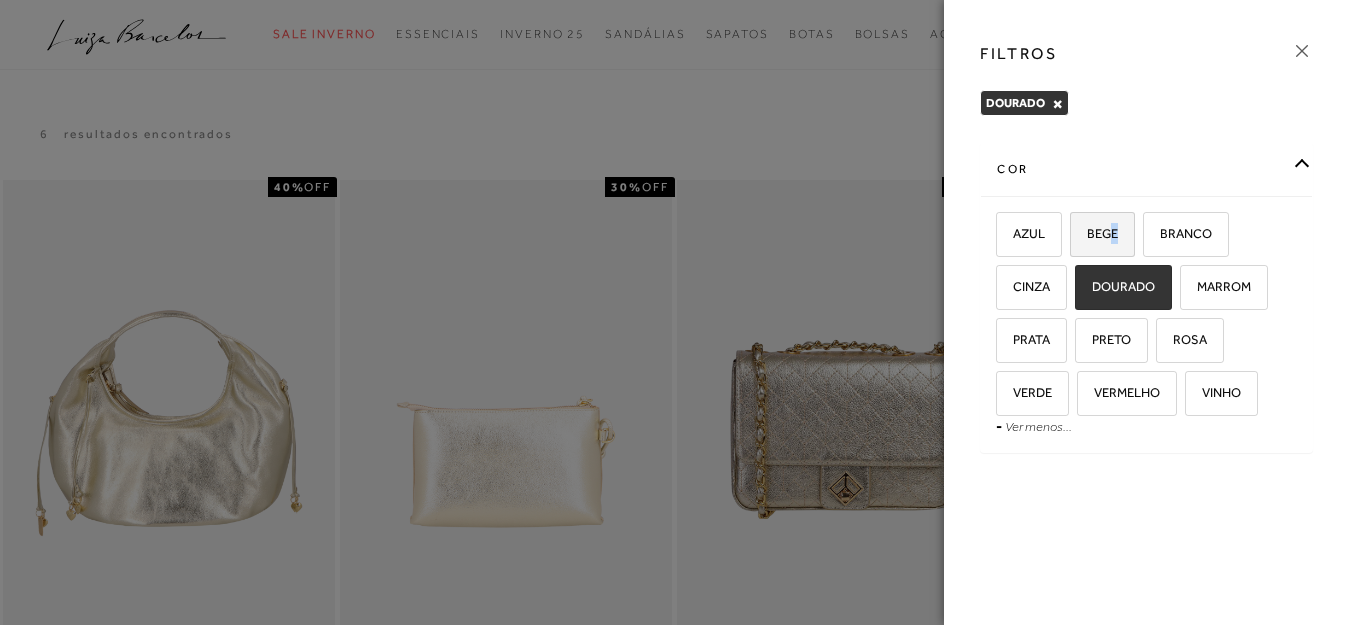 click on "BEGE" at bounding box center (1095, 233) 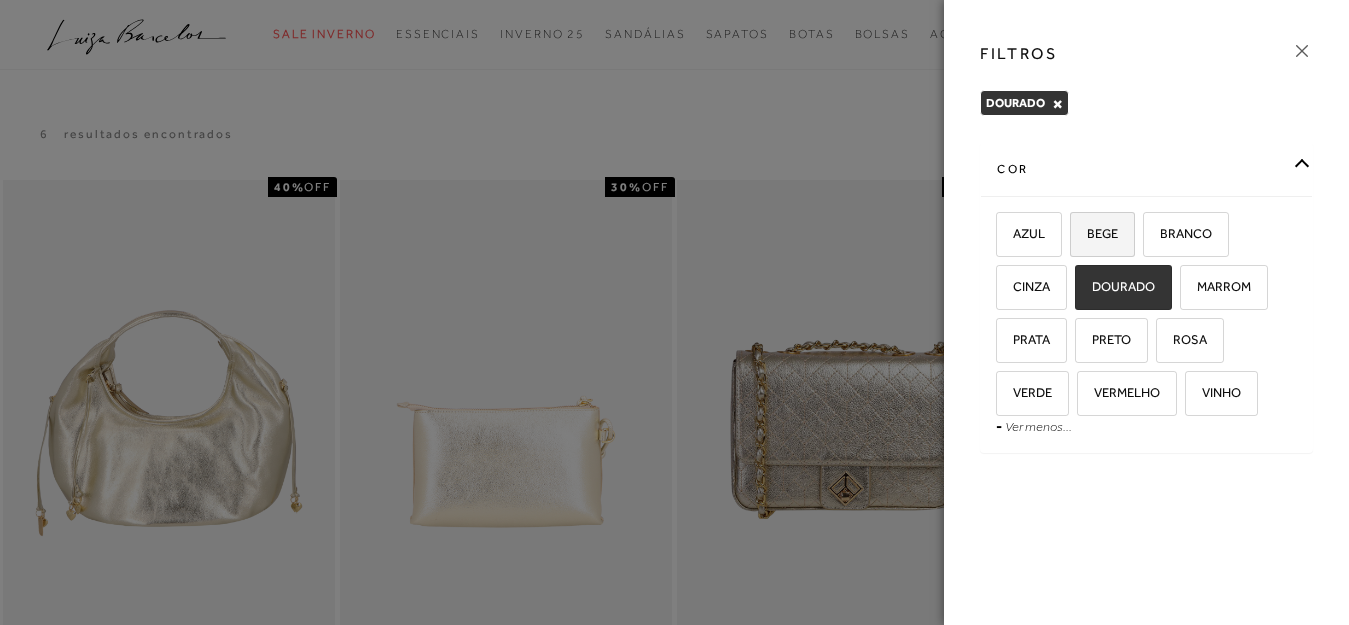 click on "BEGE" at bounding box center (1095, 233) 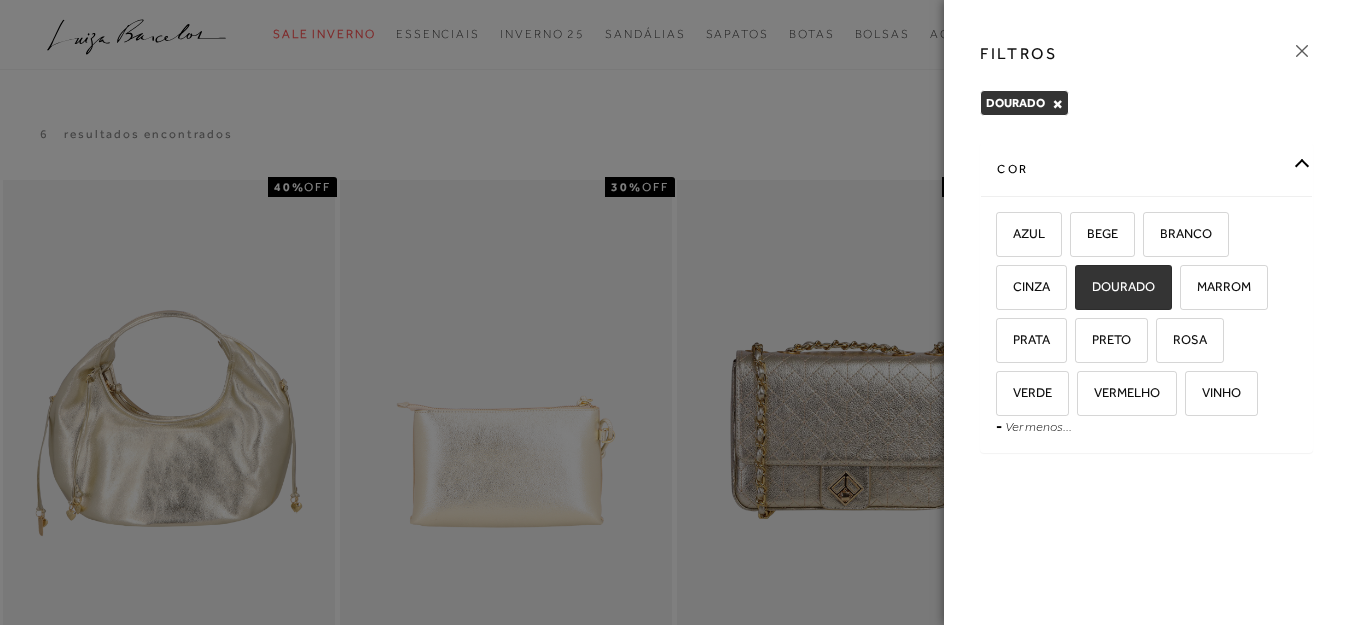 click 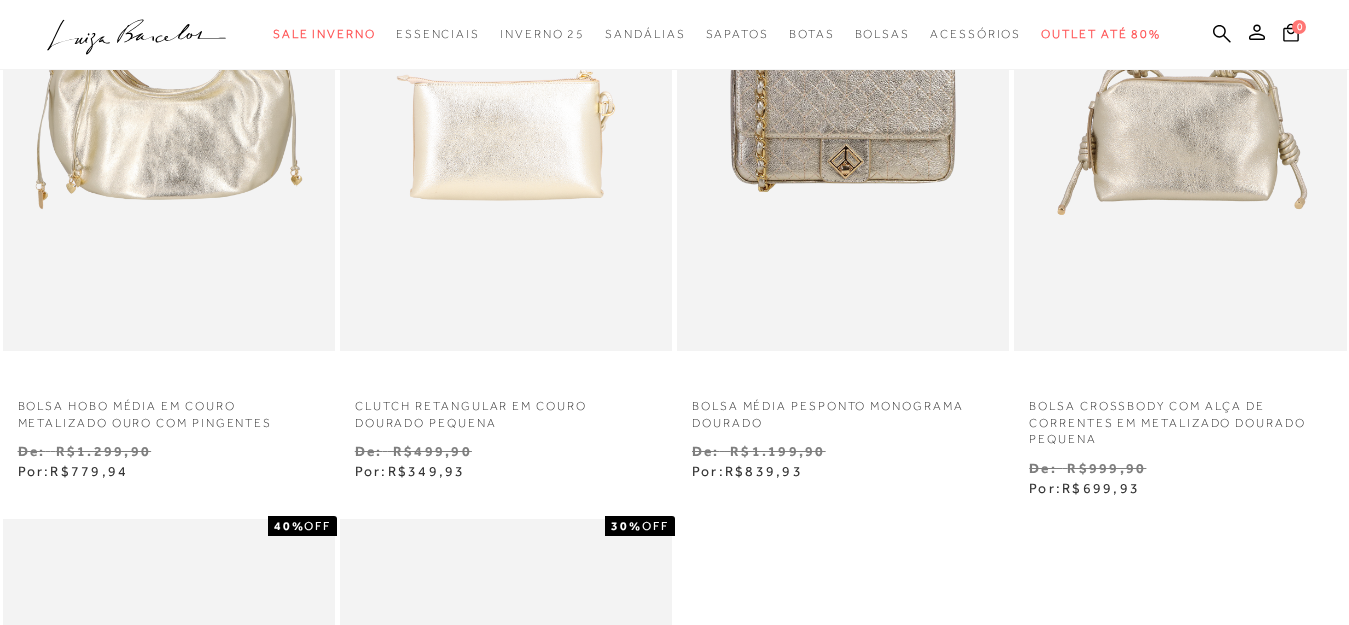 scroll, scrollTop: 187, scrollLeft: 0, axis: vertical 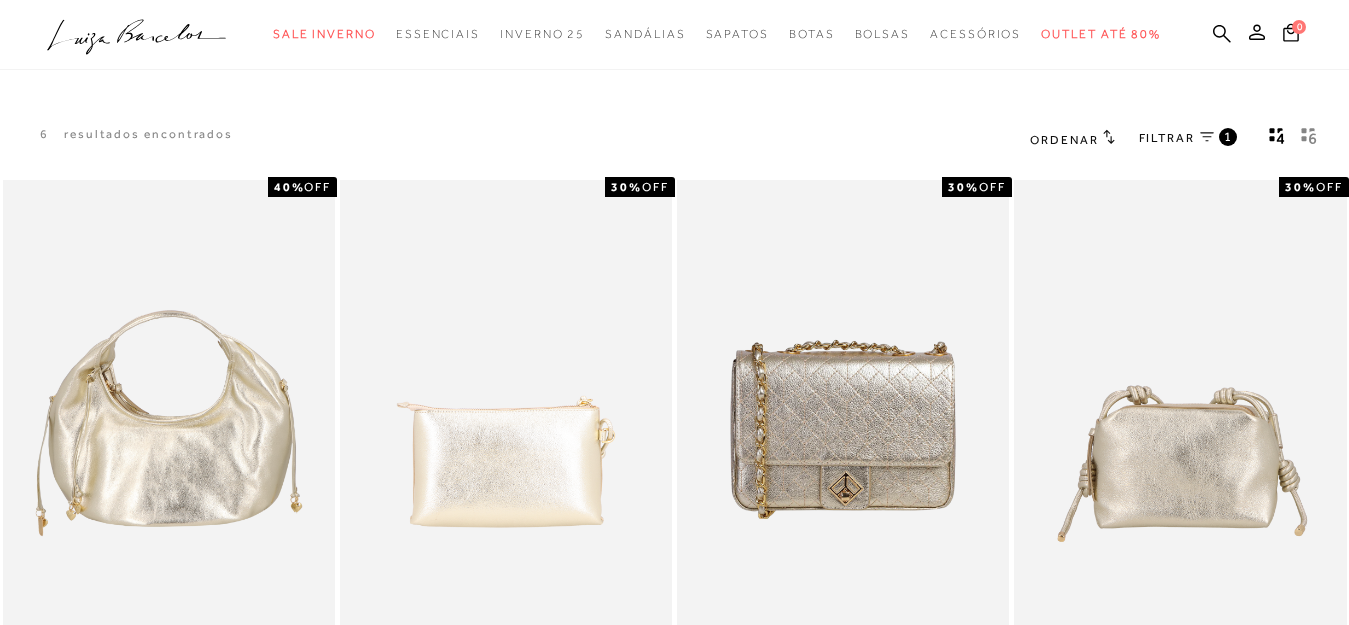 click 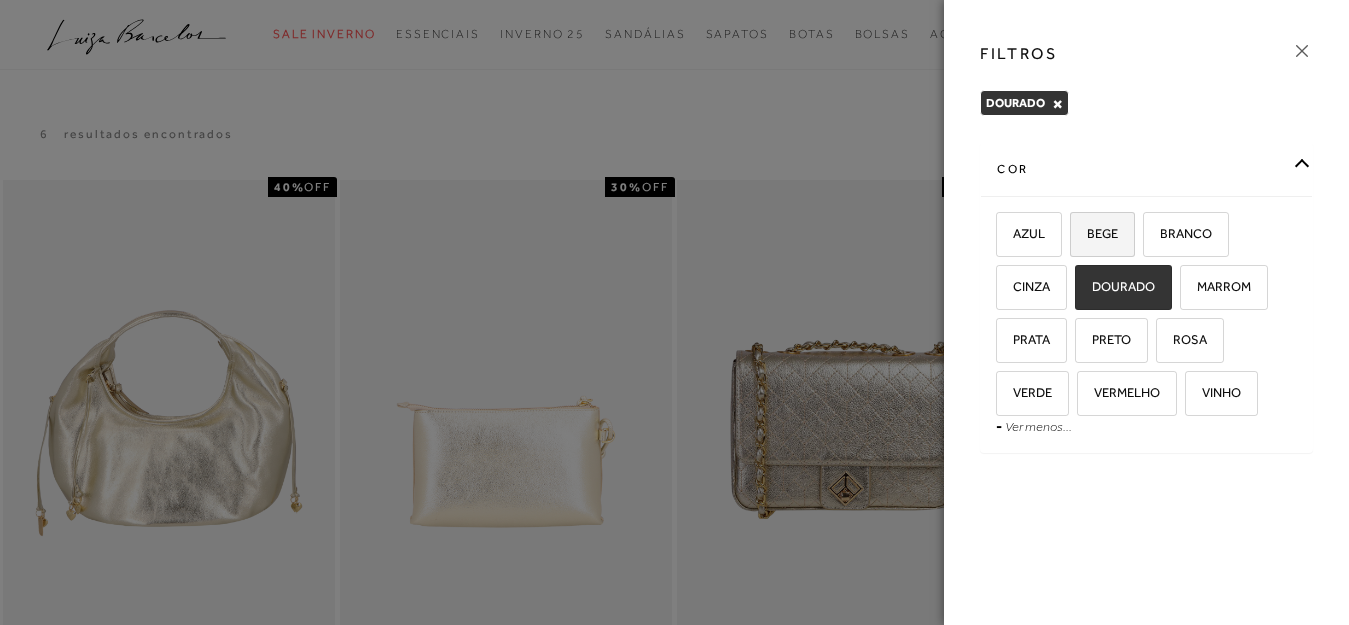 click on "BEGE" at bounding box center (1102, 234) 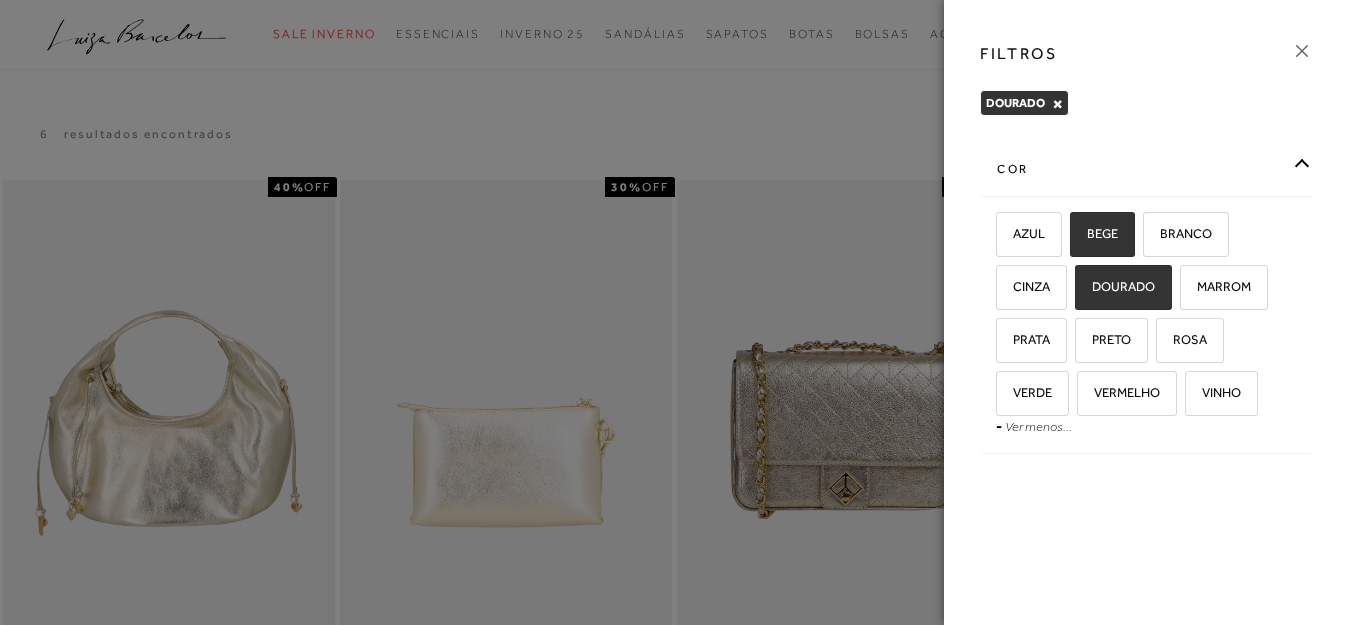 checkbox on "true" 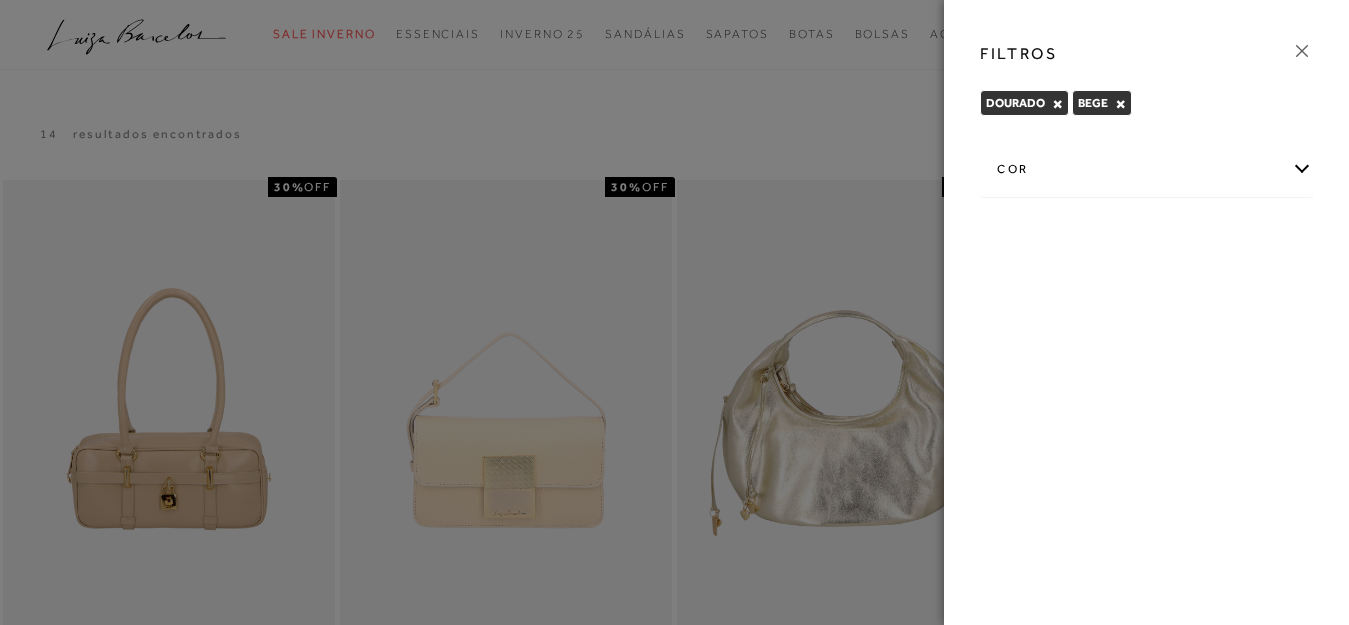 click on "×" at bounding box center (1057, 104) 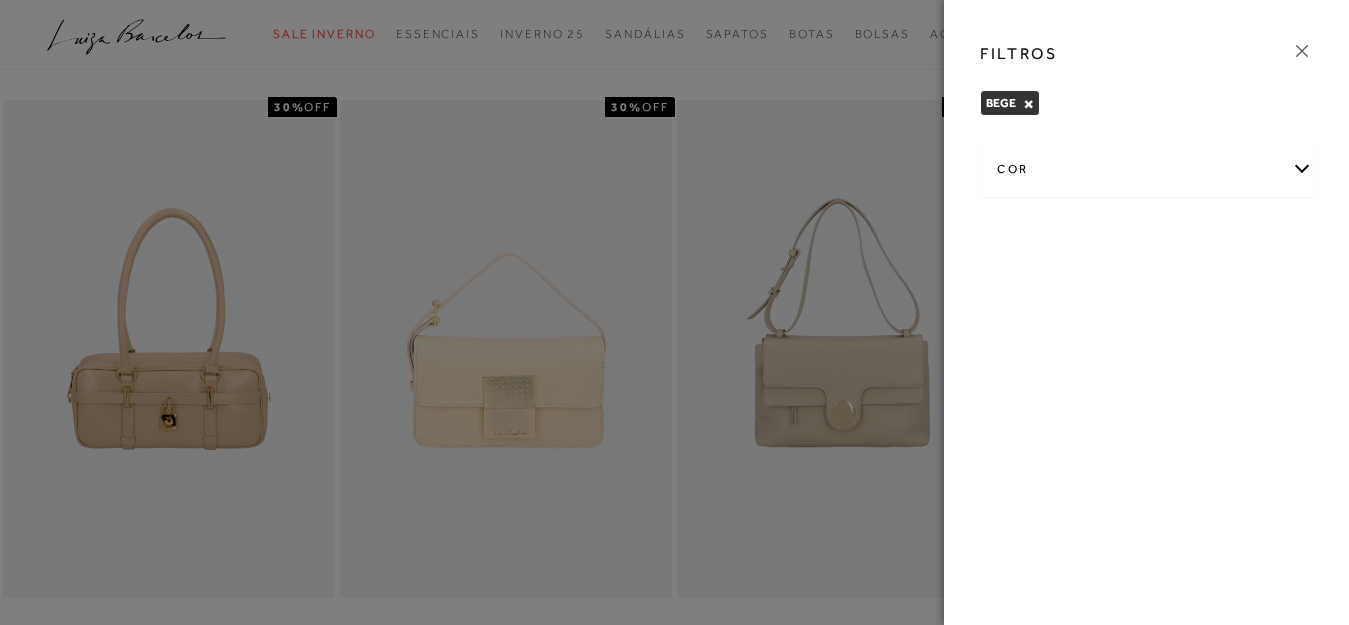 scroll, scrollTop: 0, scrollLeft: 0, axis: both 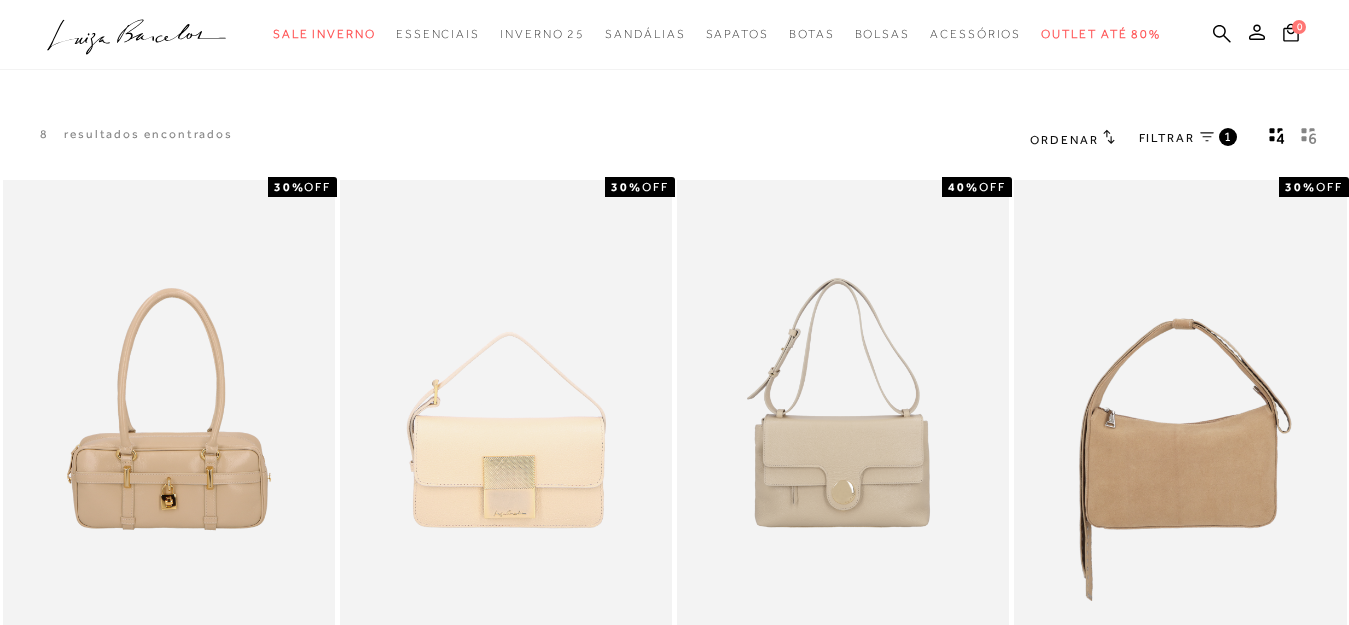 click on "FILTRAR
1" at bounding box center (1188, 139) 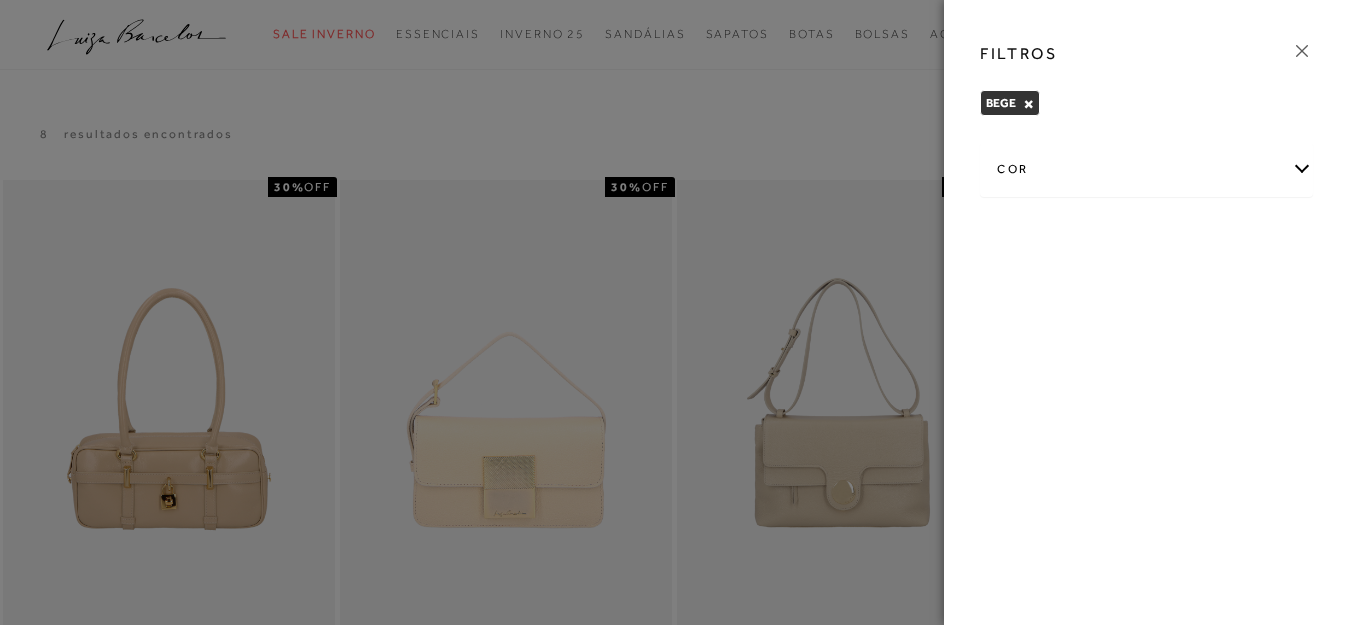 click on "cor" at bounding box center (1146, 169) 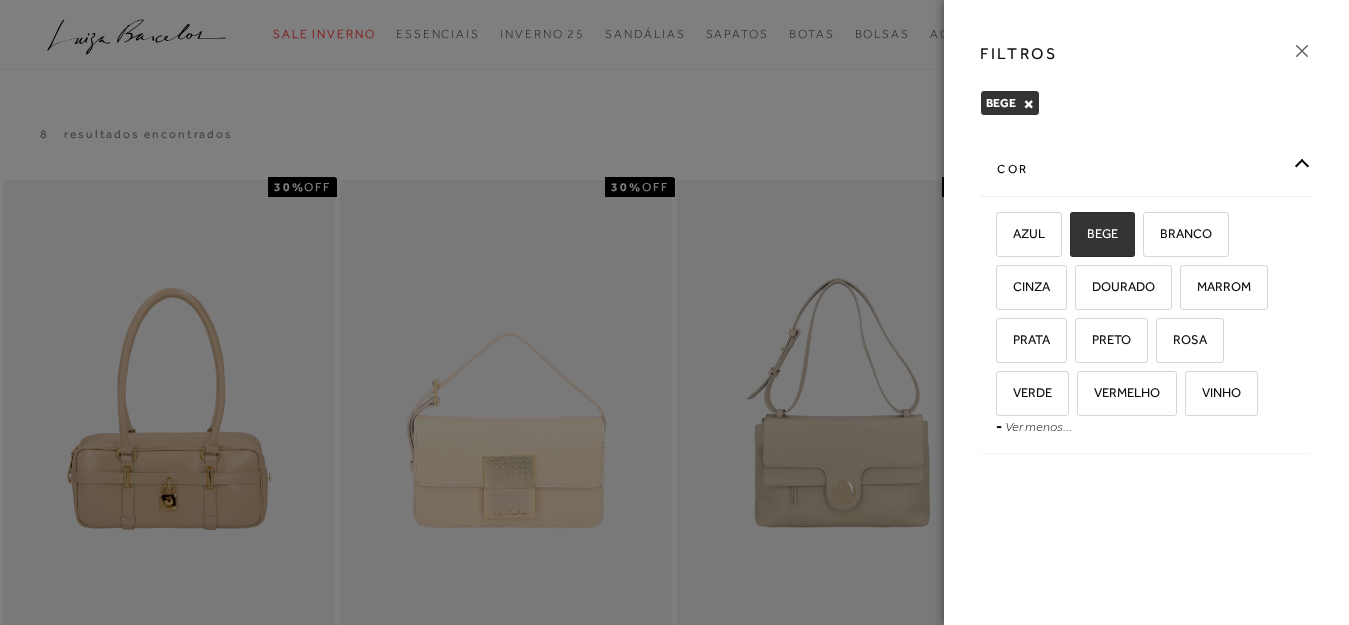 click on "×" at bounding box center [1028, 104] 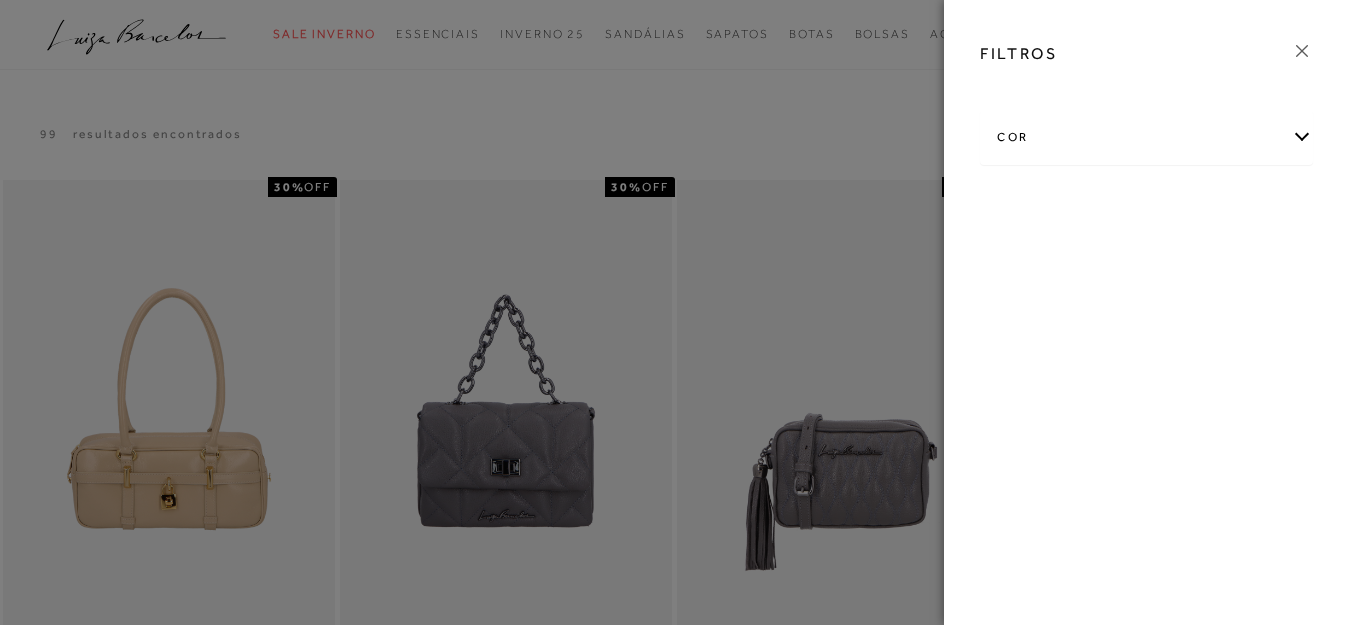 scroll, scrollTop: 0, scrollLeft: 0, axis: both 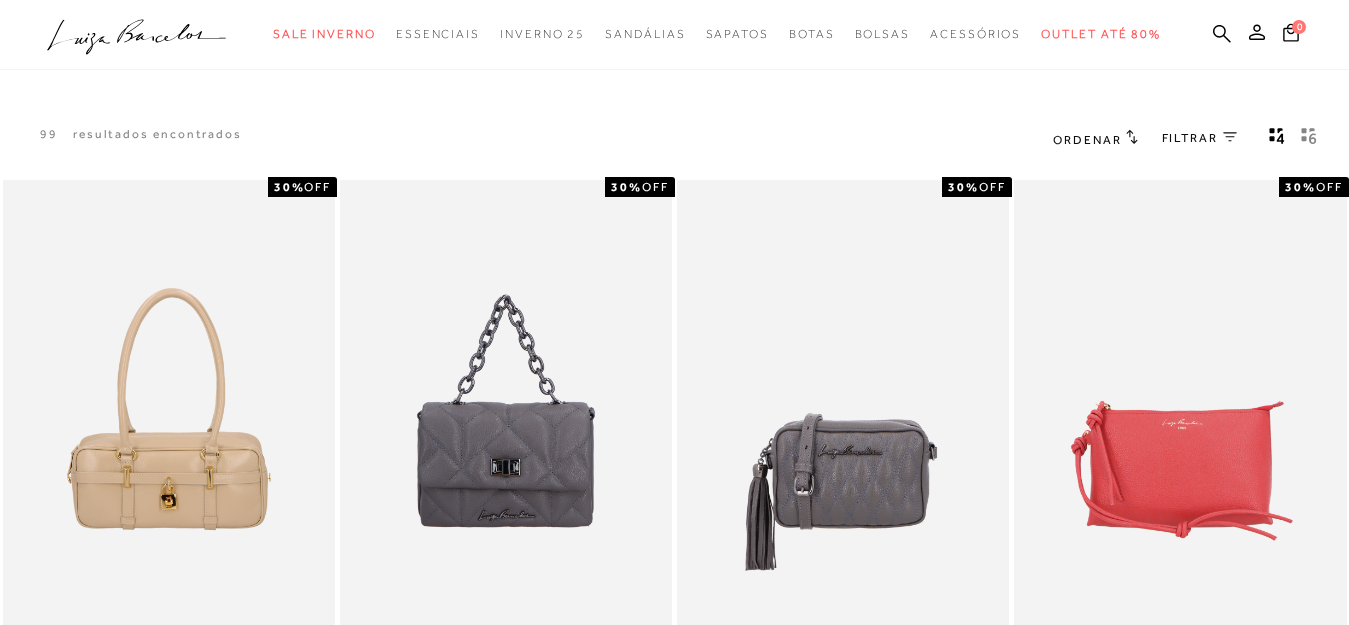 click 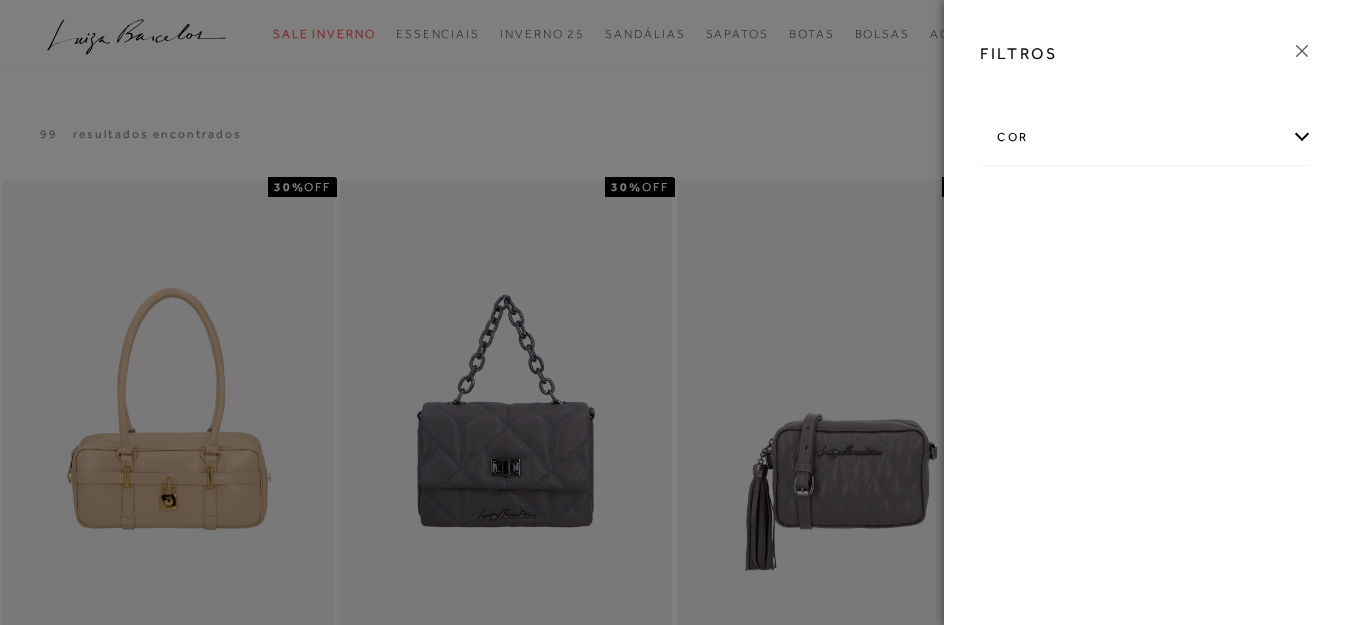 click on "cor" at bounding box center [1146, 137] 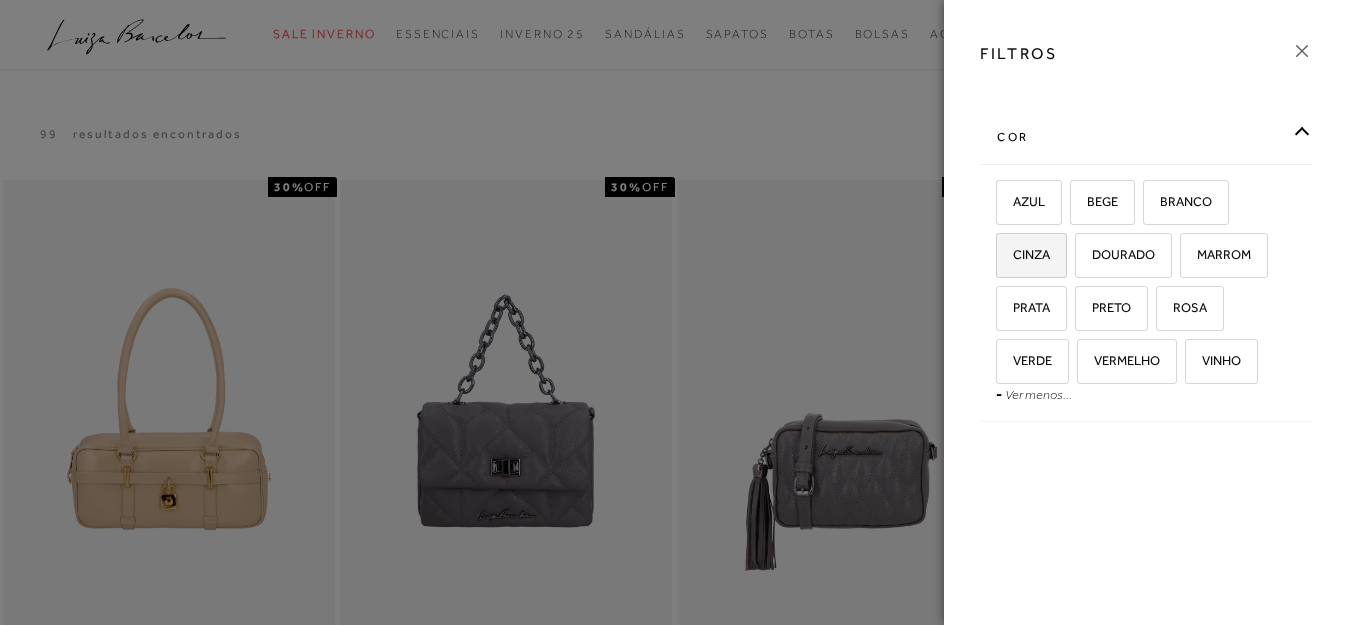 click on "CINZA" at bounding box center [1024, 254] 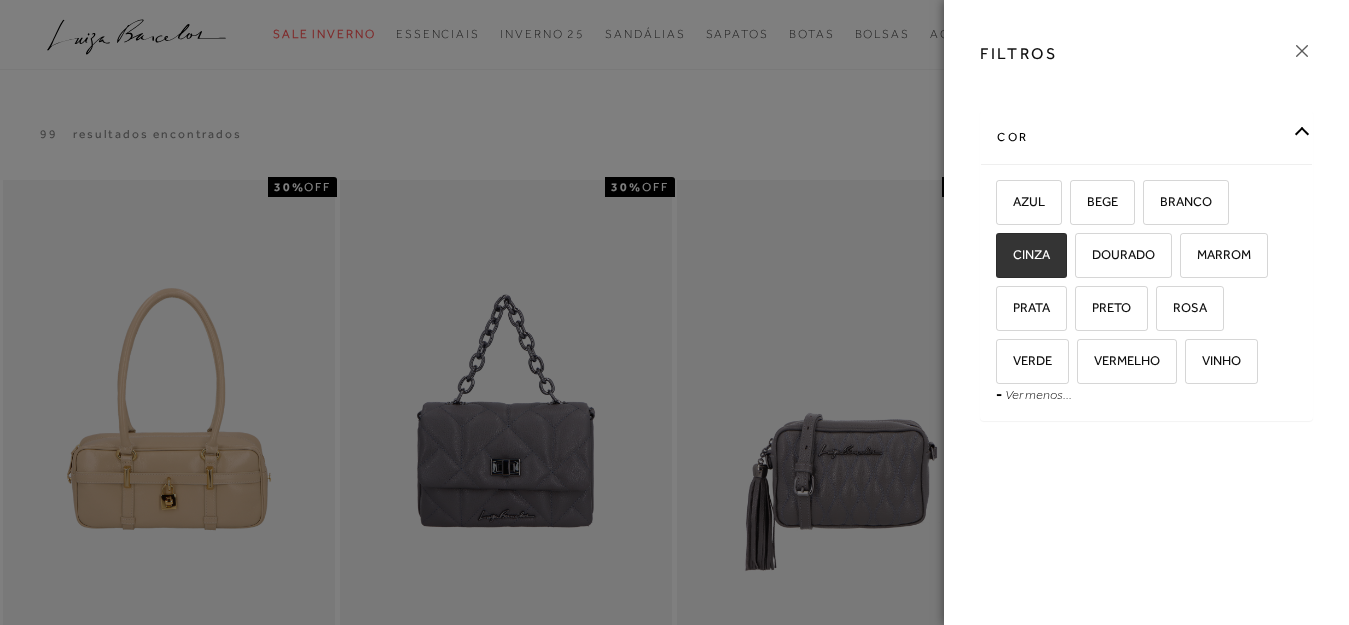 checkbox on "true" 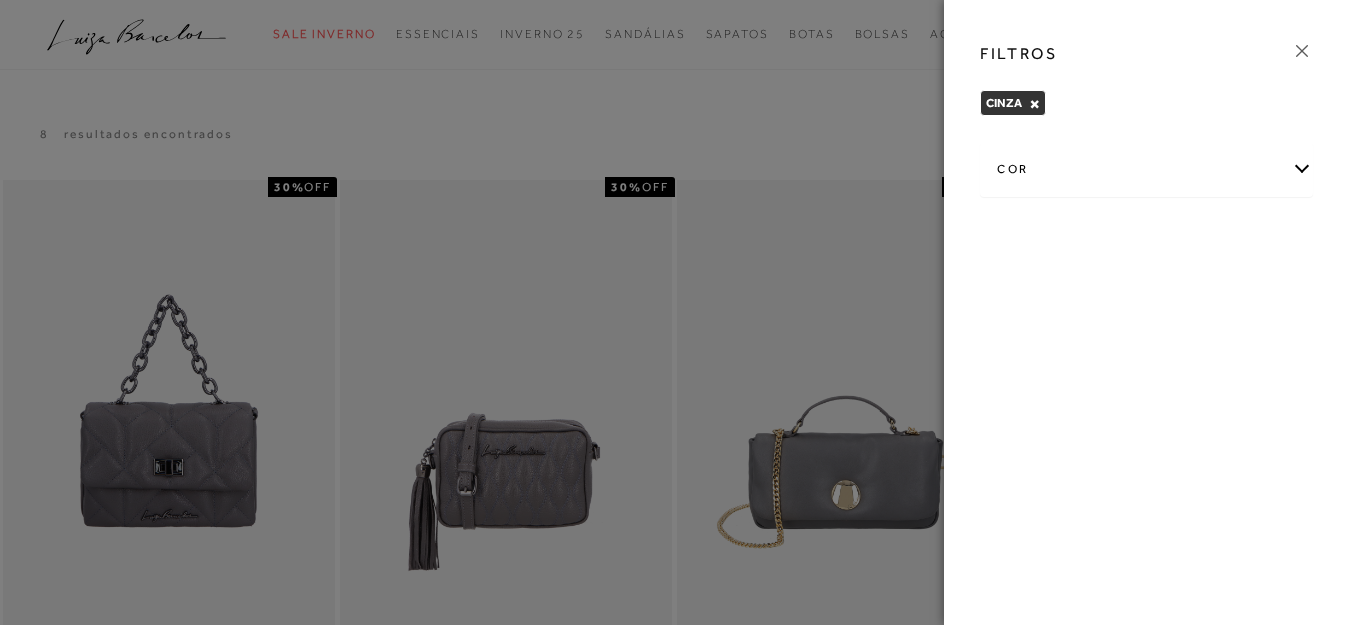click 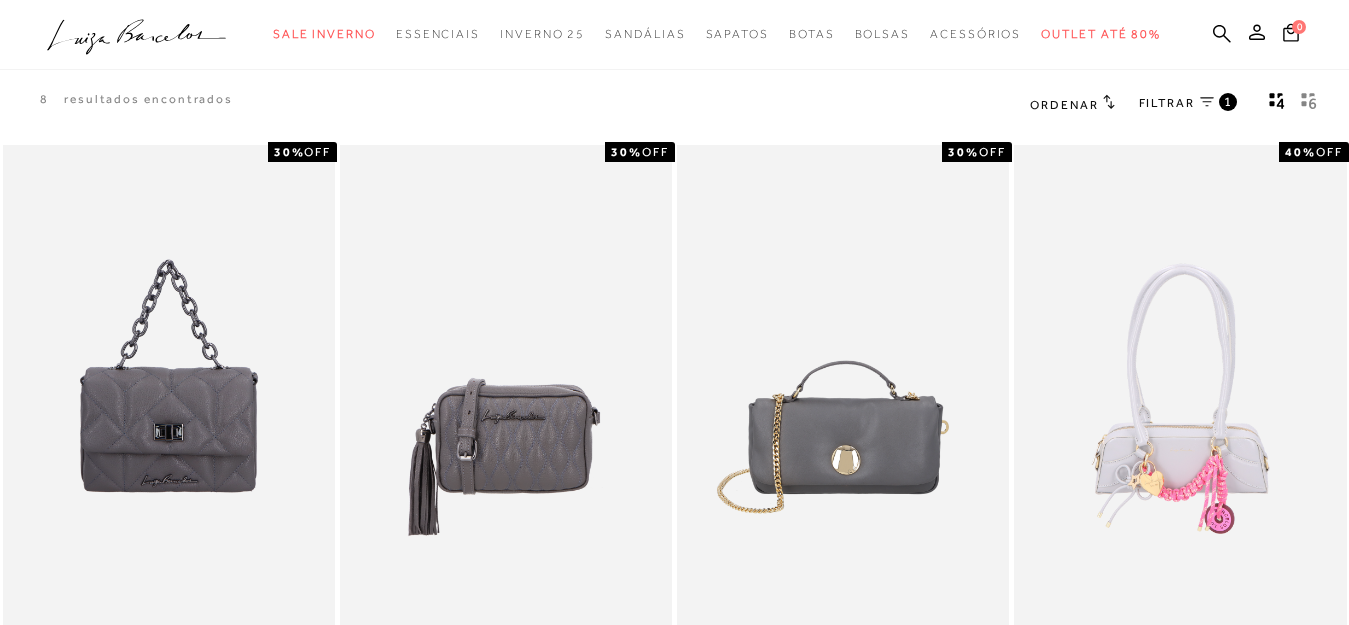 scroll, scrollTop: 0, scrollLeft: 0, axis: both 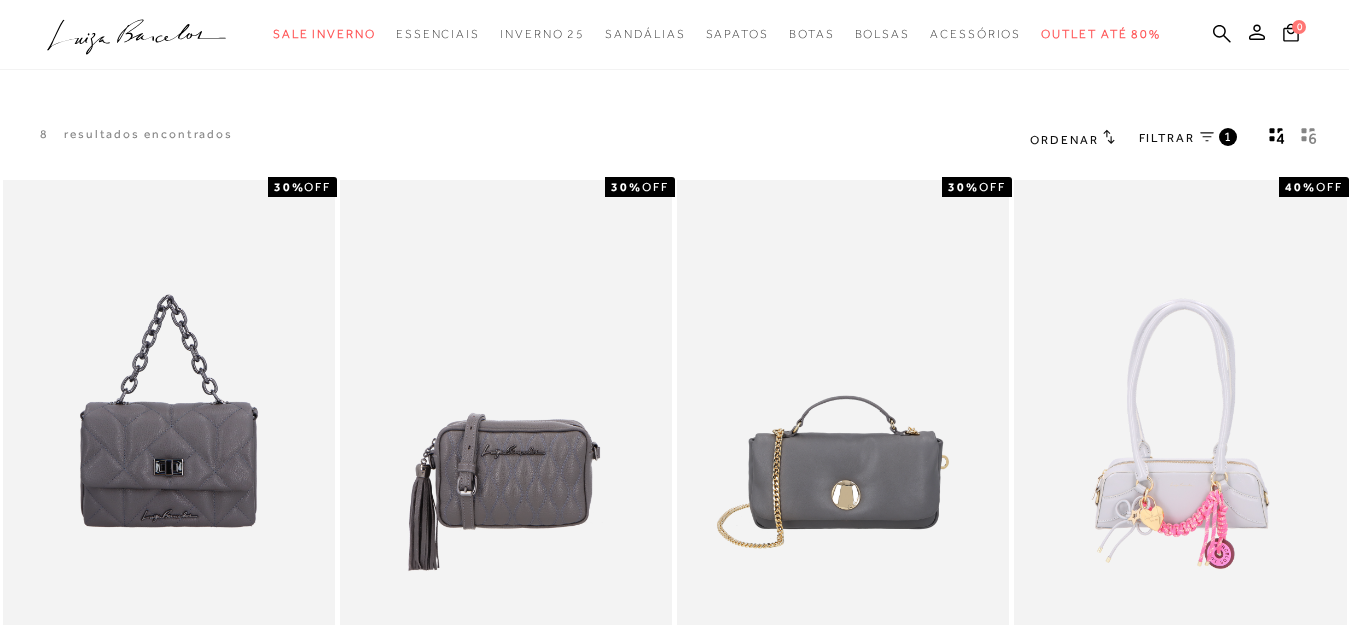 click 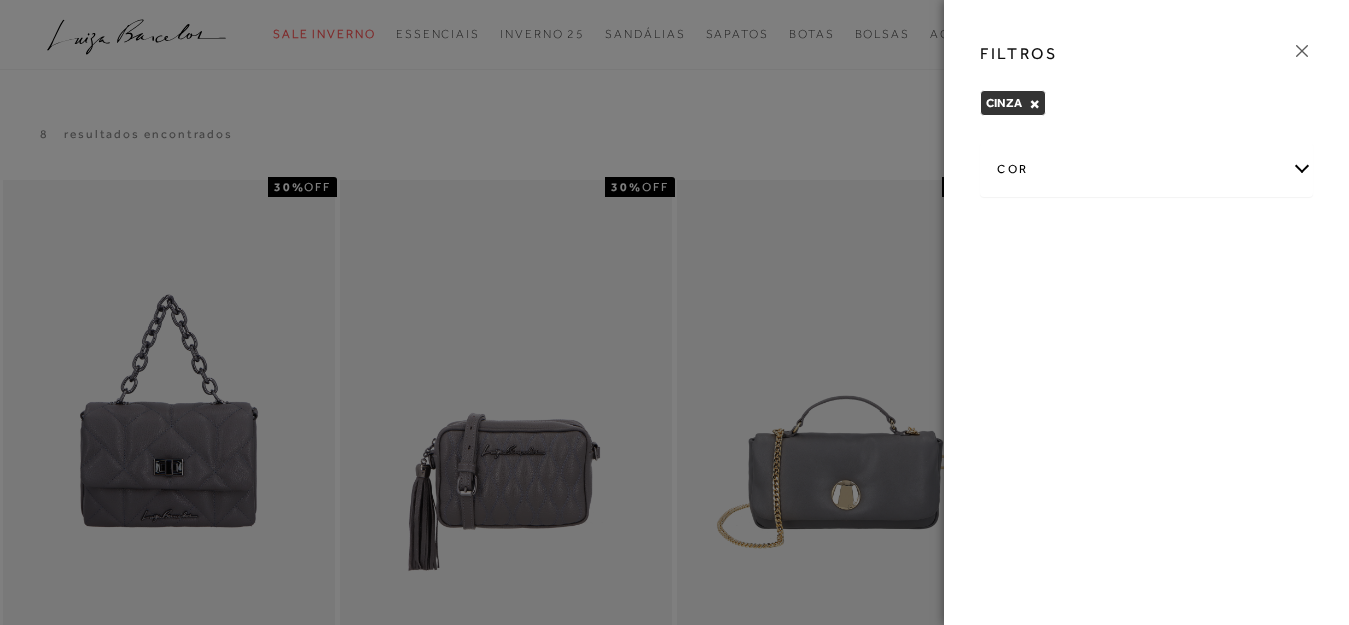 click on "×" at bounding box center (1034, 104) 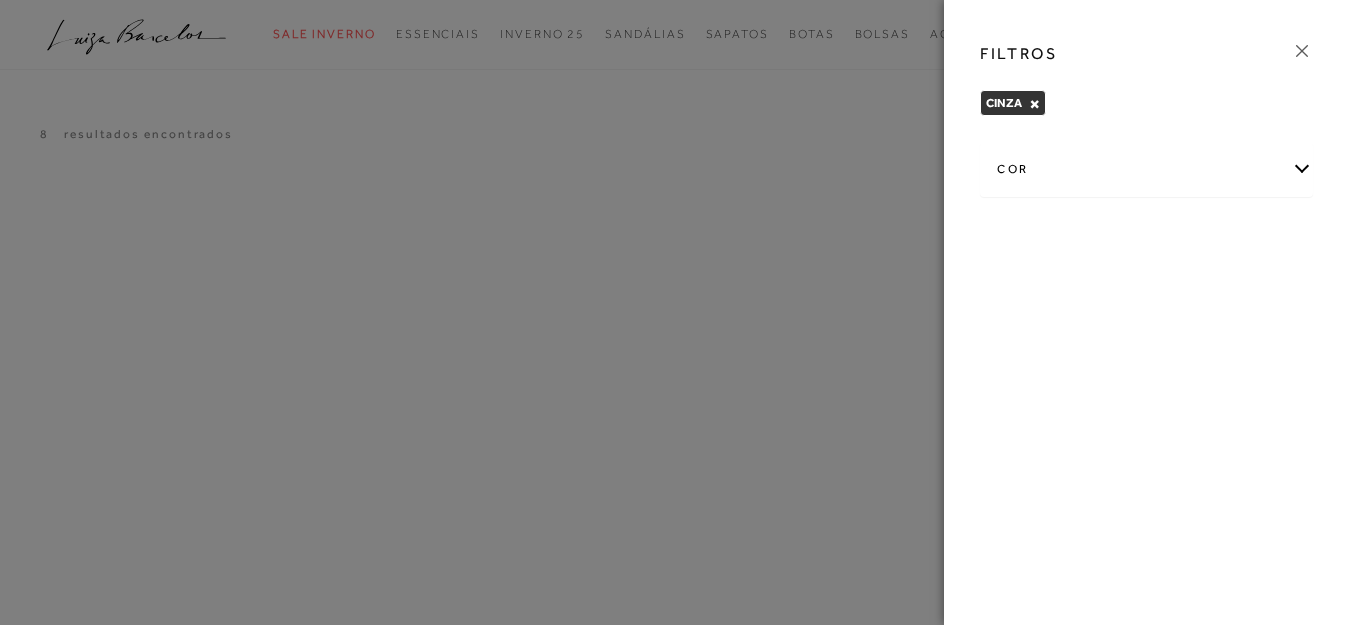 click on "cor" at bounding box center [1146, 169] 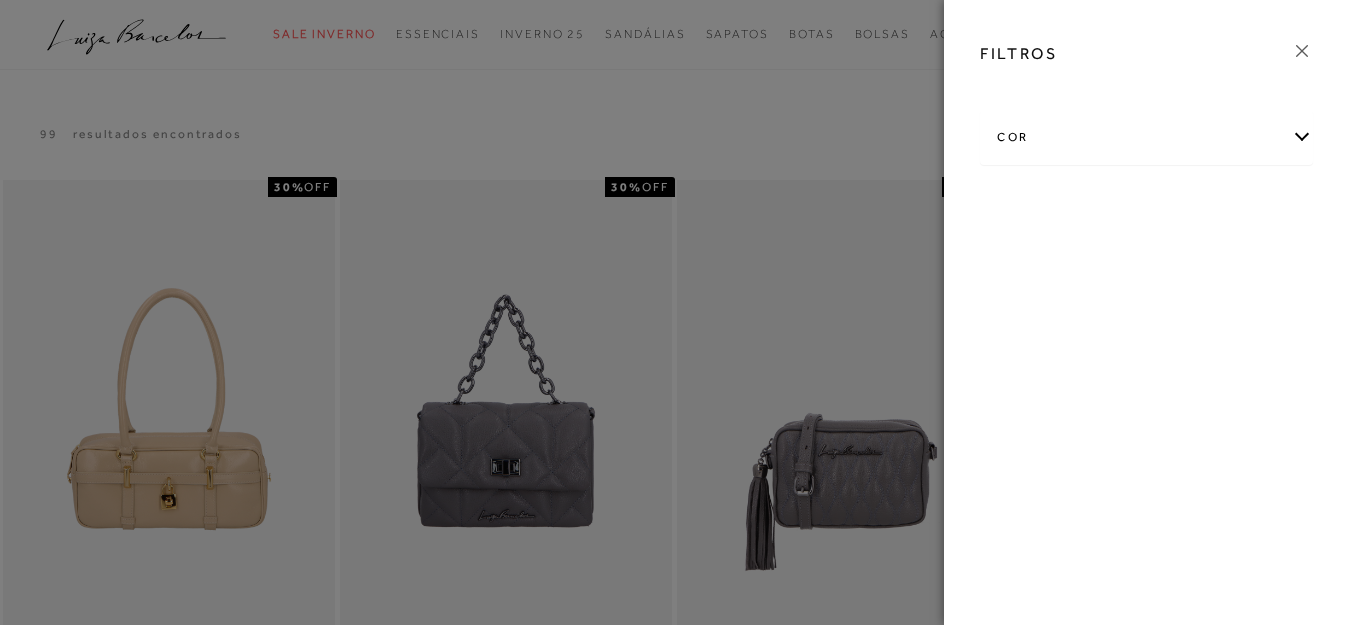 scroll, scrollTop: 0, scrollLeft: 0, axis: both 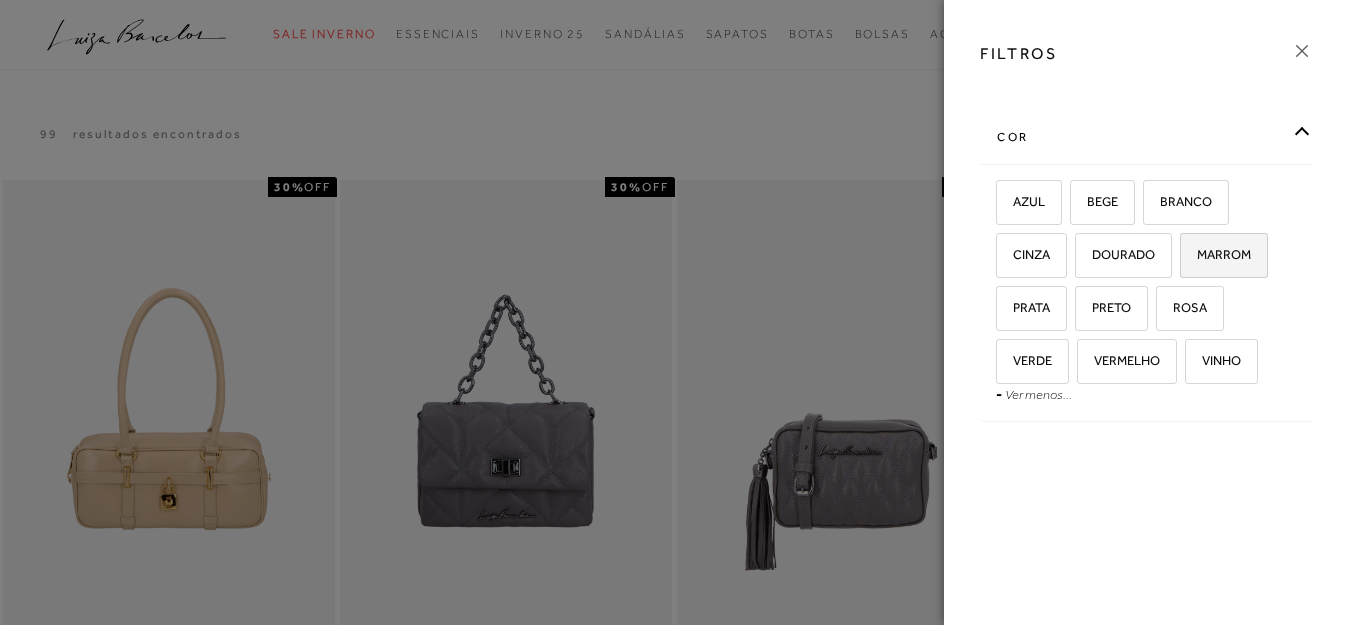 click on "MARROM" at bounding box center [1216, 254] 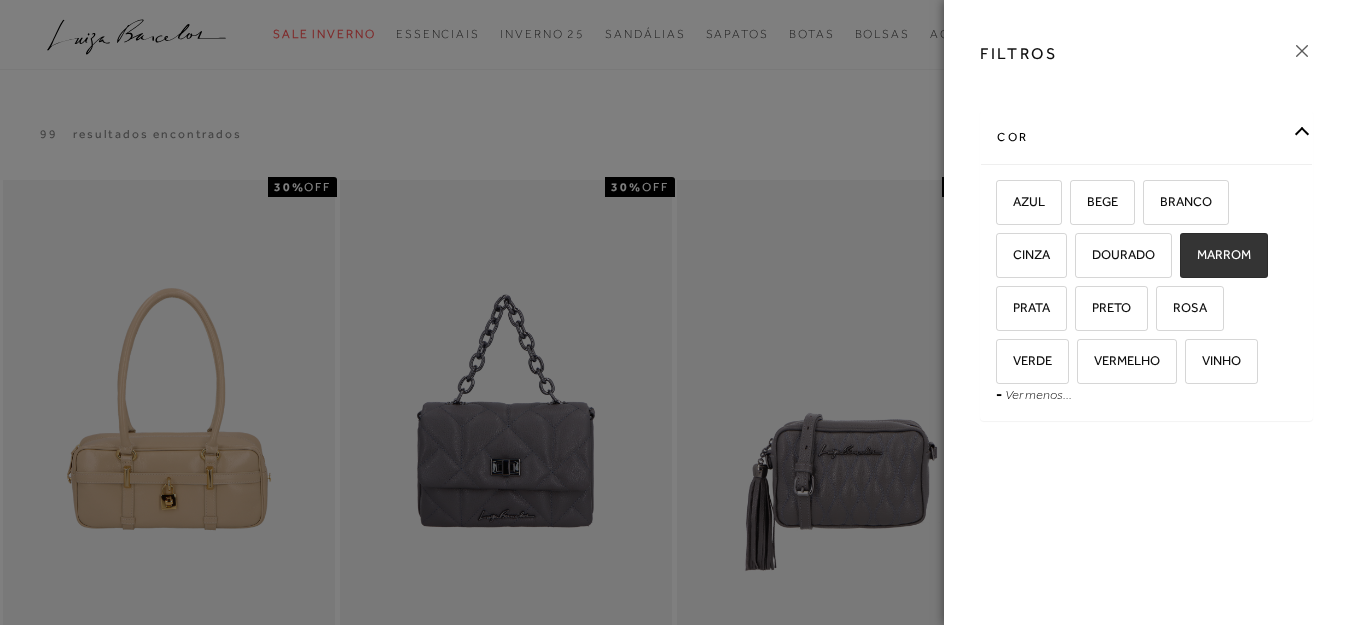 checkbox on "true" 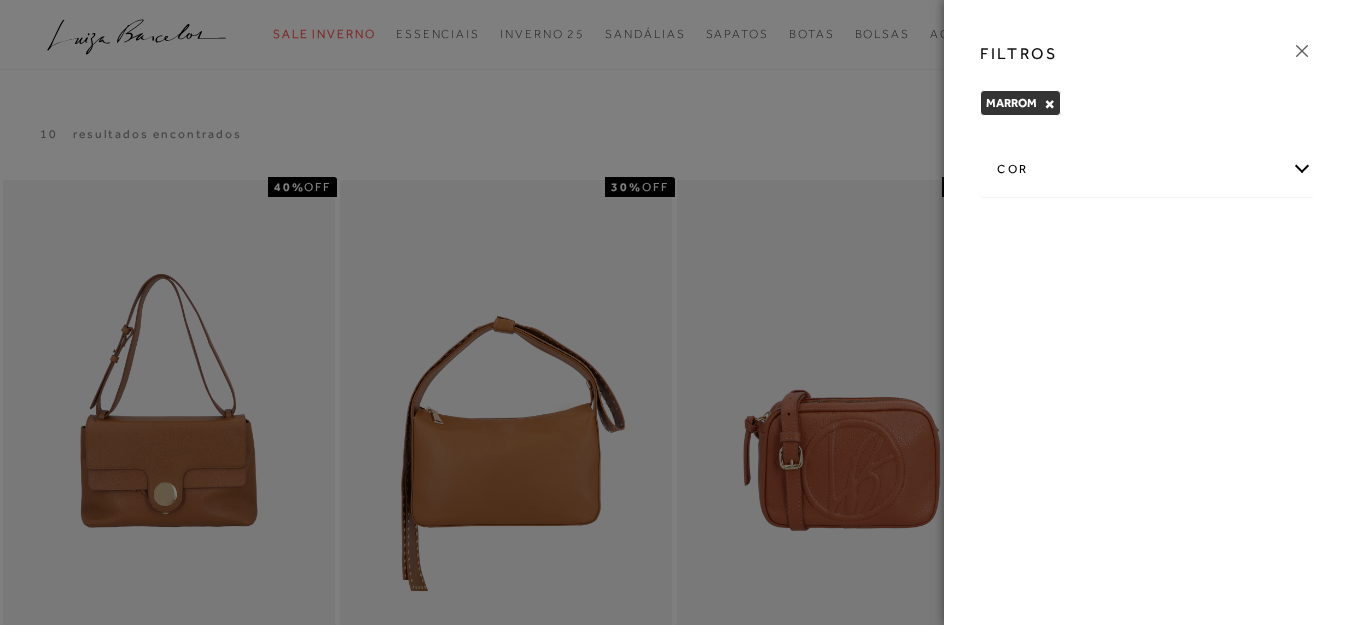 click 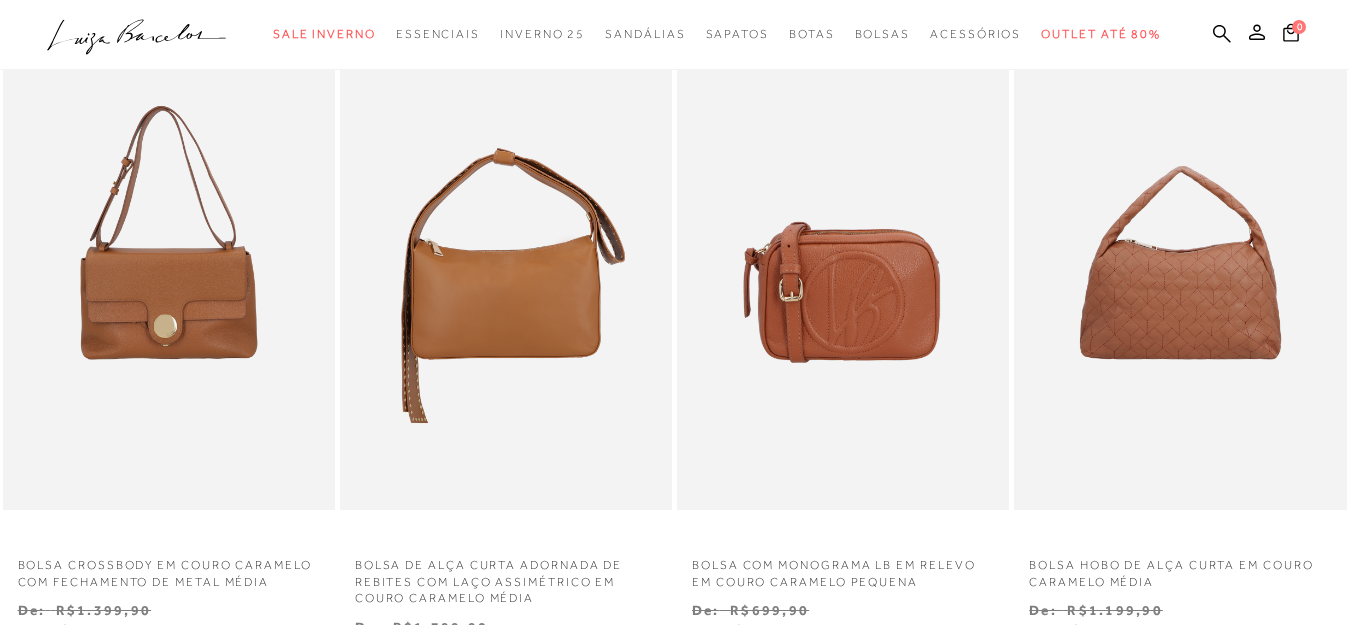 scroll, scrollTop: 0, scrollLeft: 0, axis: both 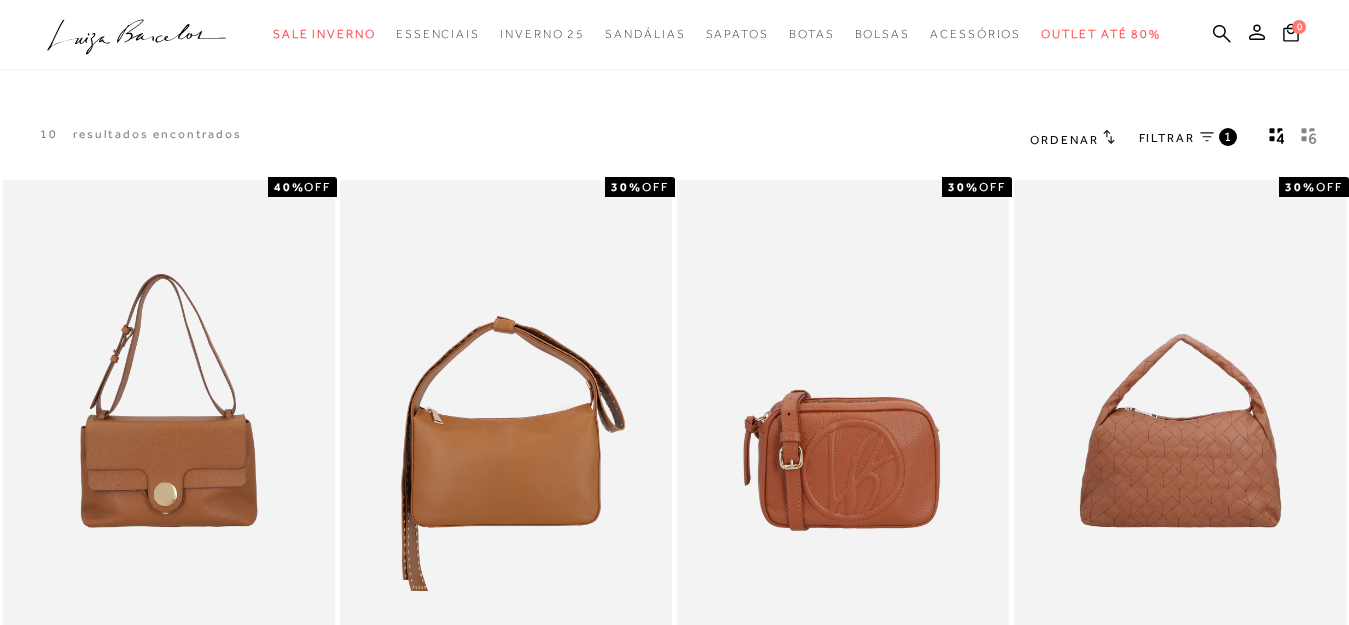click 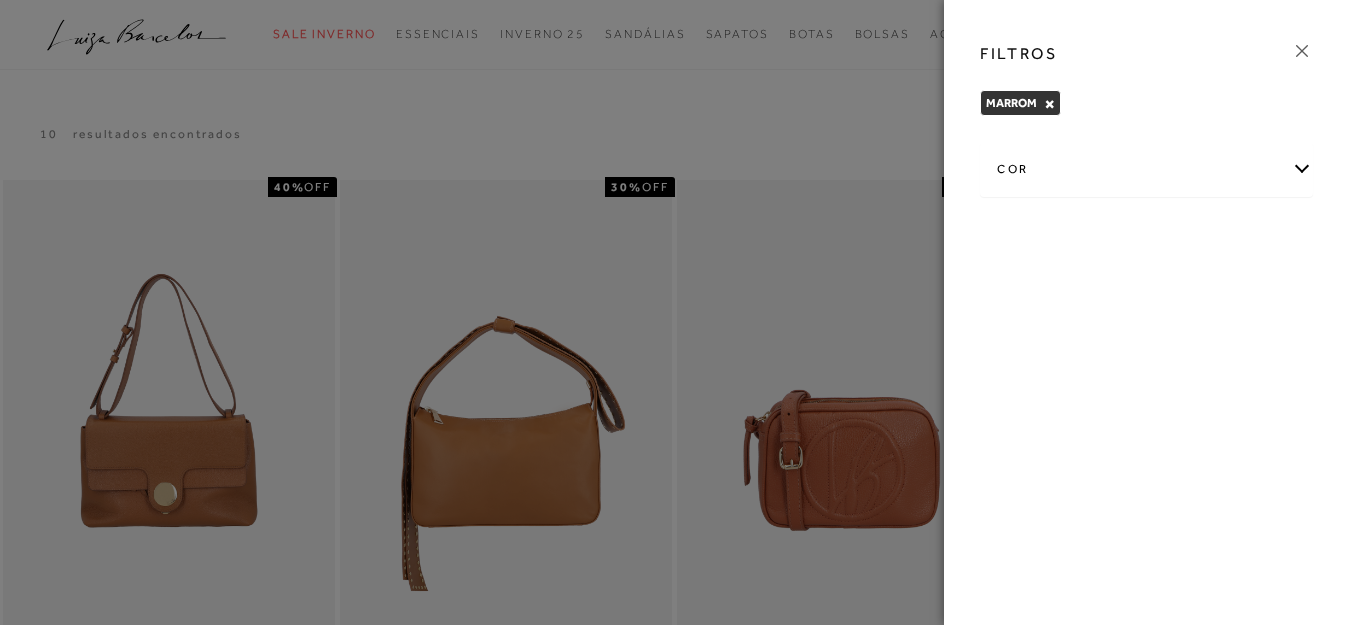 click on "cor" at bounding box center [1146, 169] 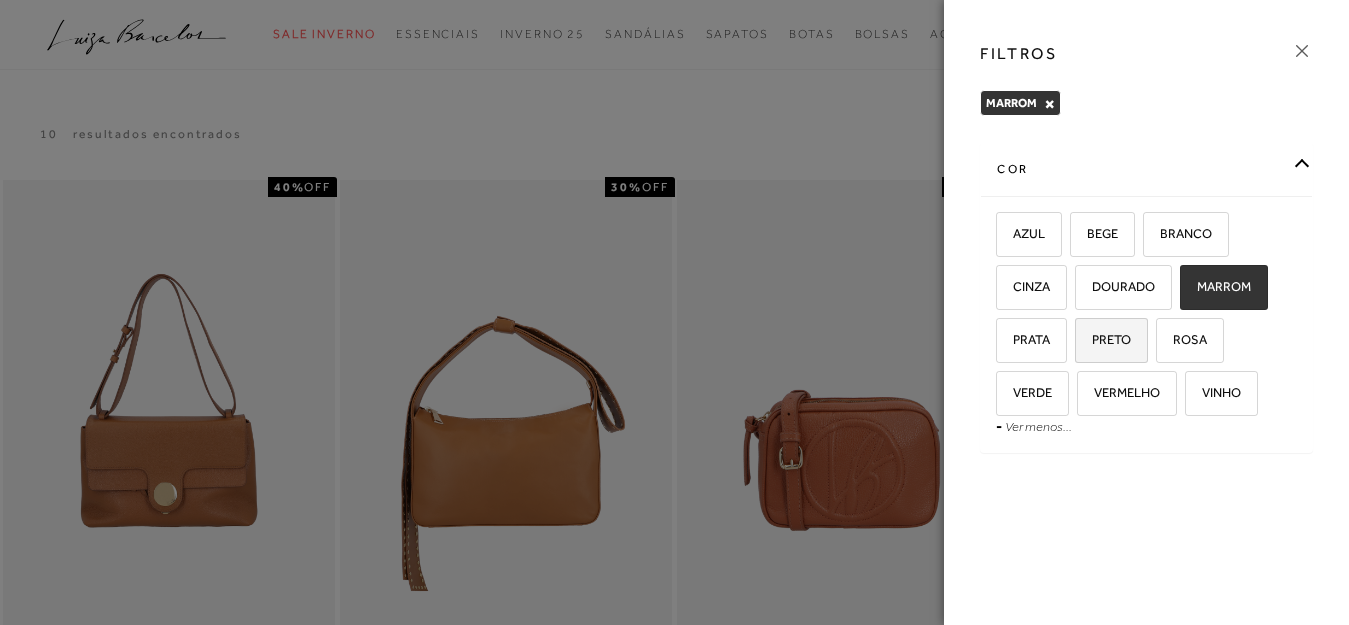 click on "PRETO" at bounding box center (1104, 339) 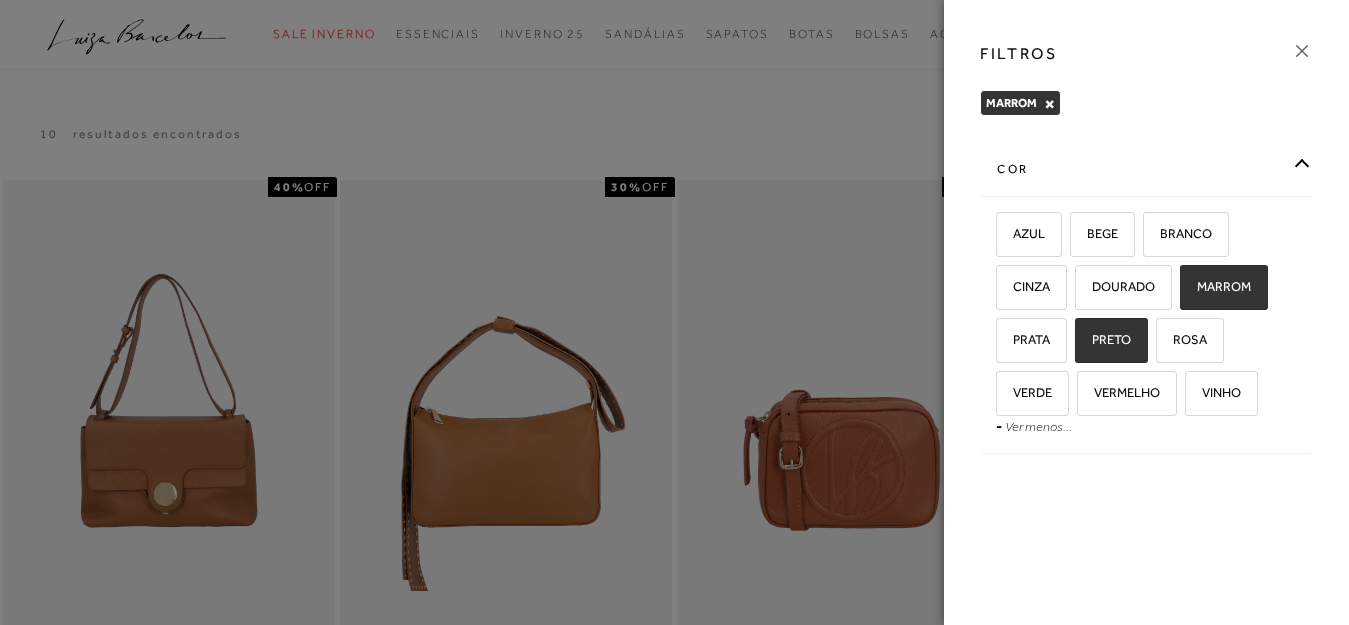 checkbox on "true" 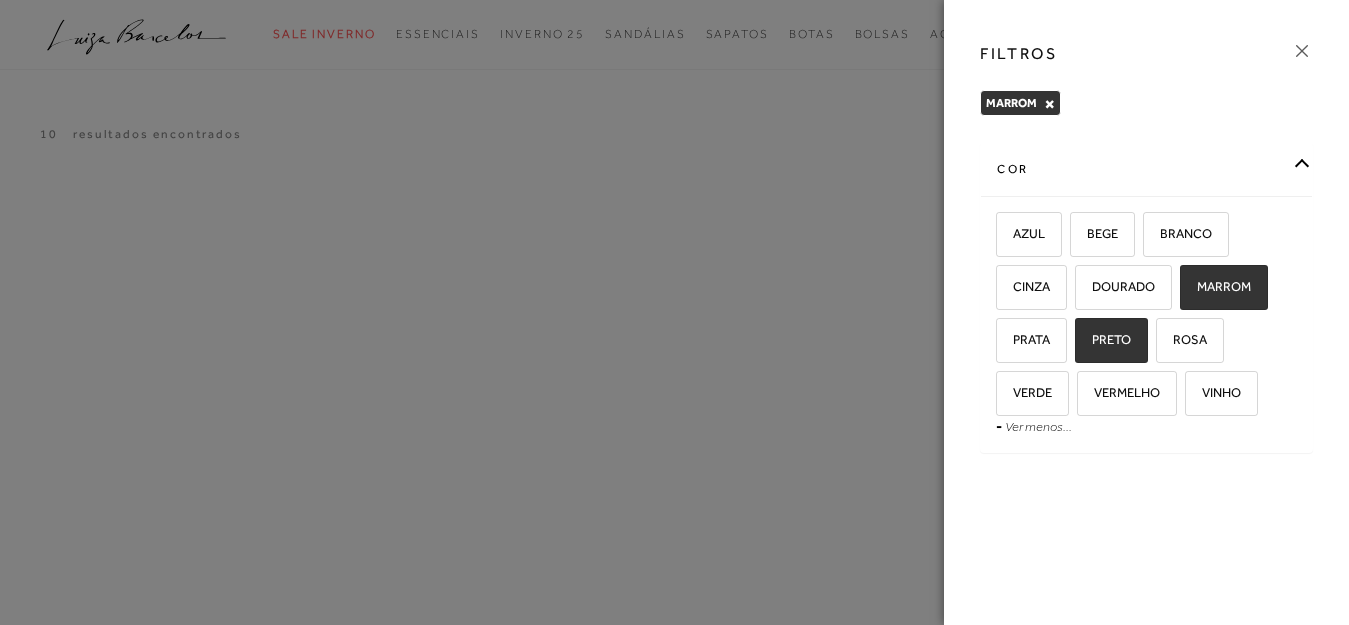 click on "×" at bounding box center [1049, 104] 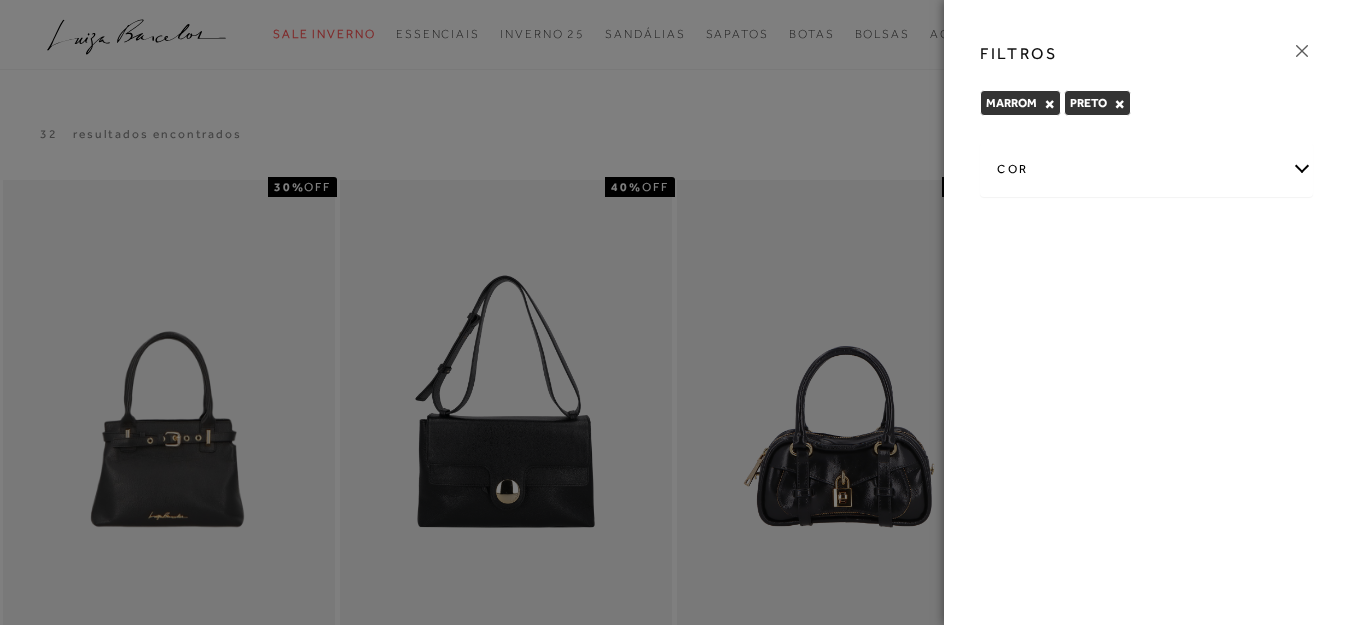 scroll, scrollTop: 0, scrollLeft: 0, axis: both 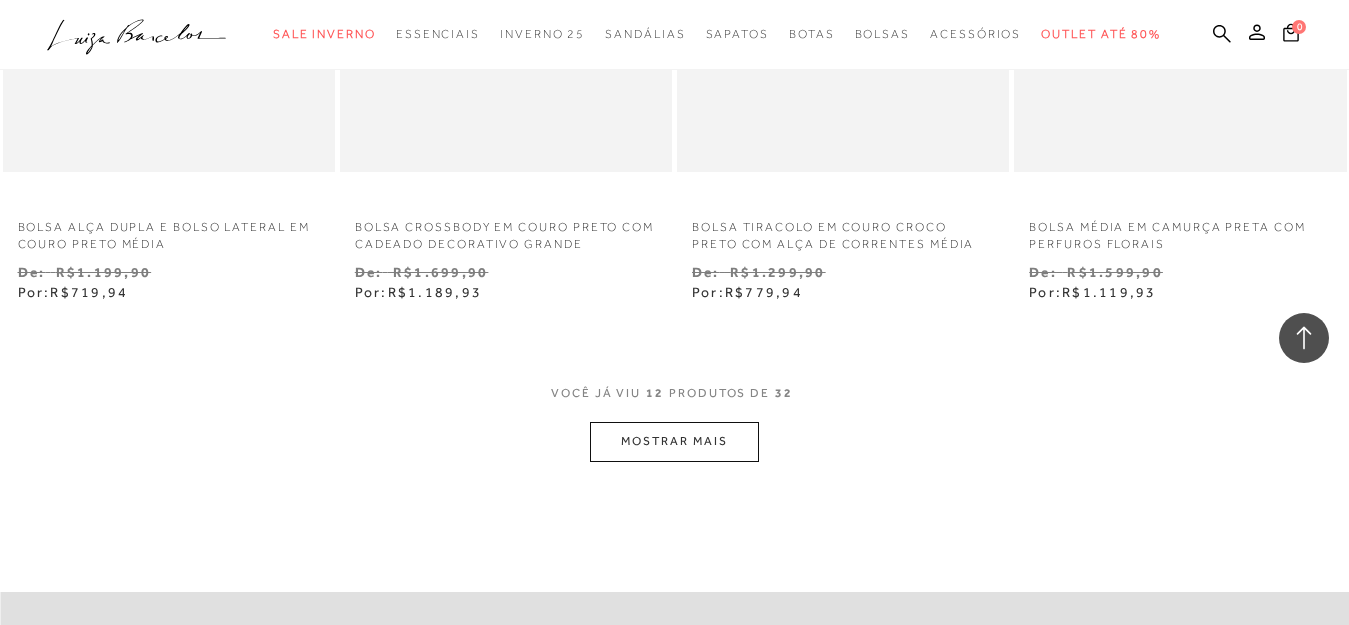 click on "MOSTRAR MAIS" at bounding box center [674, 441] 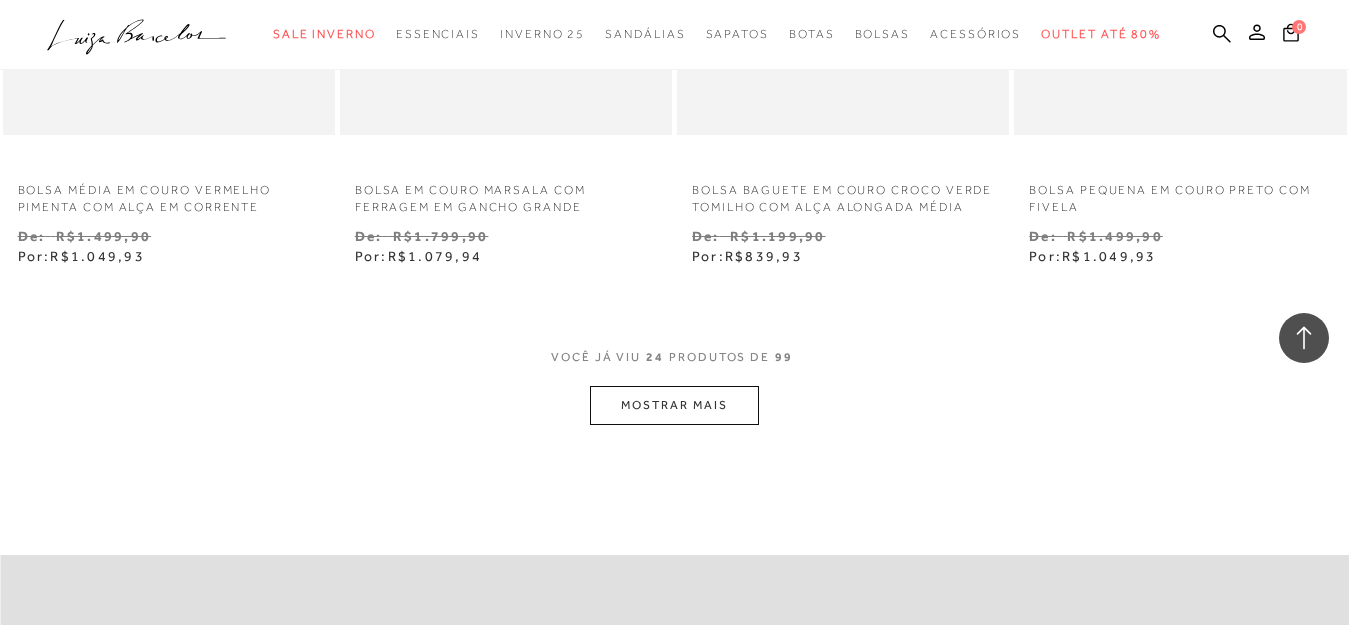 scroll, scrollTop: 3972, scrollLeft: 0, axis: vertical 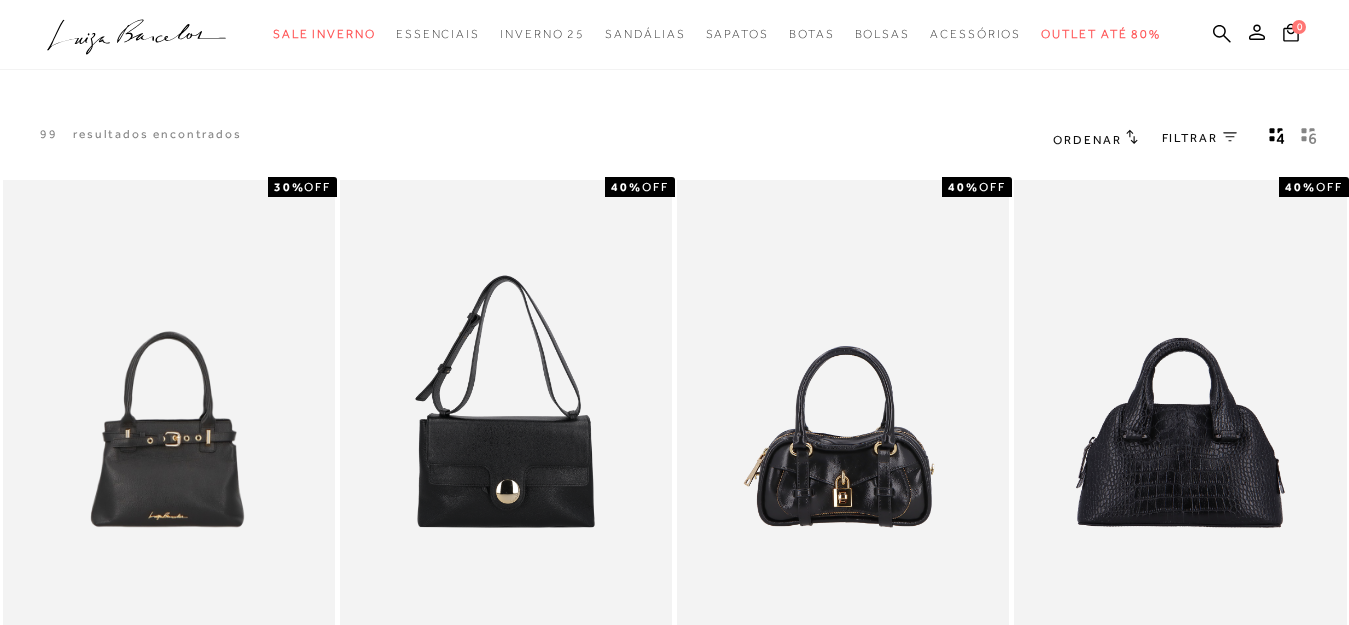 click on "FILTRAR" at bounding box center [1190, 138] 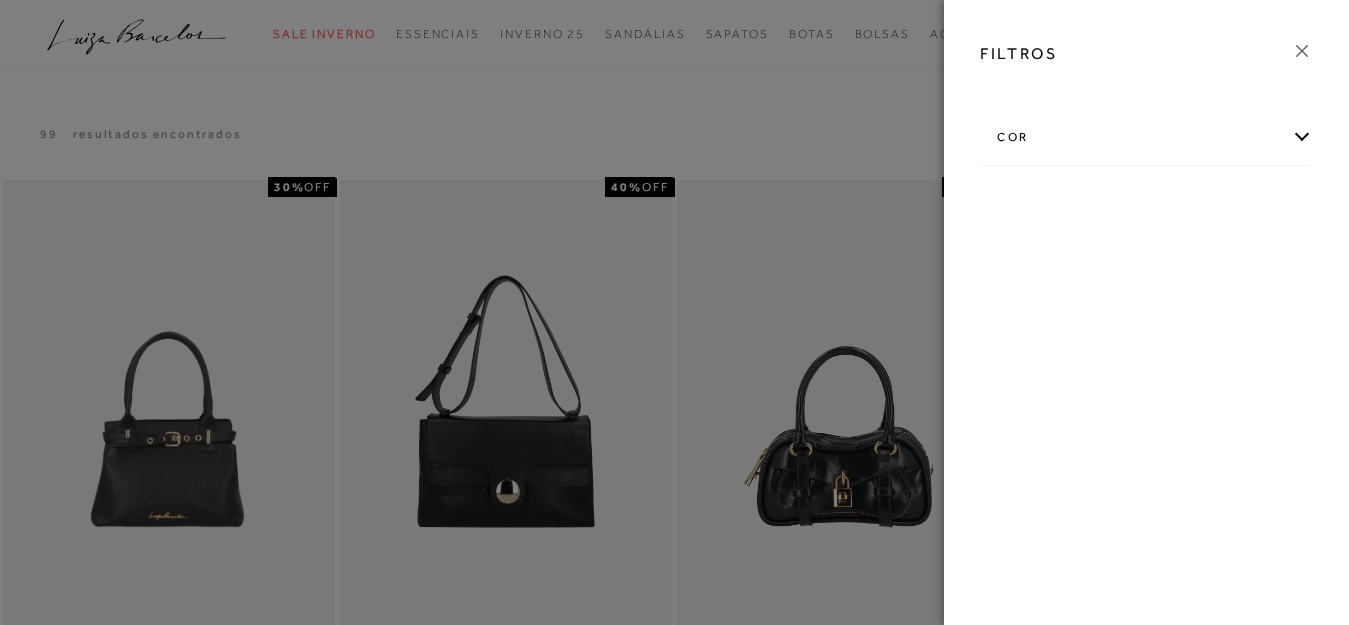 click on "cor" at bounding box center [1146, 137] 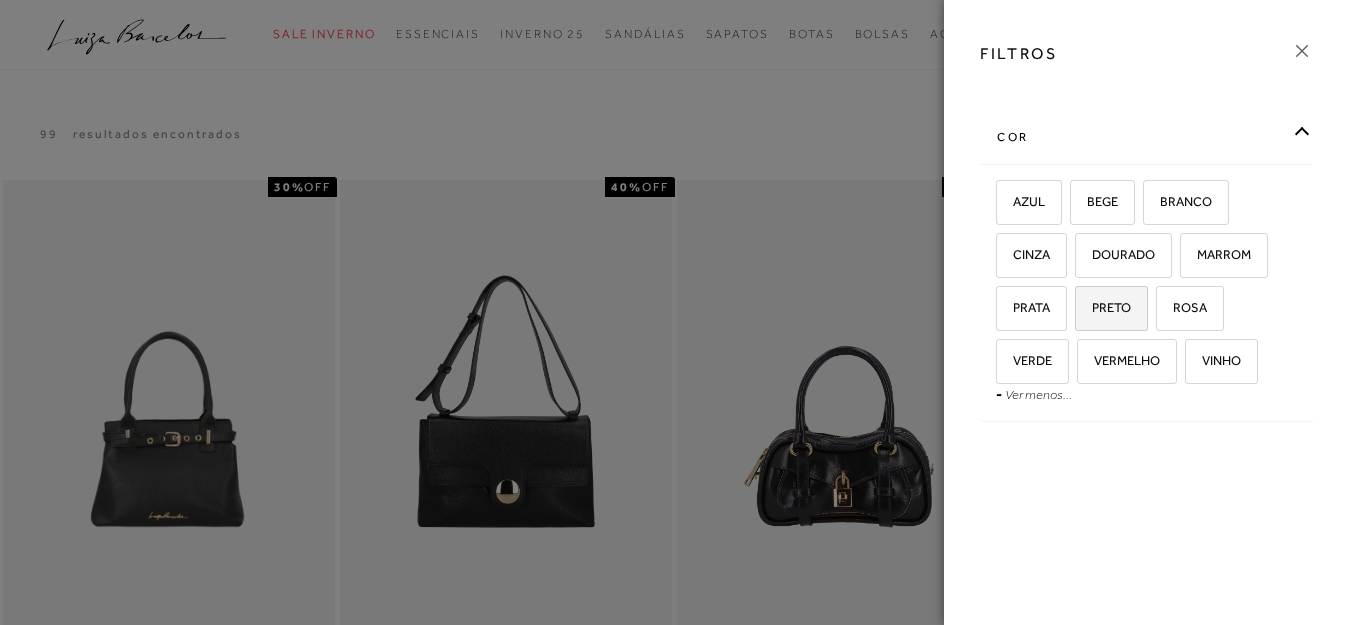 click on "PRETO" at bounding box center (1104, 307) 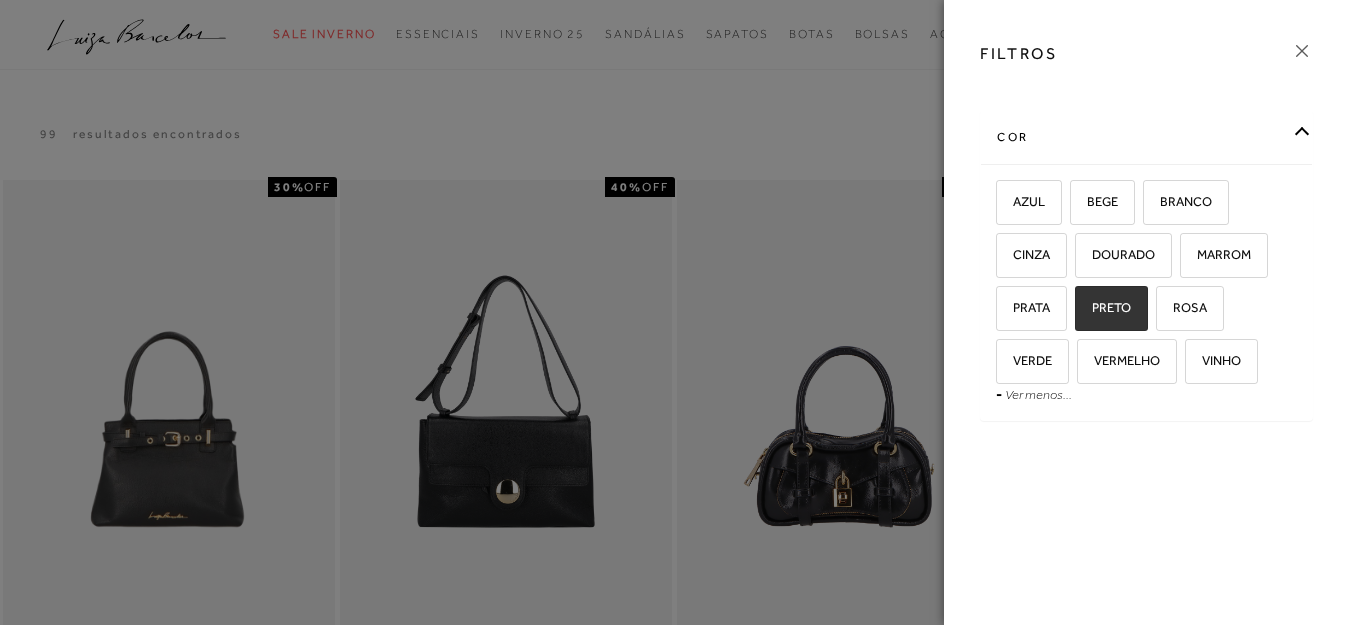 checkbox on "true" 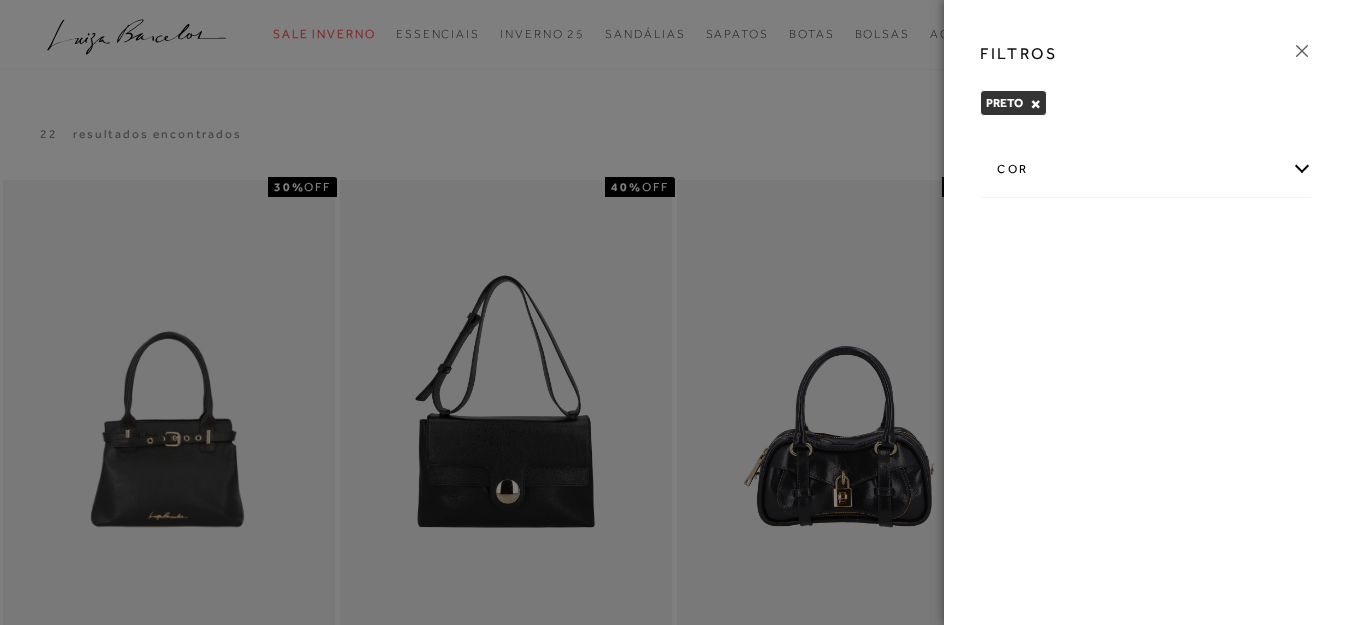 click 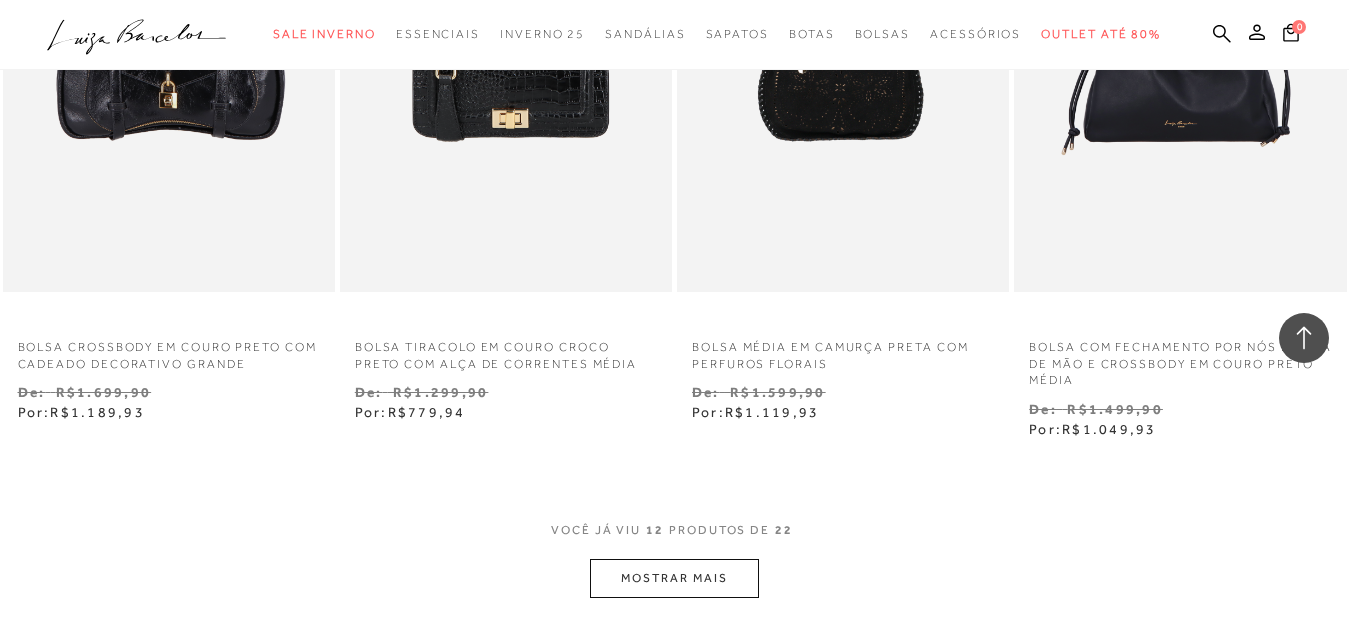 scroll, scrollTop: 1739, scrollLeft: 0, axis: vertical 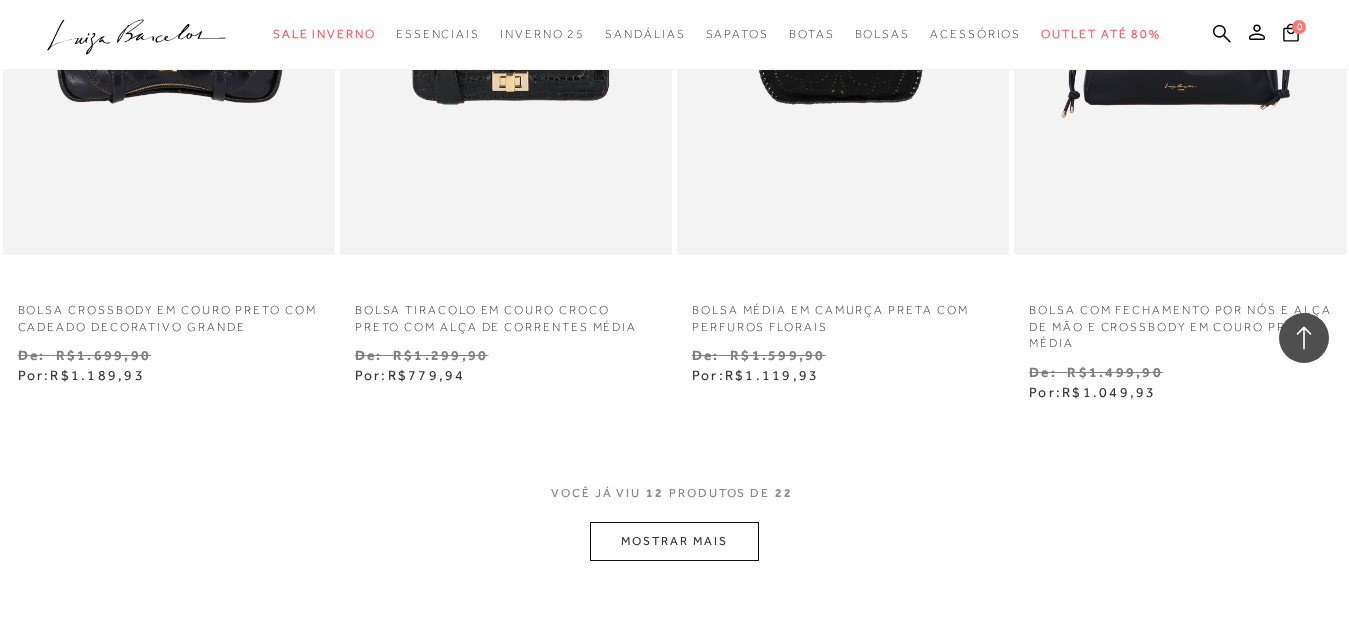 click on "MOSTRAR MAIS" at bounding box center [674, 541] 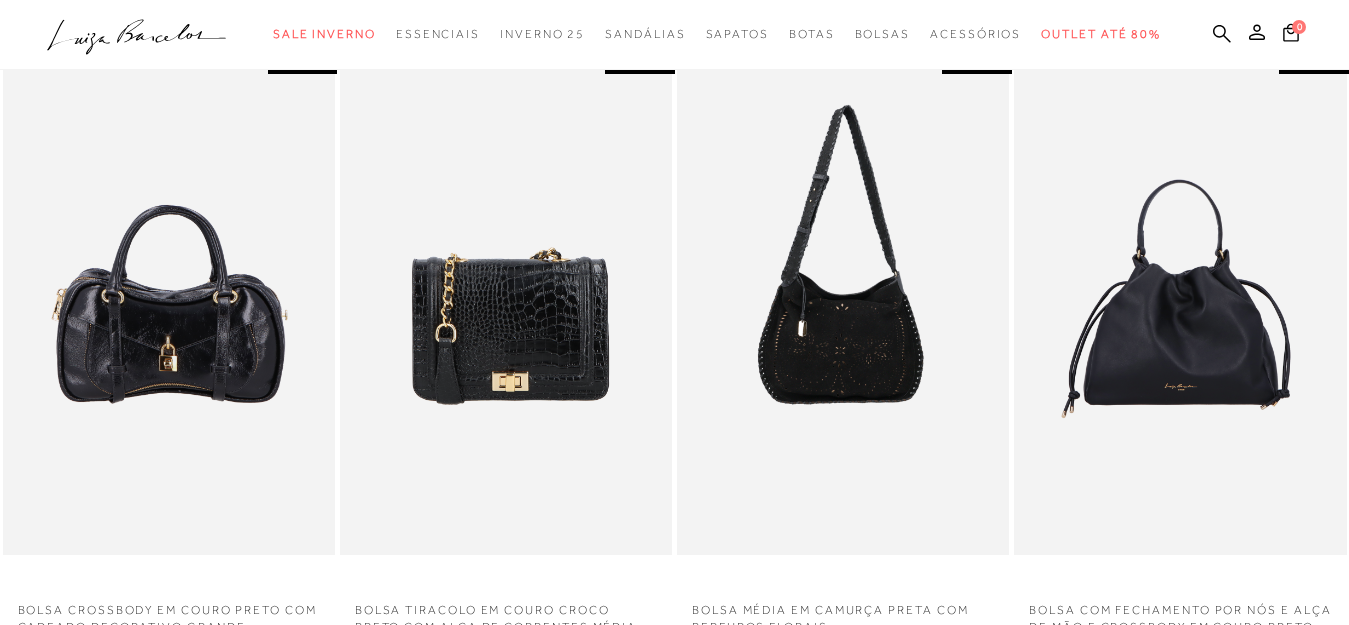 scroll, scrollTop: 449, scrollLeft: 0, axis: vertical 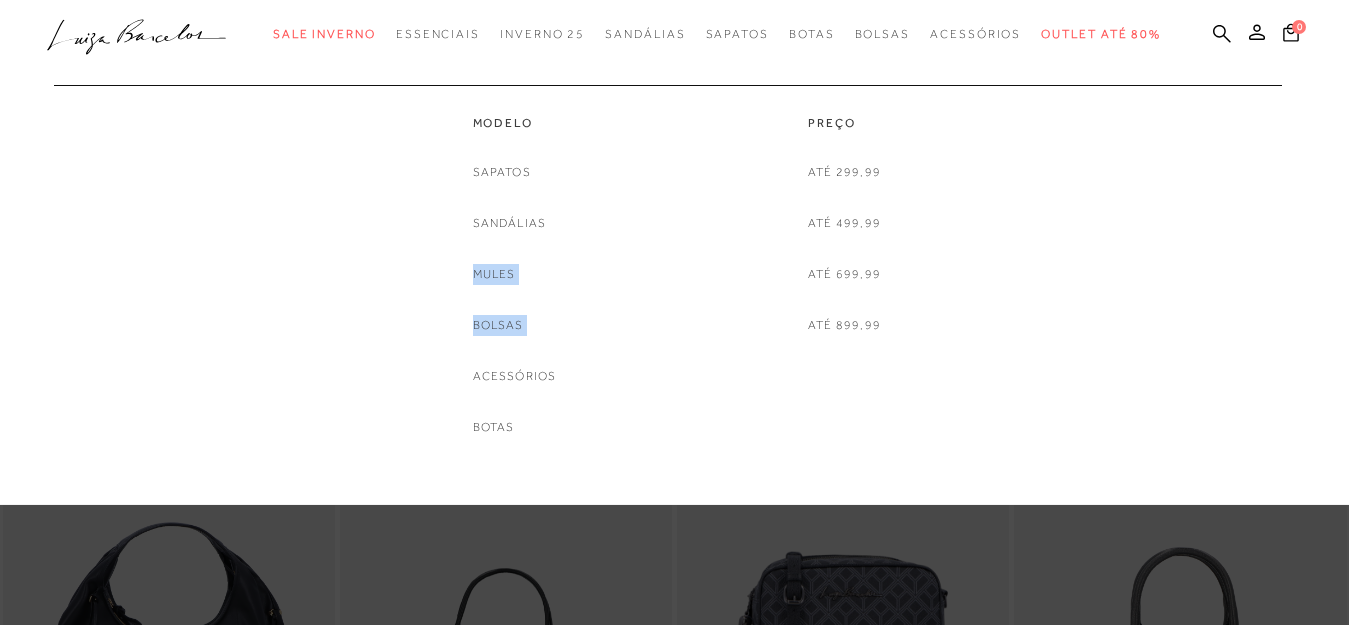 drag, startPoint x: 394, startPoint y: 280, endPoint x: 447, endPoint y: 358, distance: 94.302704 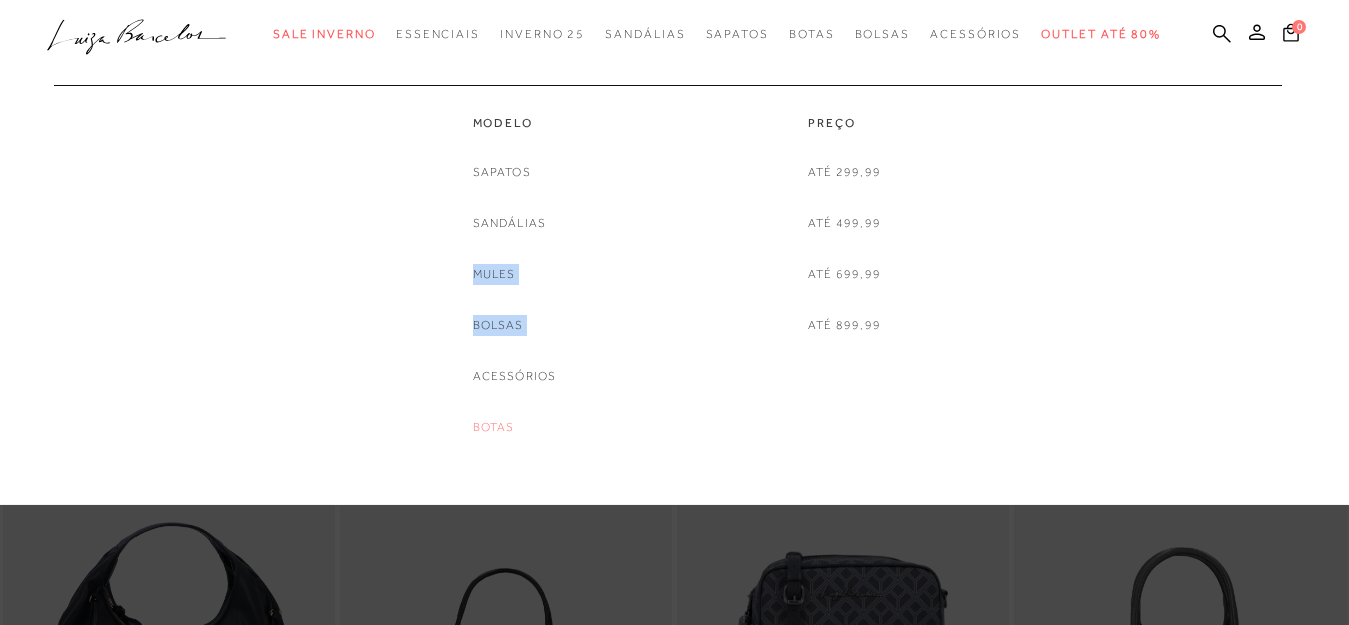click on "Botas" at bounding box center [494, 427] 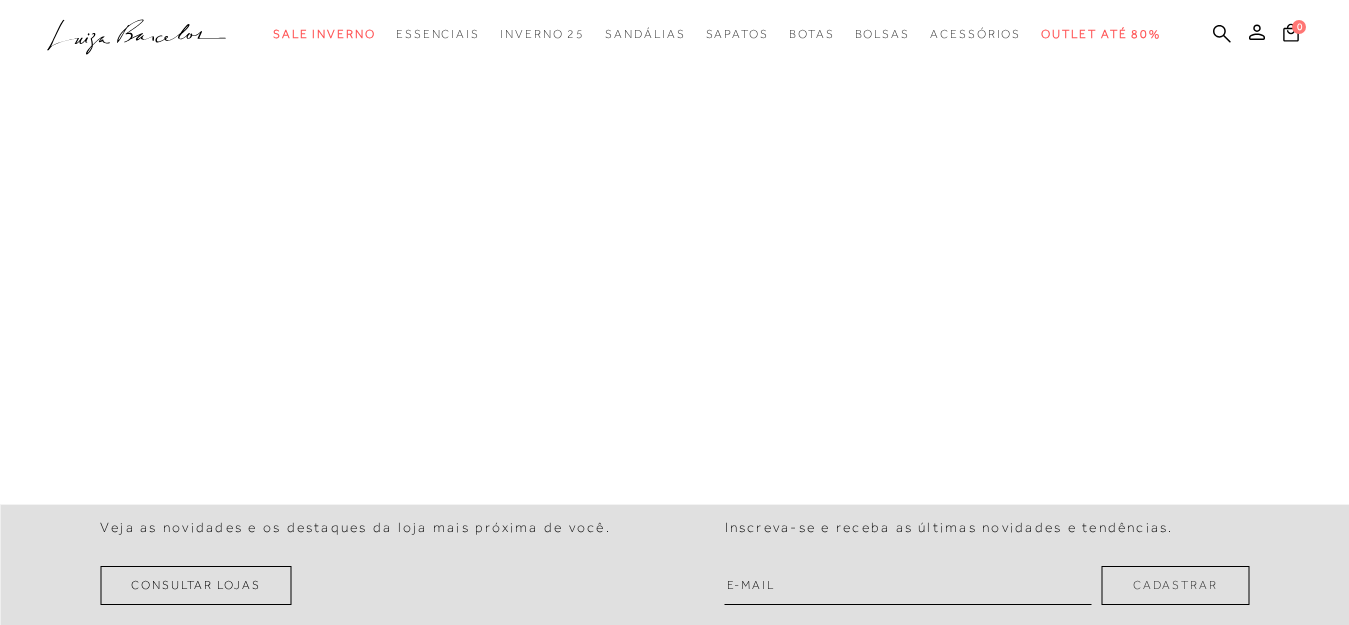 scroll, scrollTop: 0, scrollLeft: 0, axis: both 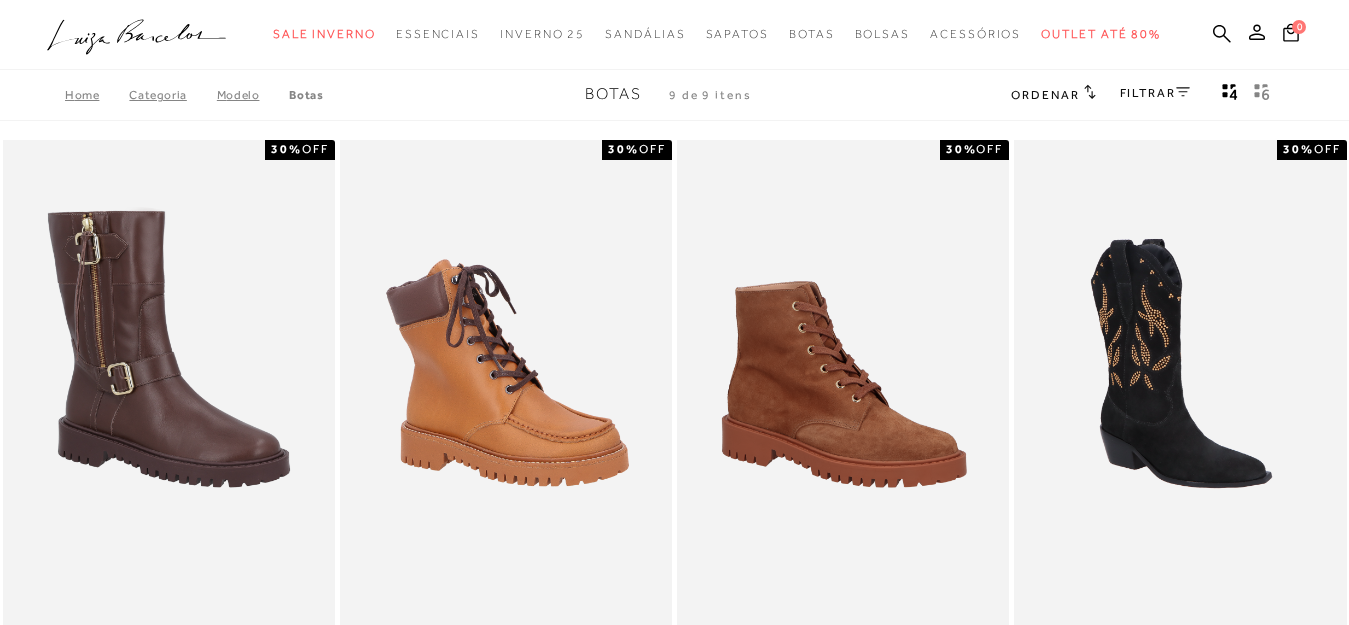 click on "FILTRAR" at bounding box center [1155, 93] 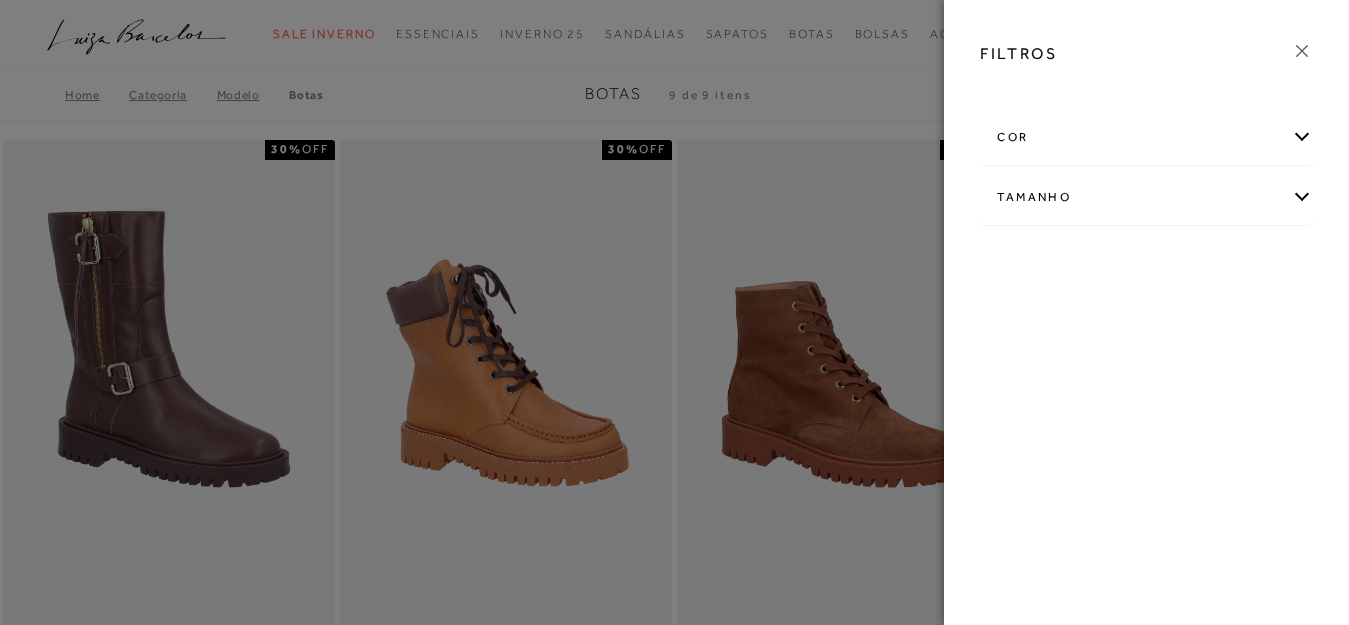click on "cor" at bounding box center (1146, 137) 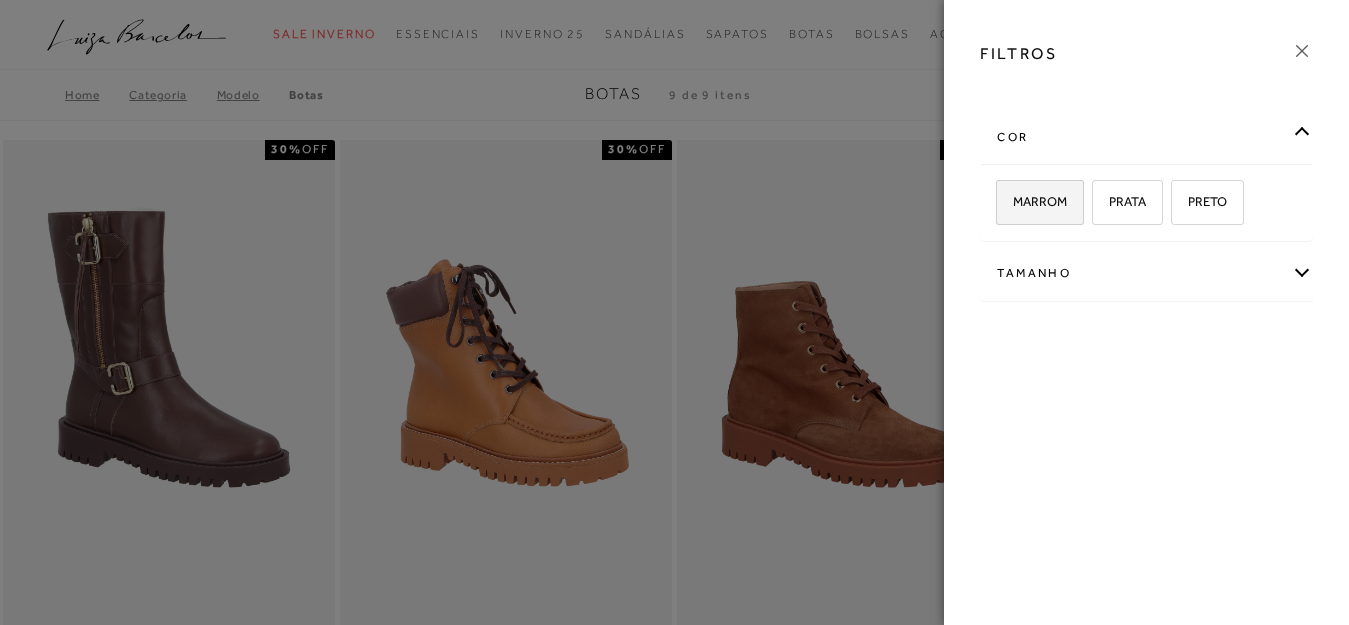 click on "MARROM" at bounding box center [1032, 201] 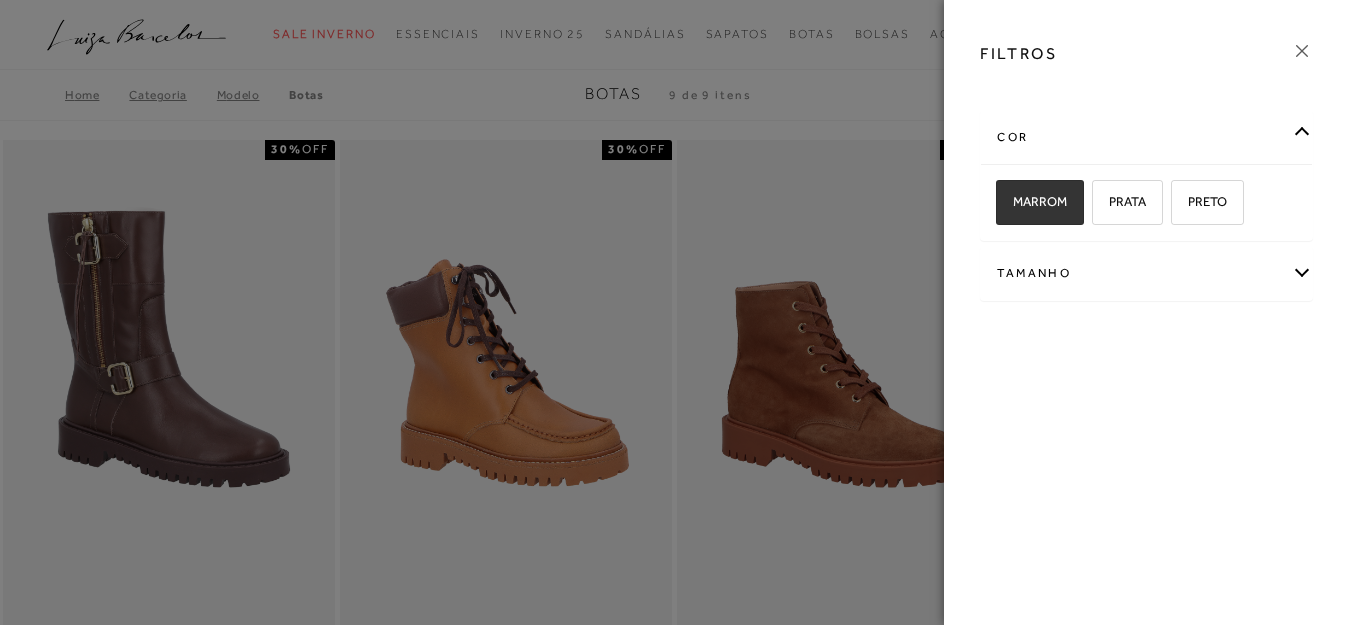 checkbox on "true" 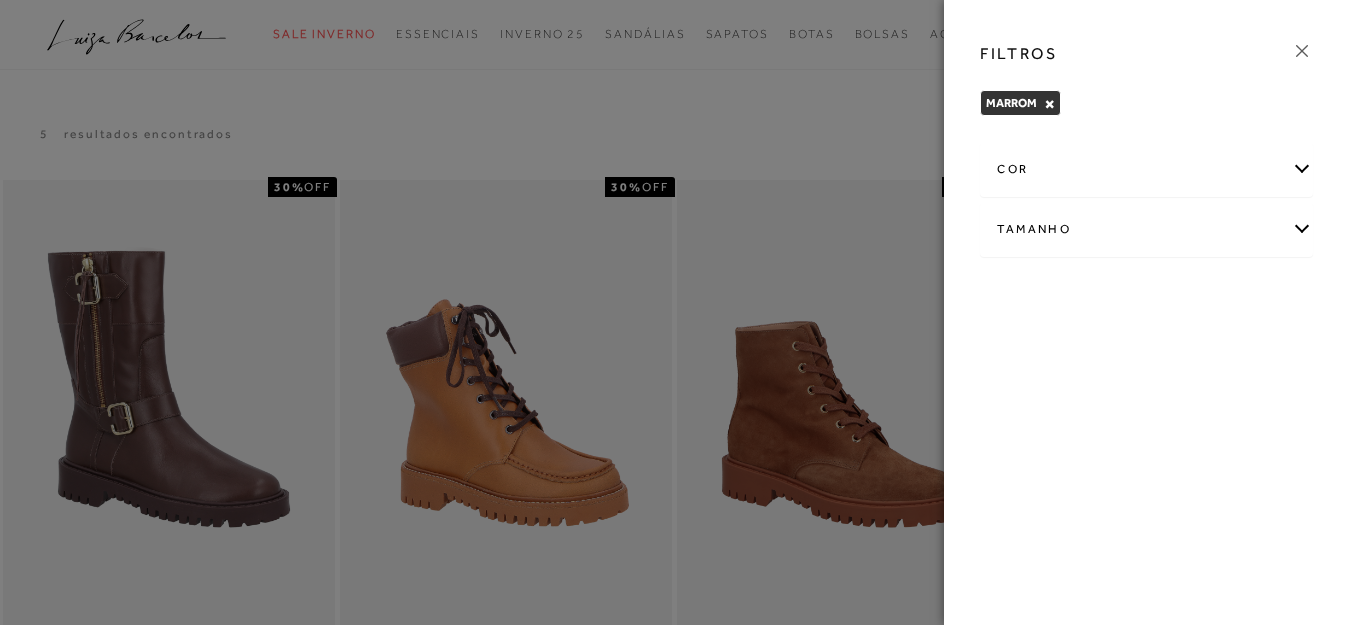 click 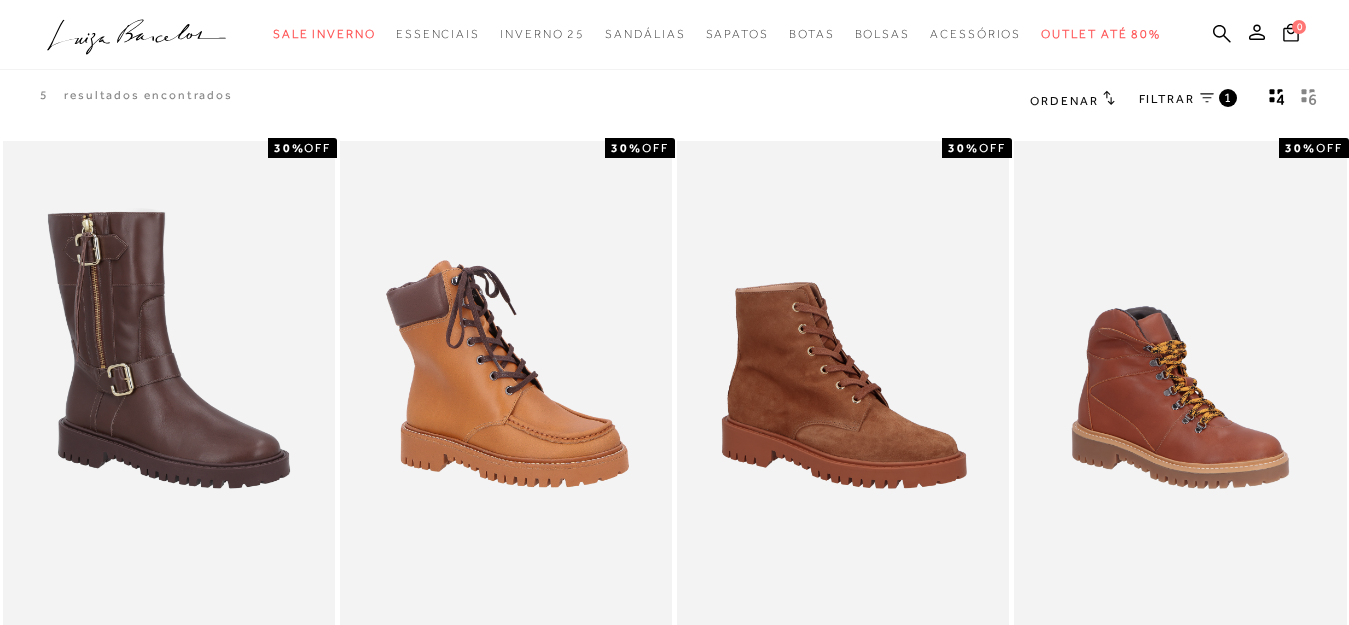scroll, scrollTop: 0, scrollLeft: 0, axis: both 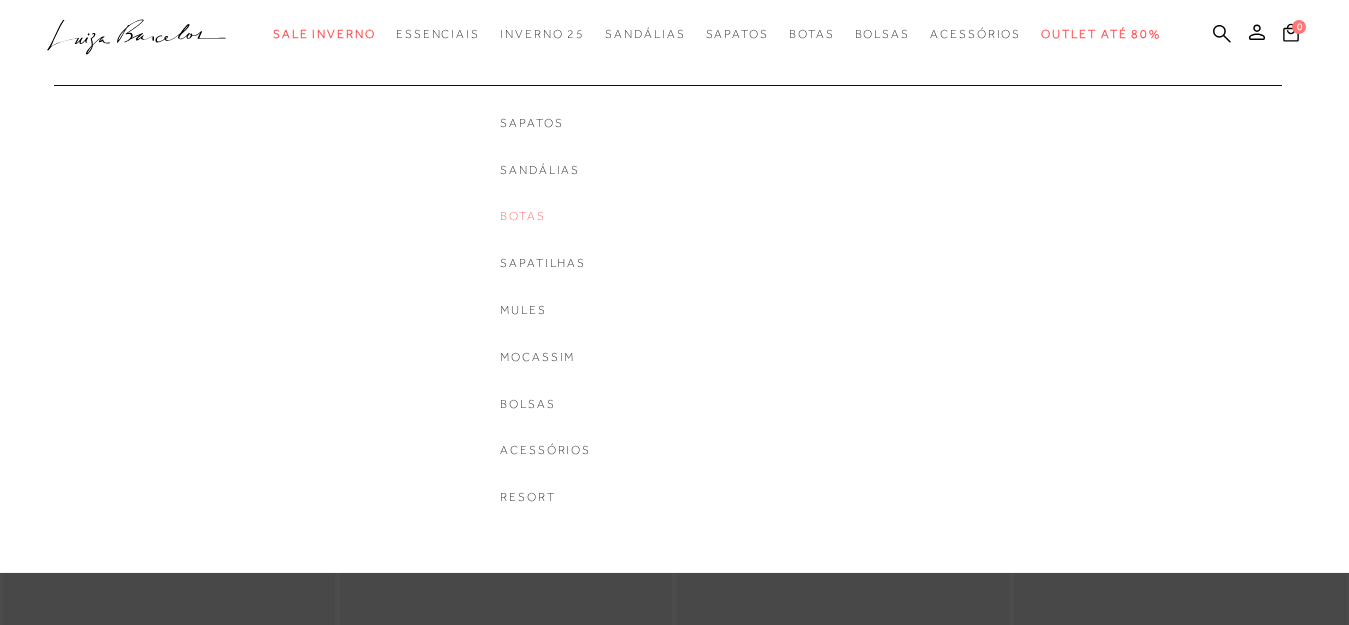 click on "Botas" at bounding box center [545, 216] 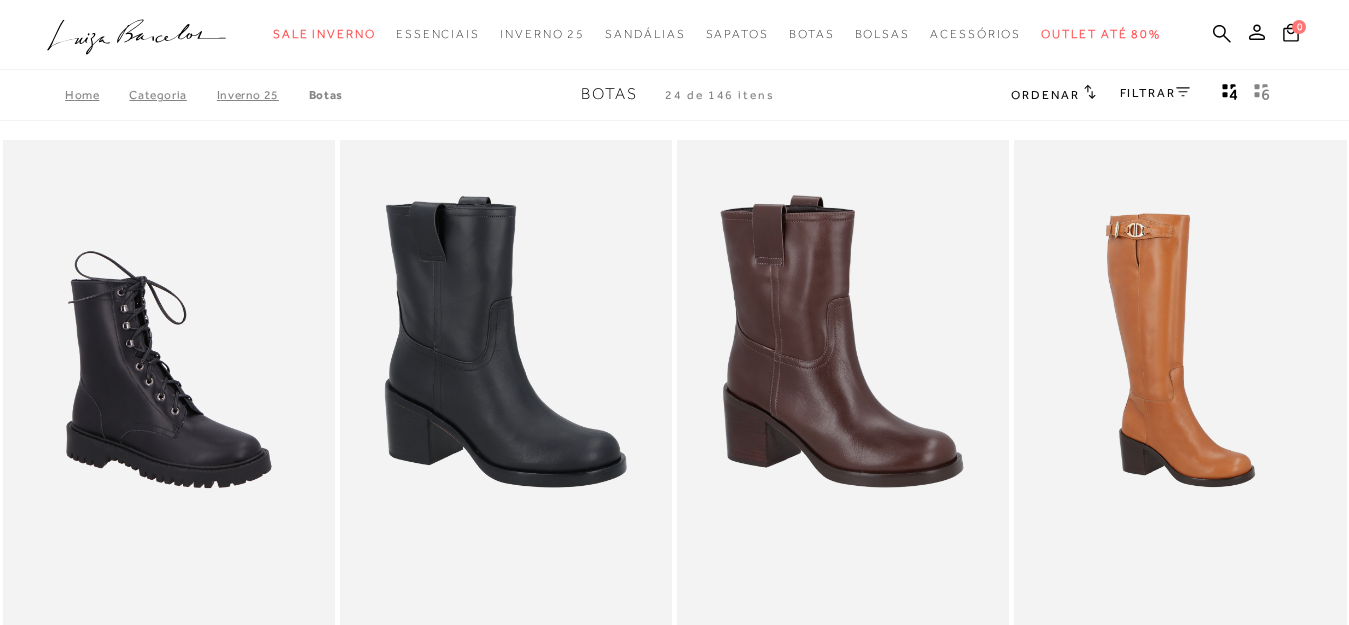 scroll, scrollTop: 0, scrollLeft: 0, axis: both 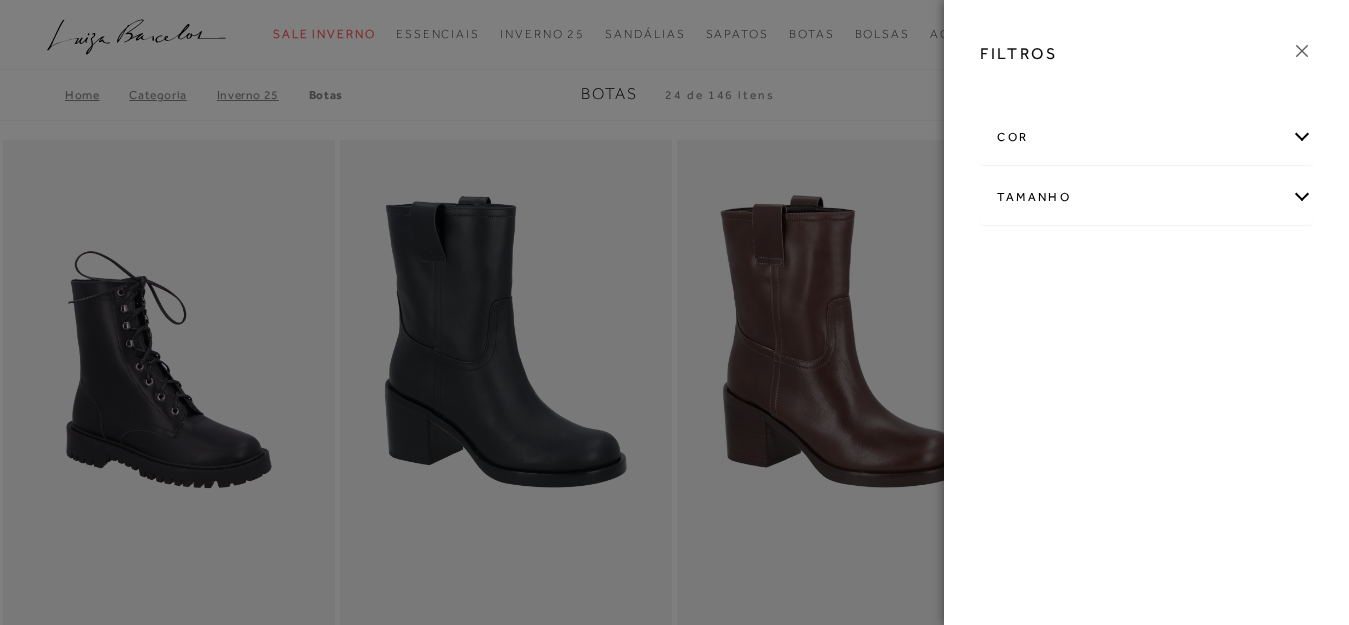 click on "cor" at bounding box center (1146, 137) 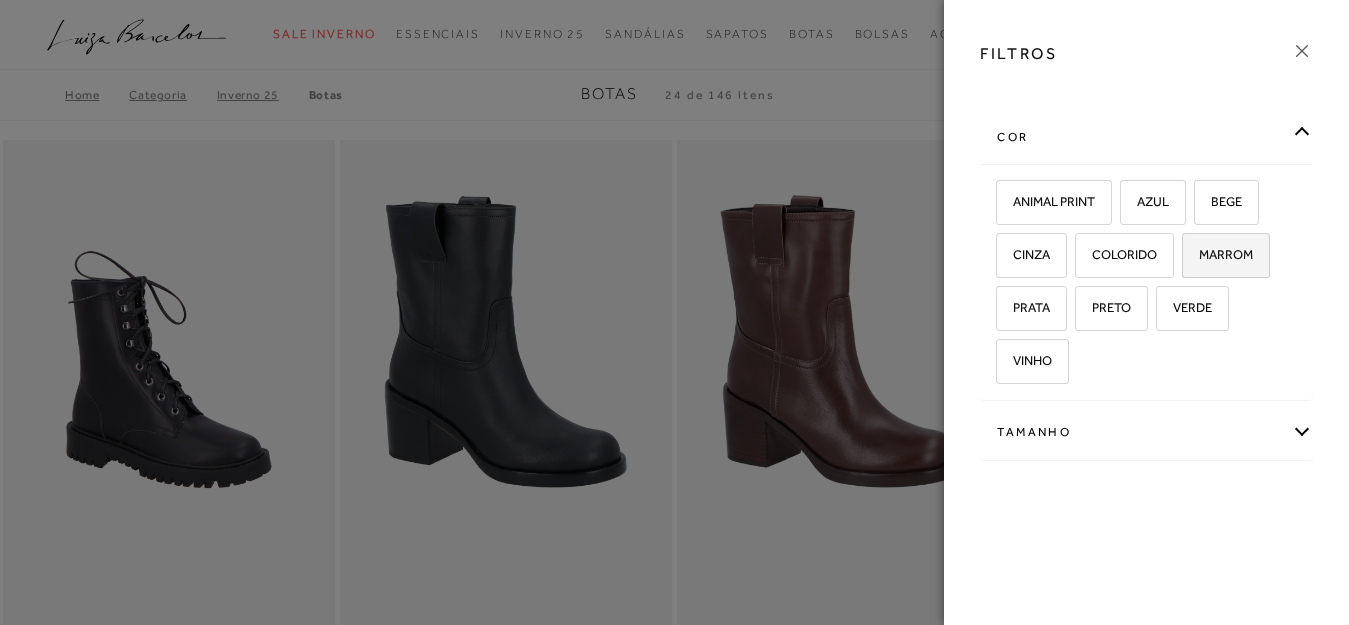 click on "MARROM" at bounding box center [1189, 258] 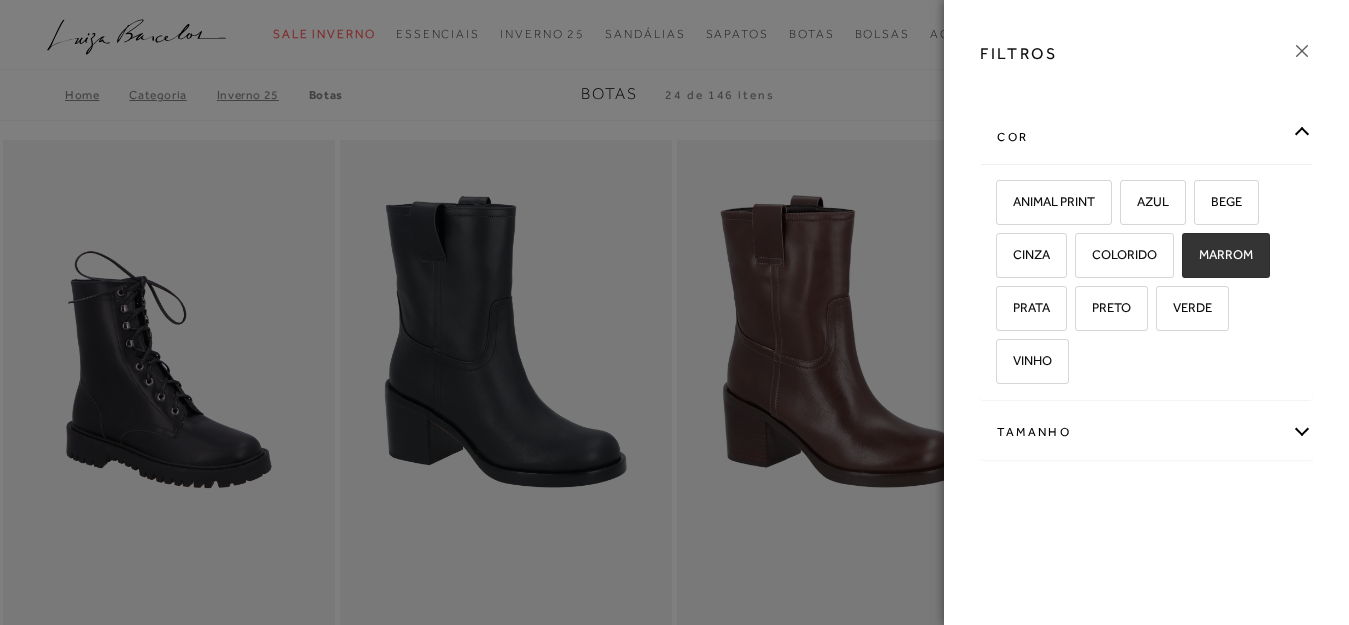 click on "MARROM" at bounding box center (1189, 258) 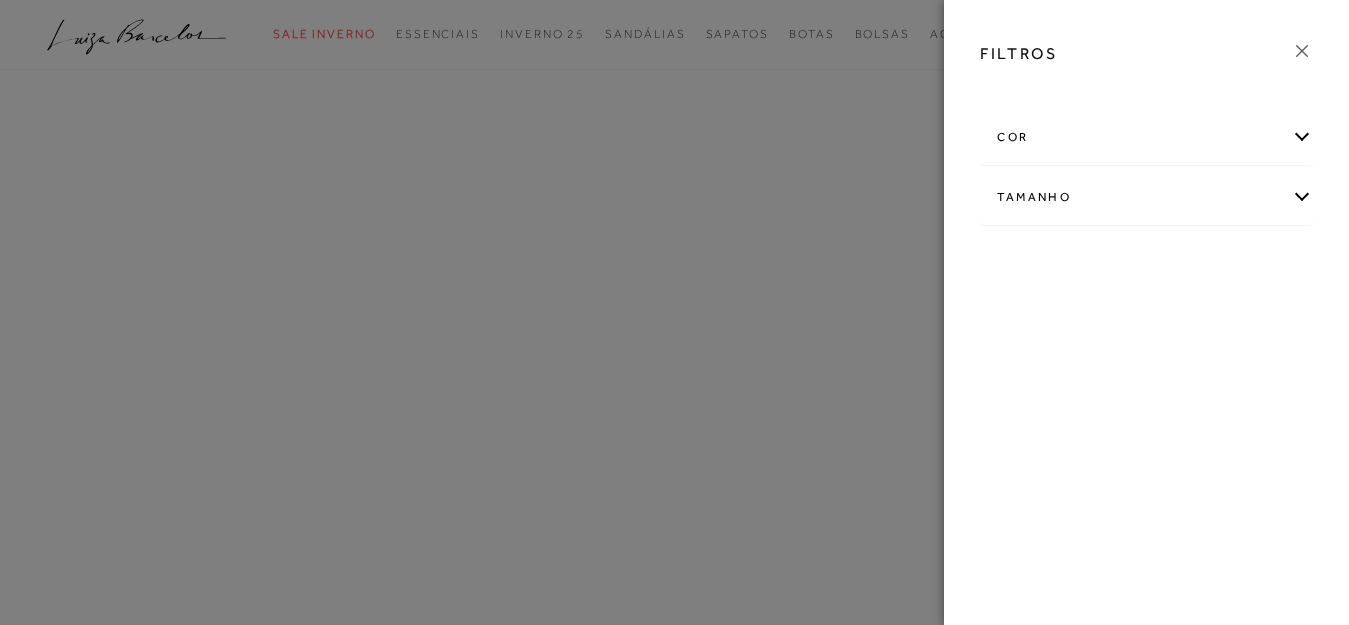 click on "cor" at bounding box center [1146, 137] 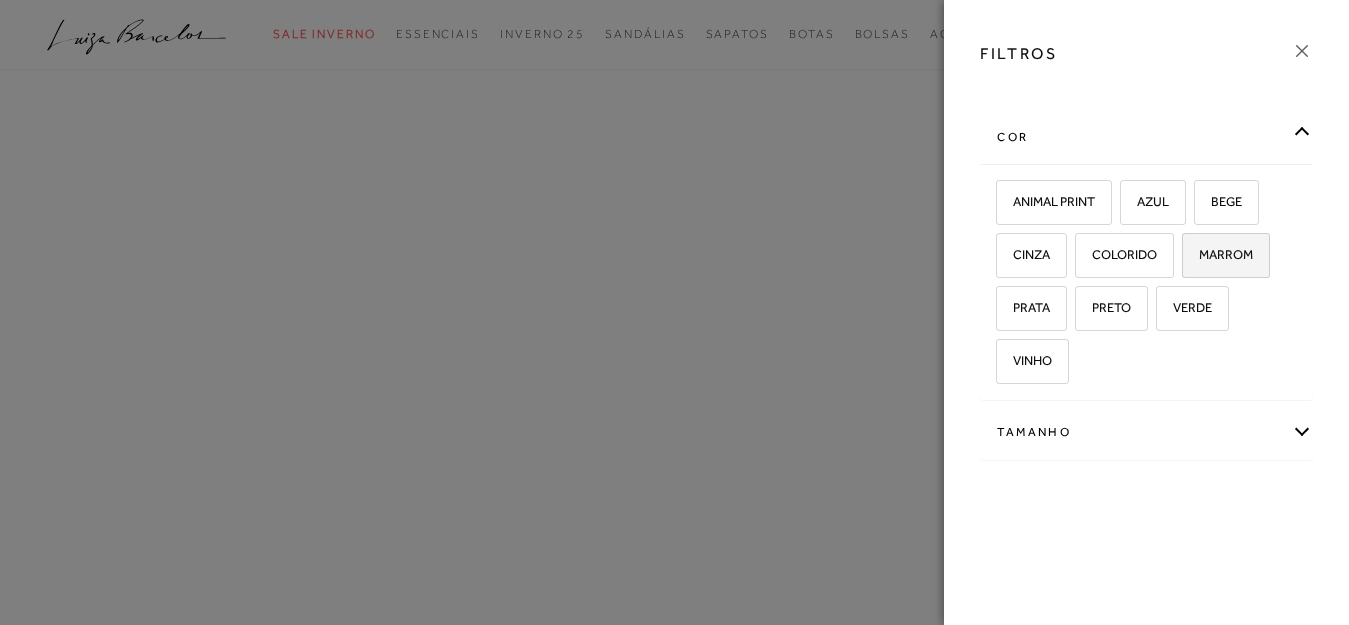 click on "MARROM" at bounding box center (1189, 258) 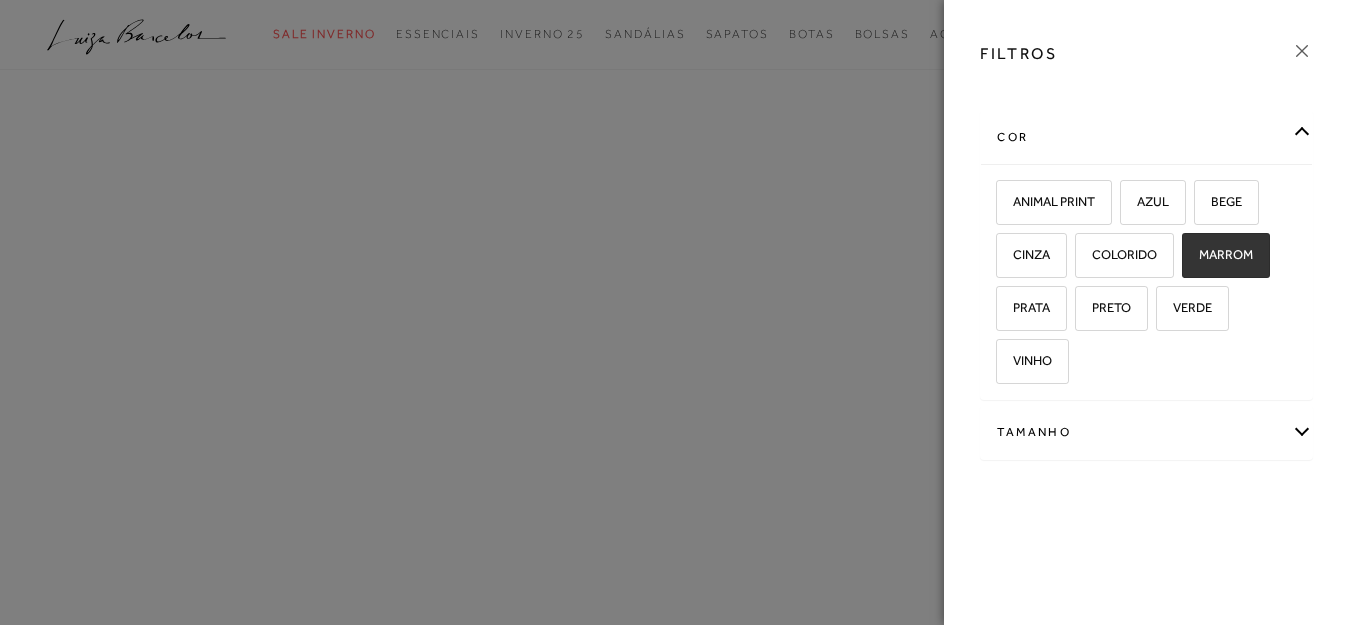 checkbox on "true" 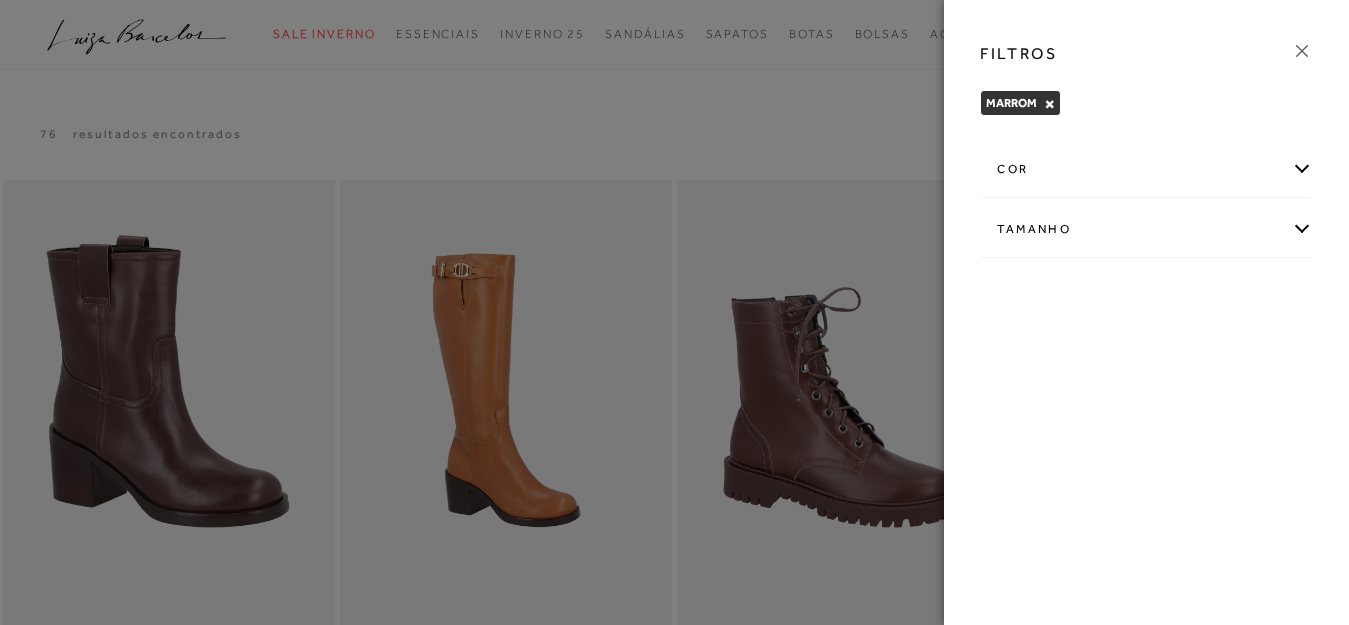 click 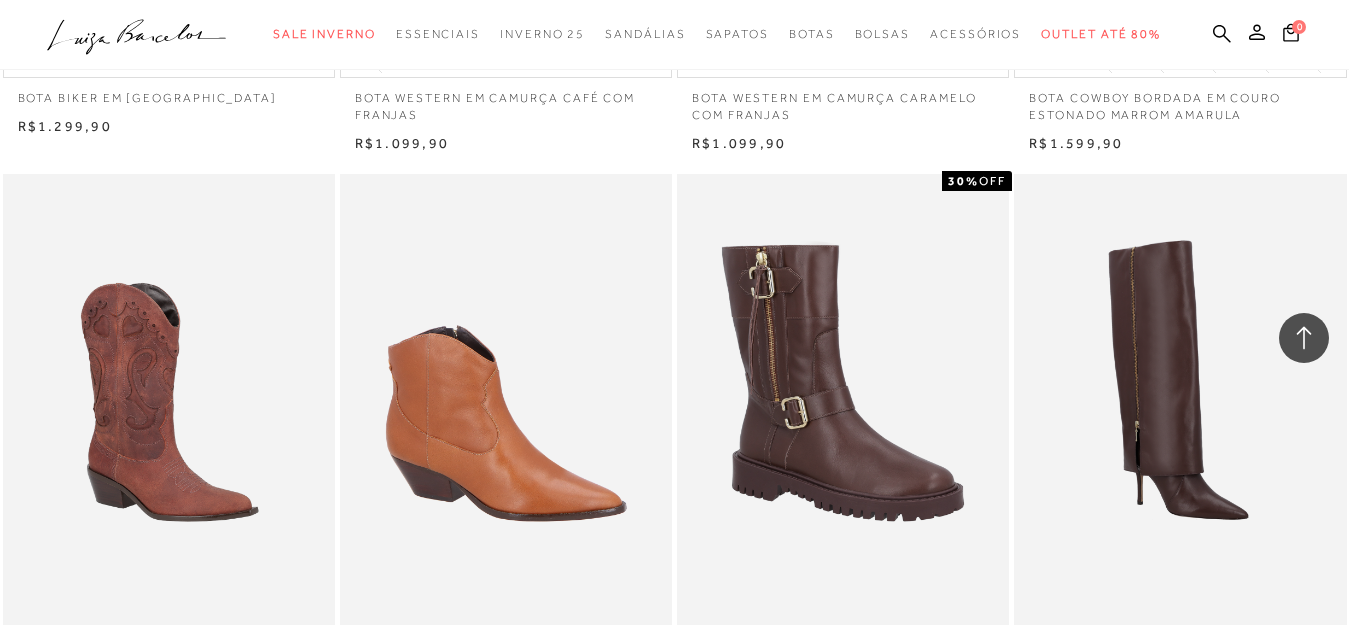 scroll, scrollTop: 1300, scrollLeft: 0, axis: vertical 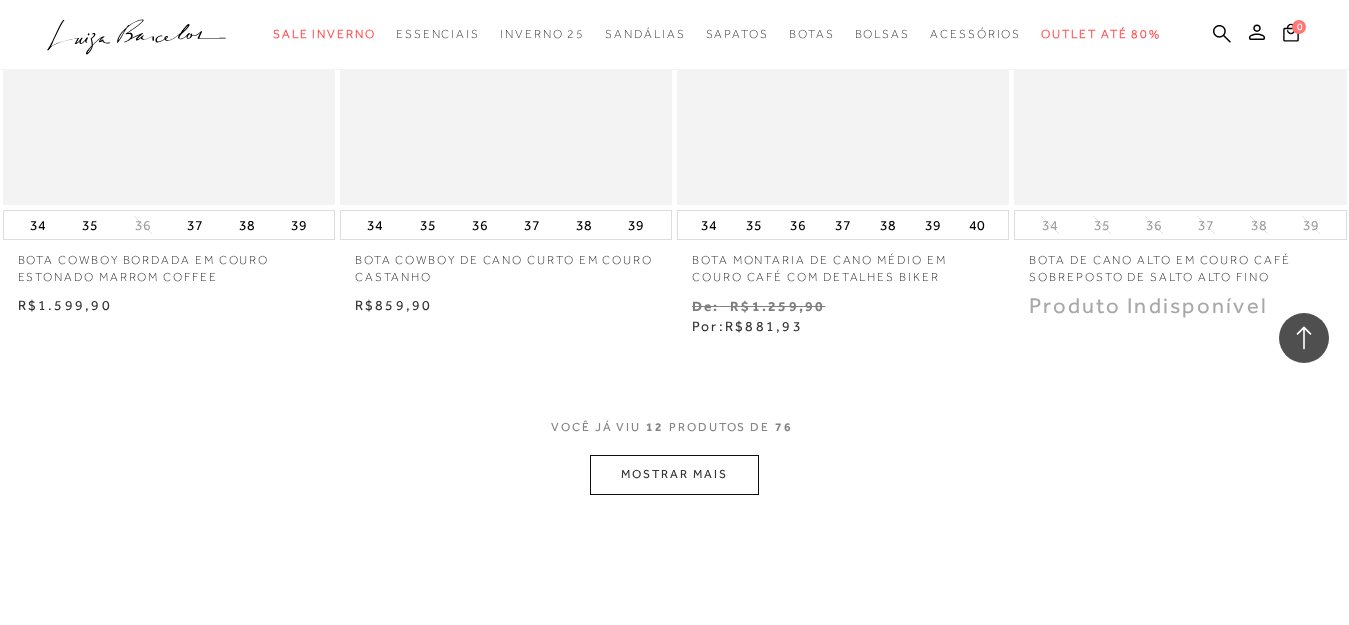 click on "MOSTRAR MAIS" at bounding box center [674, 474] 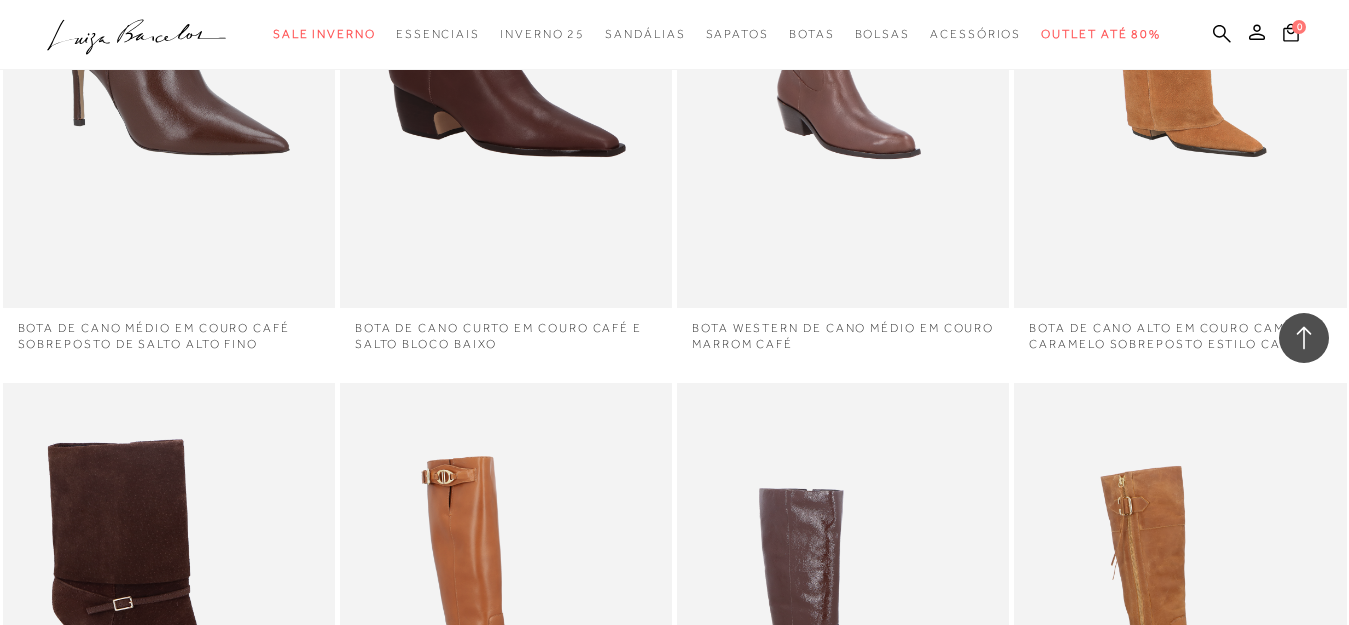 scroll, scrollTop: 2293, scrollLeft: 0, axis: vertical 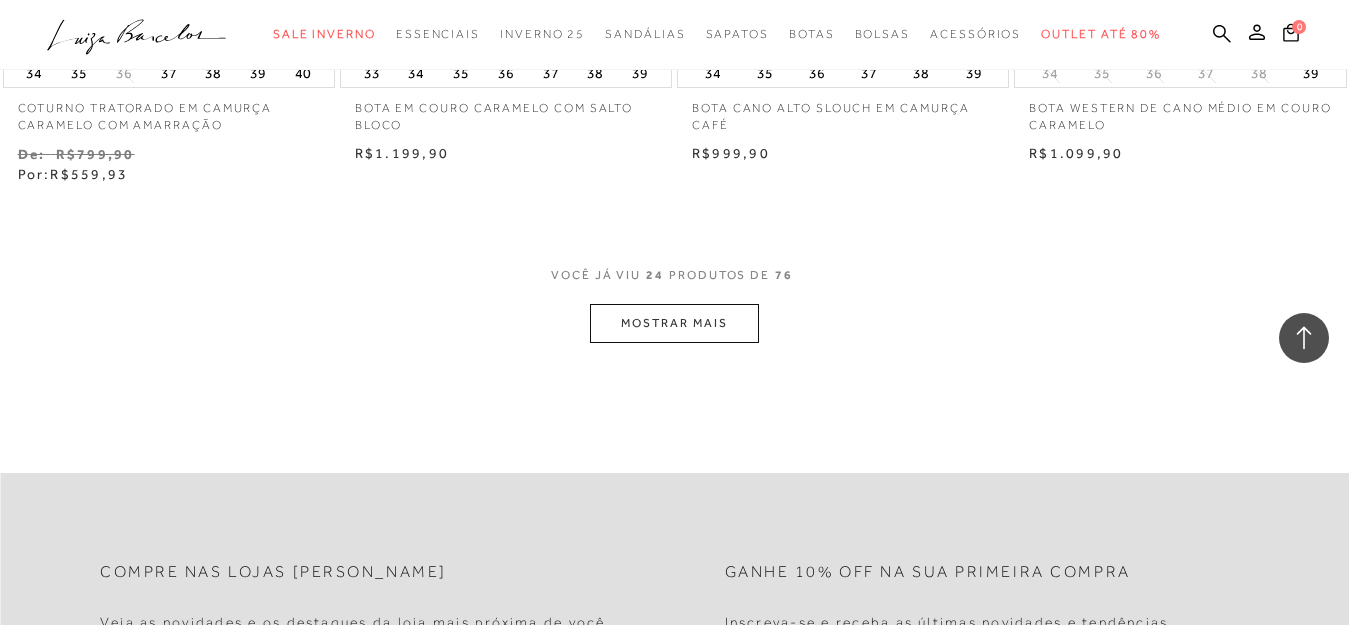 click on "MOSTRAR MAIS" at bounding box center (674, 323) 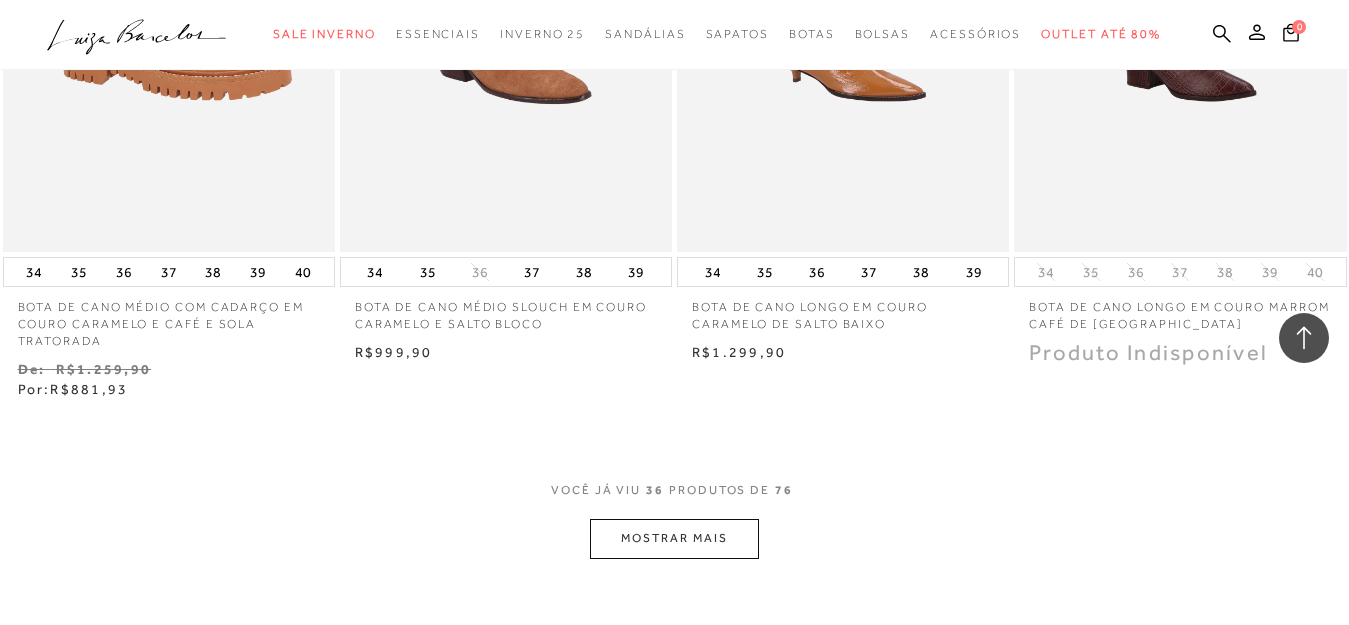 scroll, scrollTop: 5743, scrollLeft: 0, axis: vertical 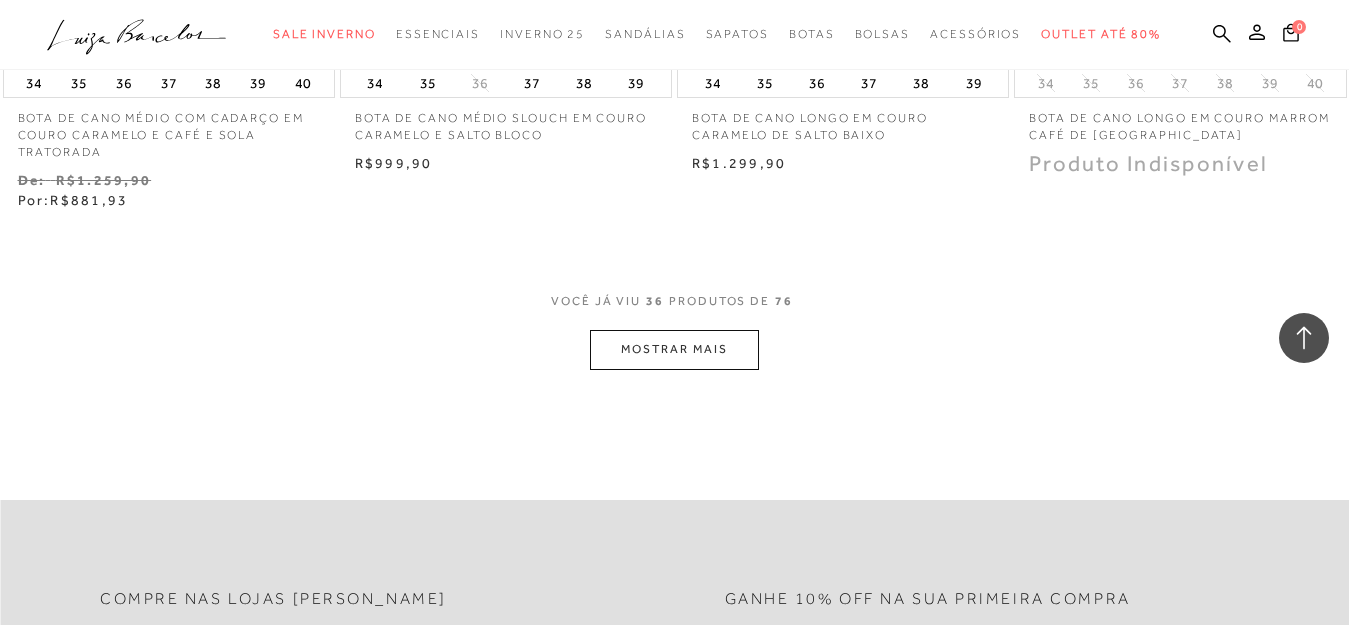 click on "MOSTRAR MAIS" at bounding box center (674, 349) 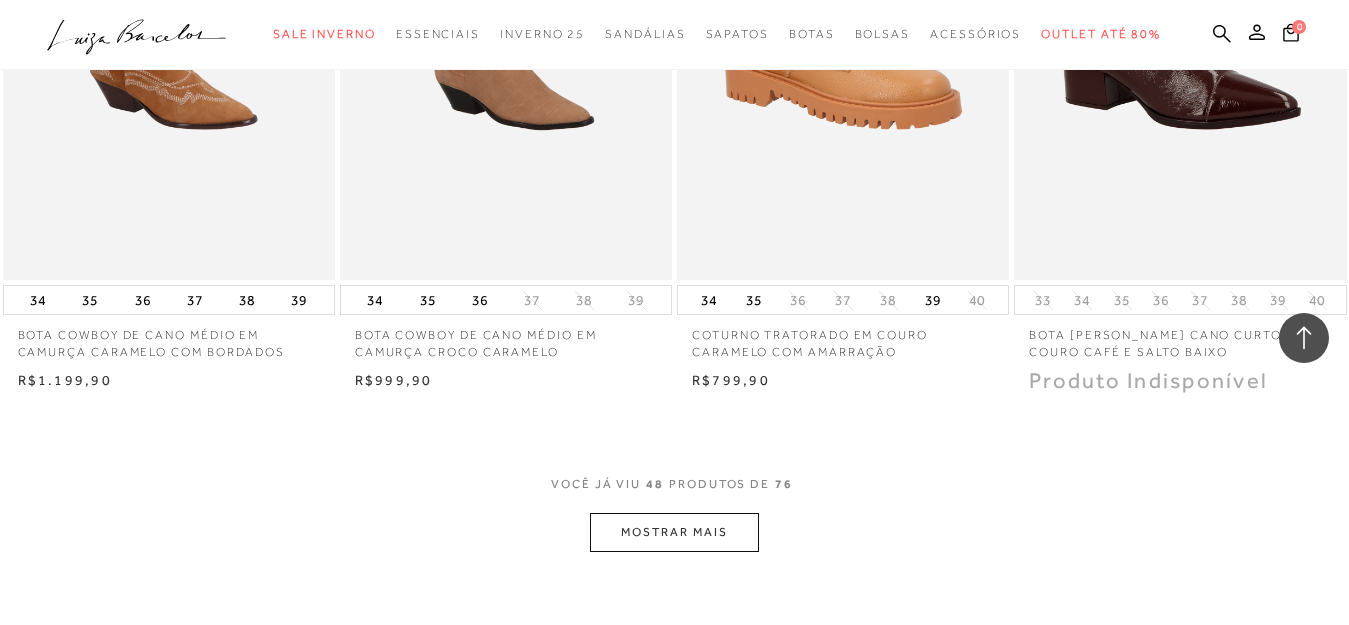 scroll, scrollTop: 7594, scrollLeft: 0, axis: vertical 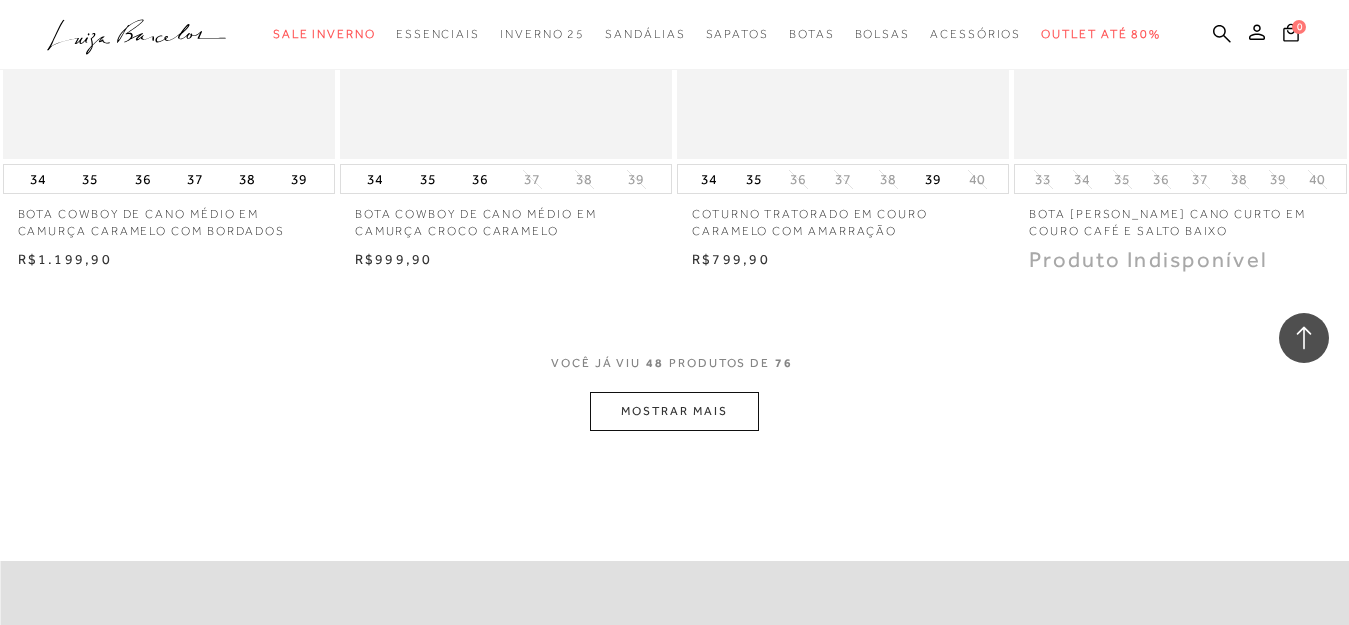 click on "MOSTRAR MAIS" at bounding box center [674, 411] 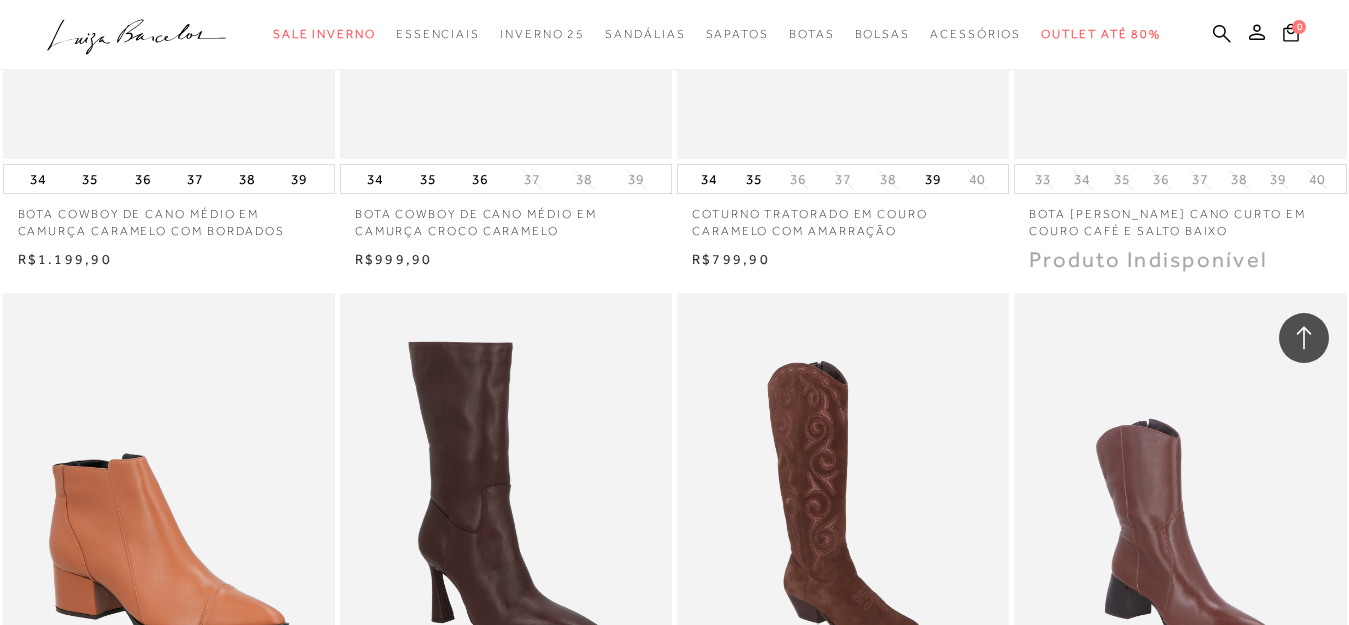scroll, scrollTop: 7958, scrollLeft: 0, axis: vertical 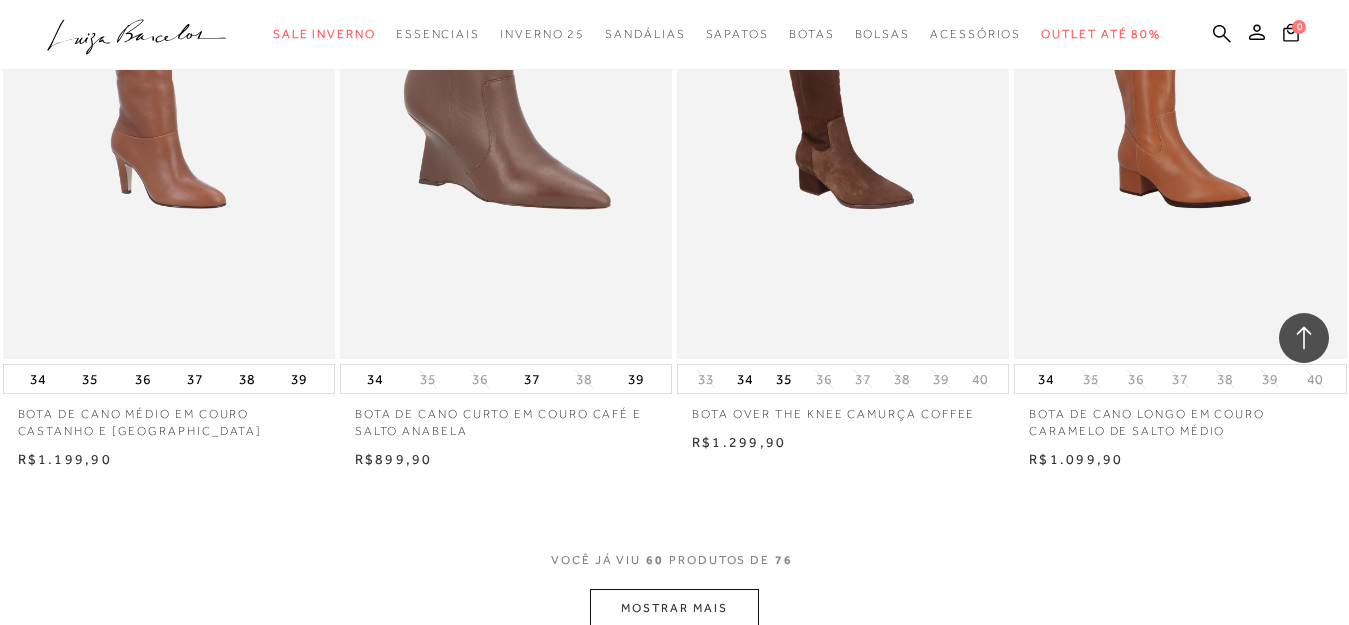 click on "MOSTRAR MAIS" at bounding box center [674, 608] 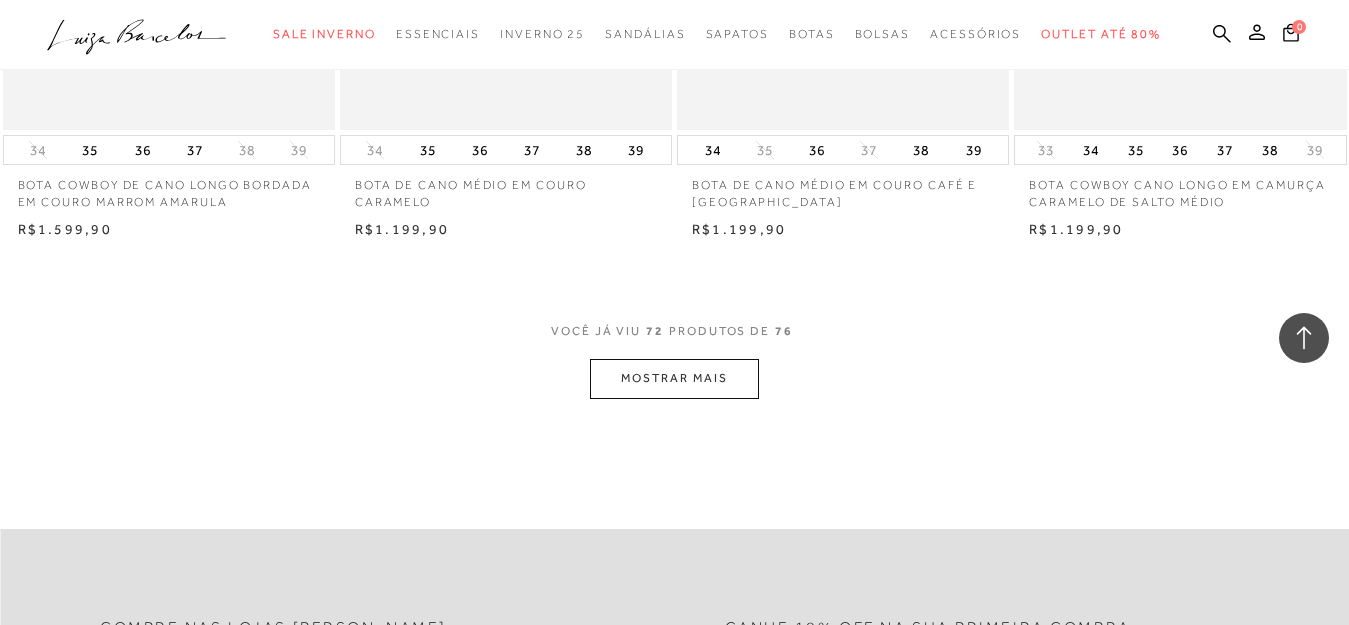 scroll, scrollTop: 11432, scrollLeft: 0, axis: vertical 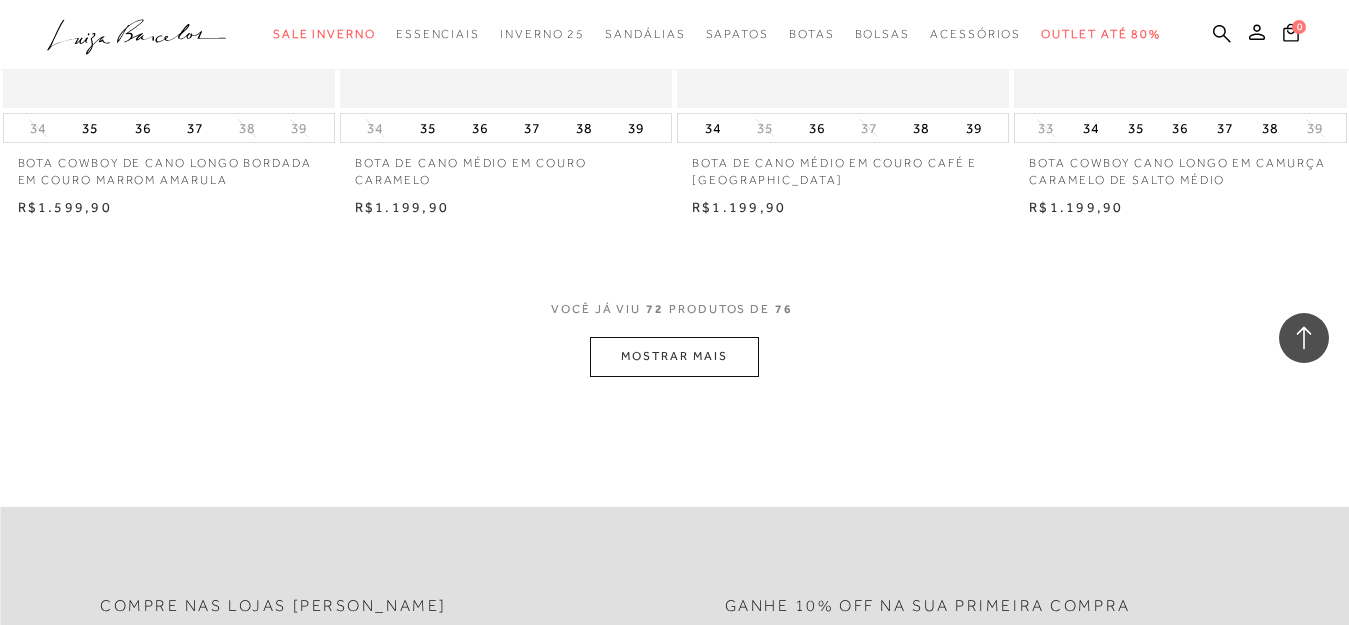 click on "MOSTRAR MAIS" at bounding box center (674, 356) 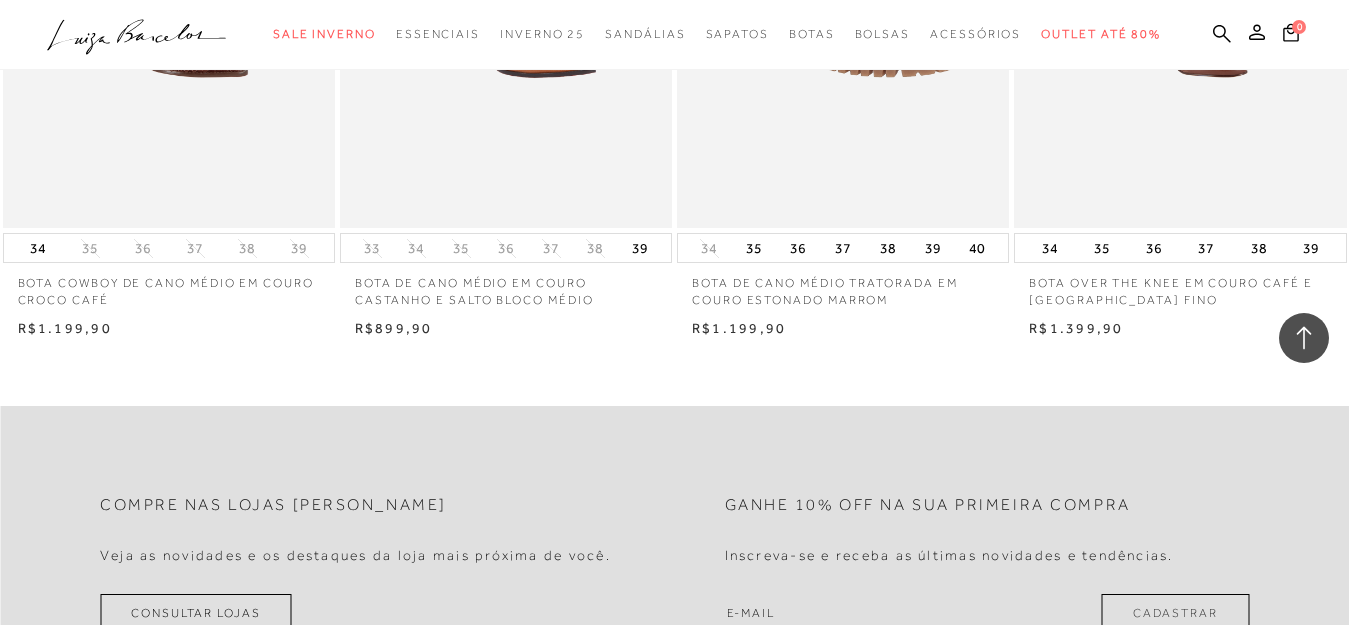scroll, scrollTop: 12073, scrollLeft: 0, axis: vertical 